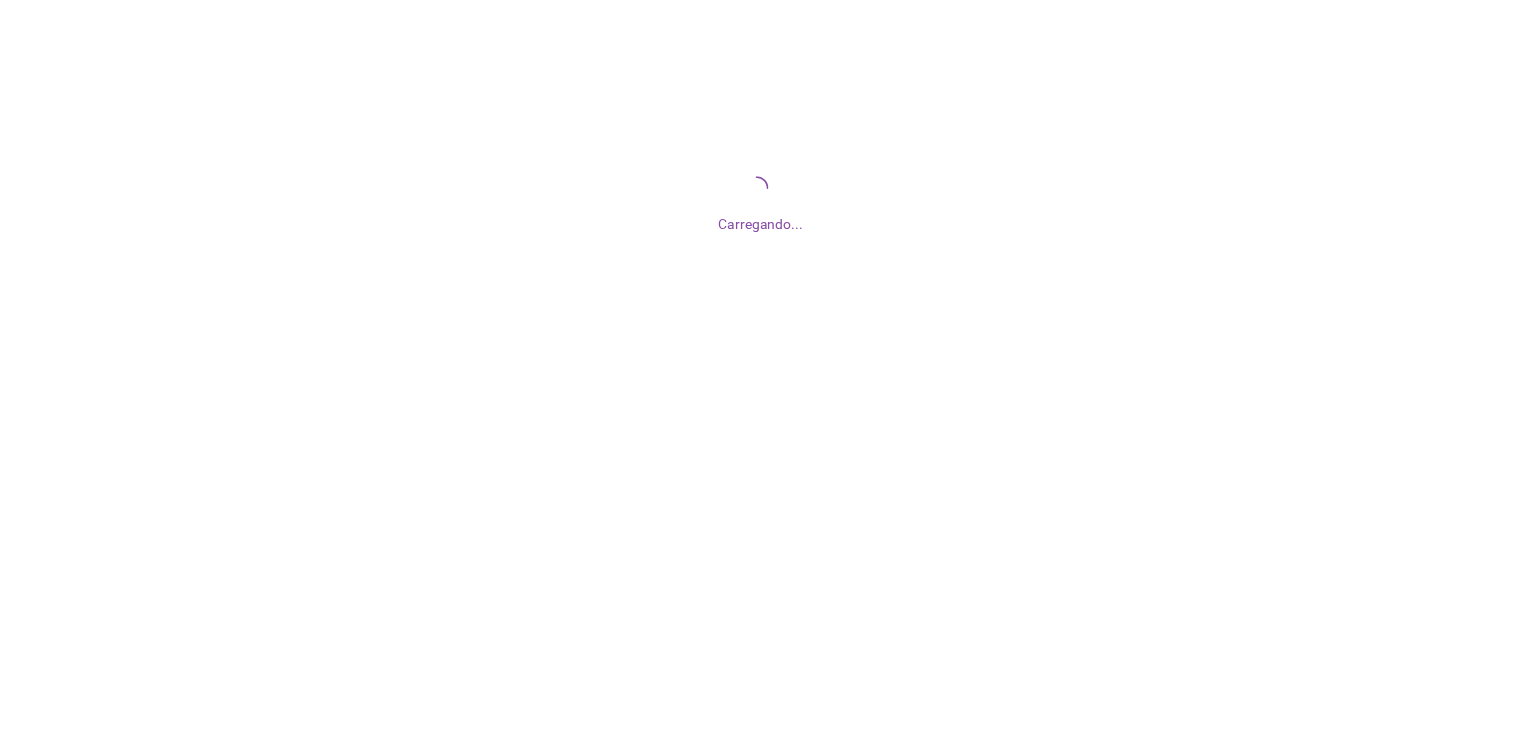 scroll, scrollTop: 0, scrollLeft: 0, axis: both 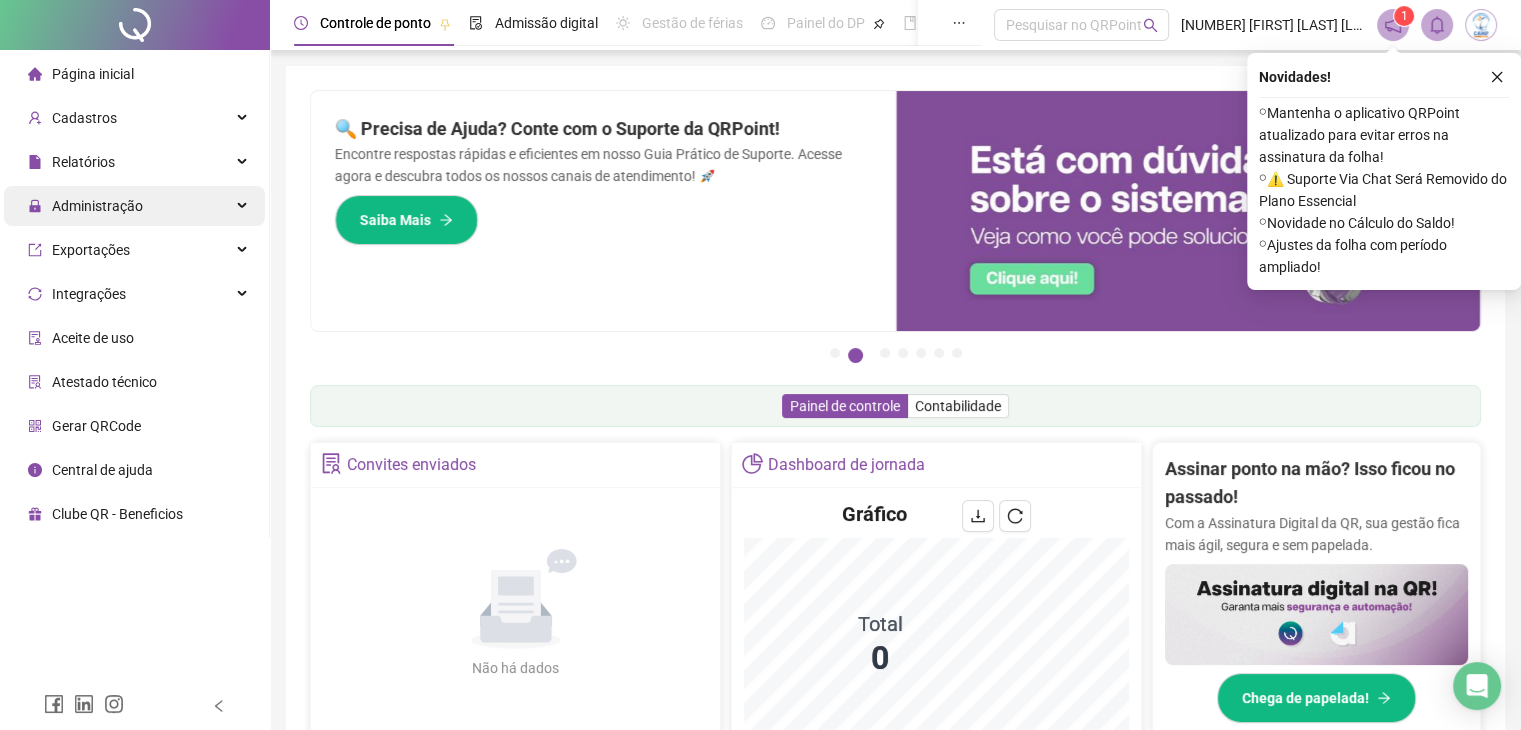 click on "Administração" at bounding box center (134, 206) 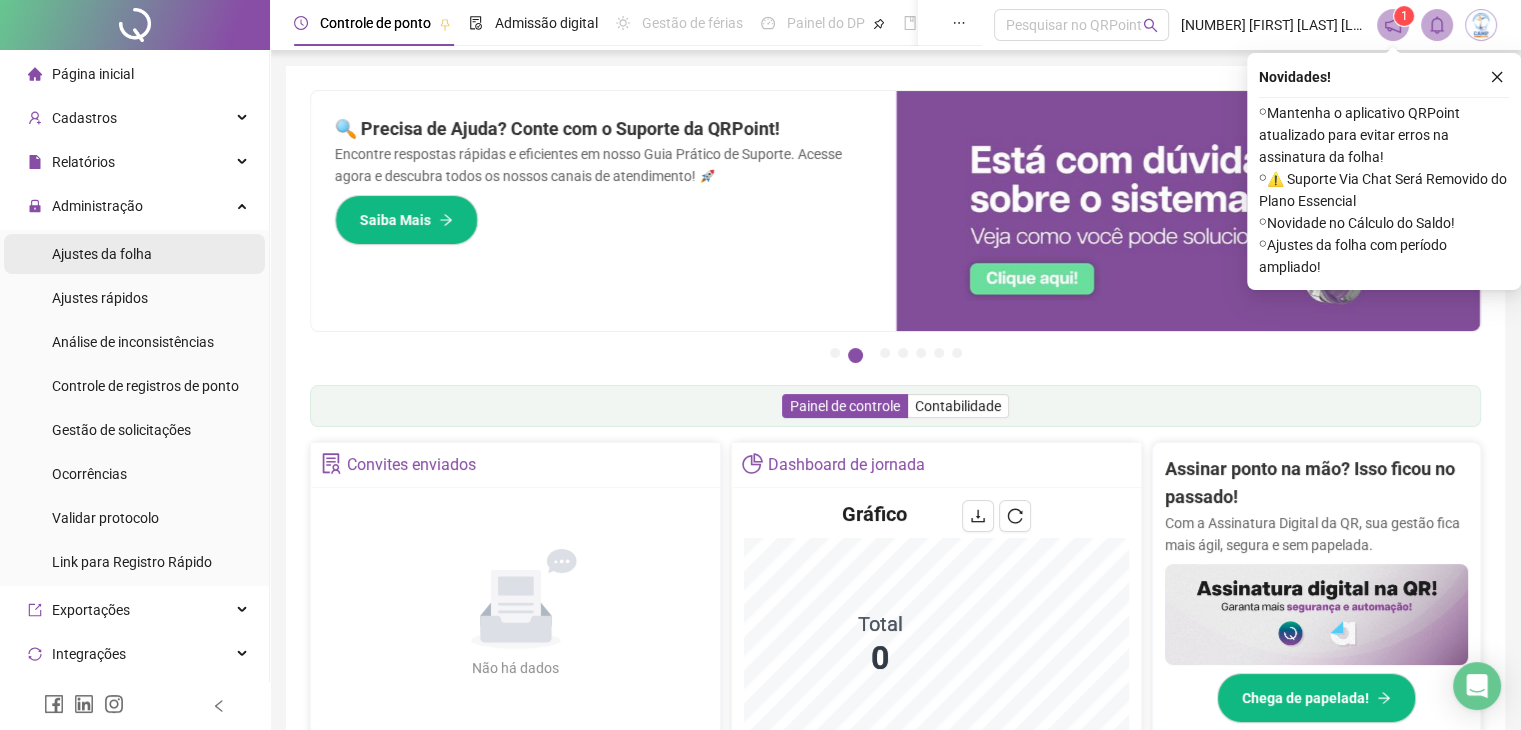 click on "Ajustes da folha" at bounding box center [102, 254] 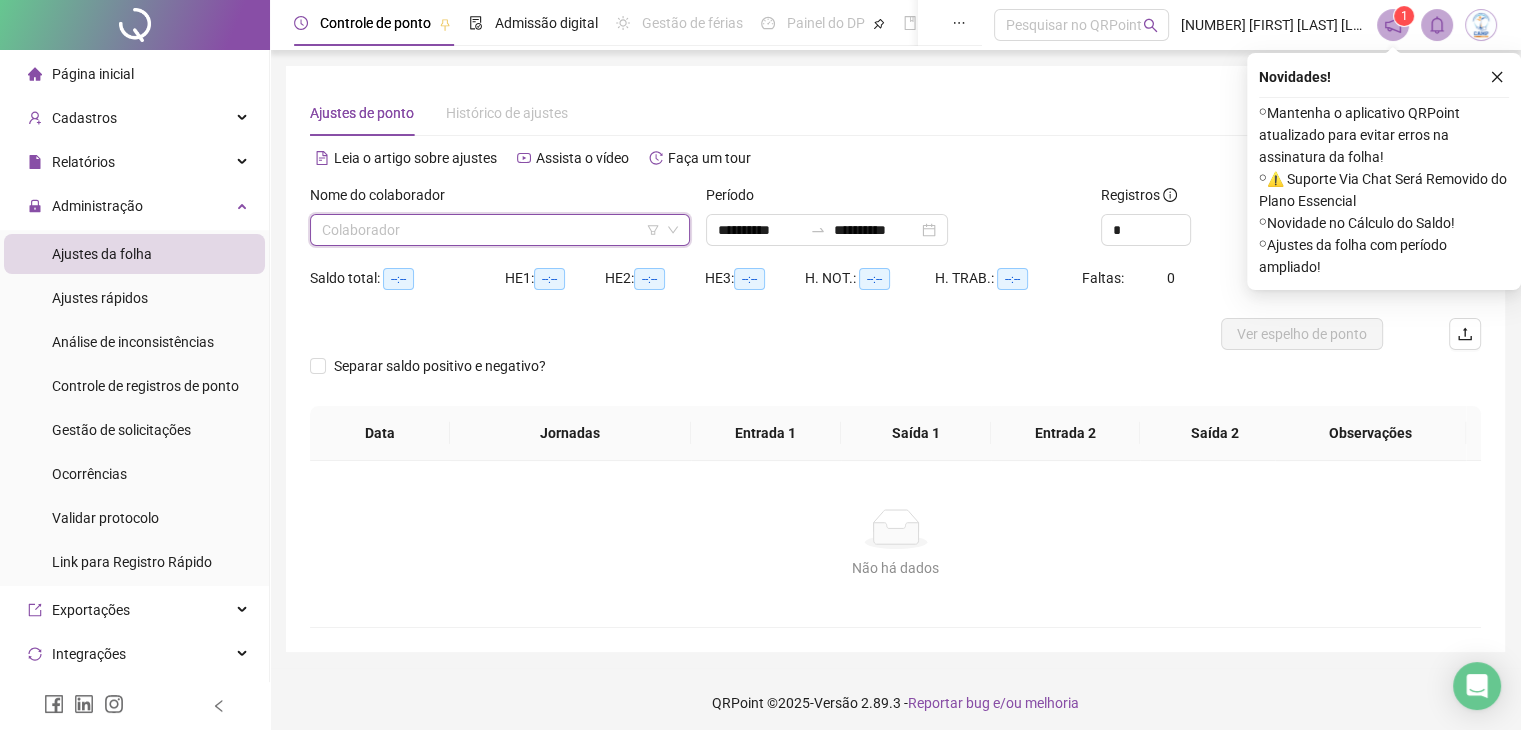 click at bounding box center [491, 230] 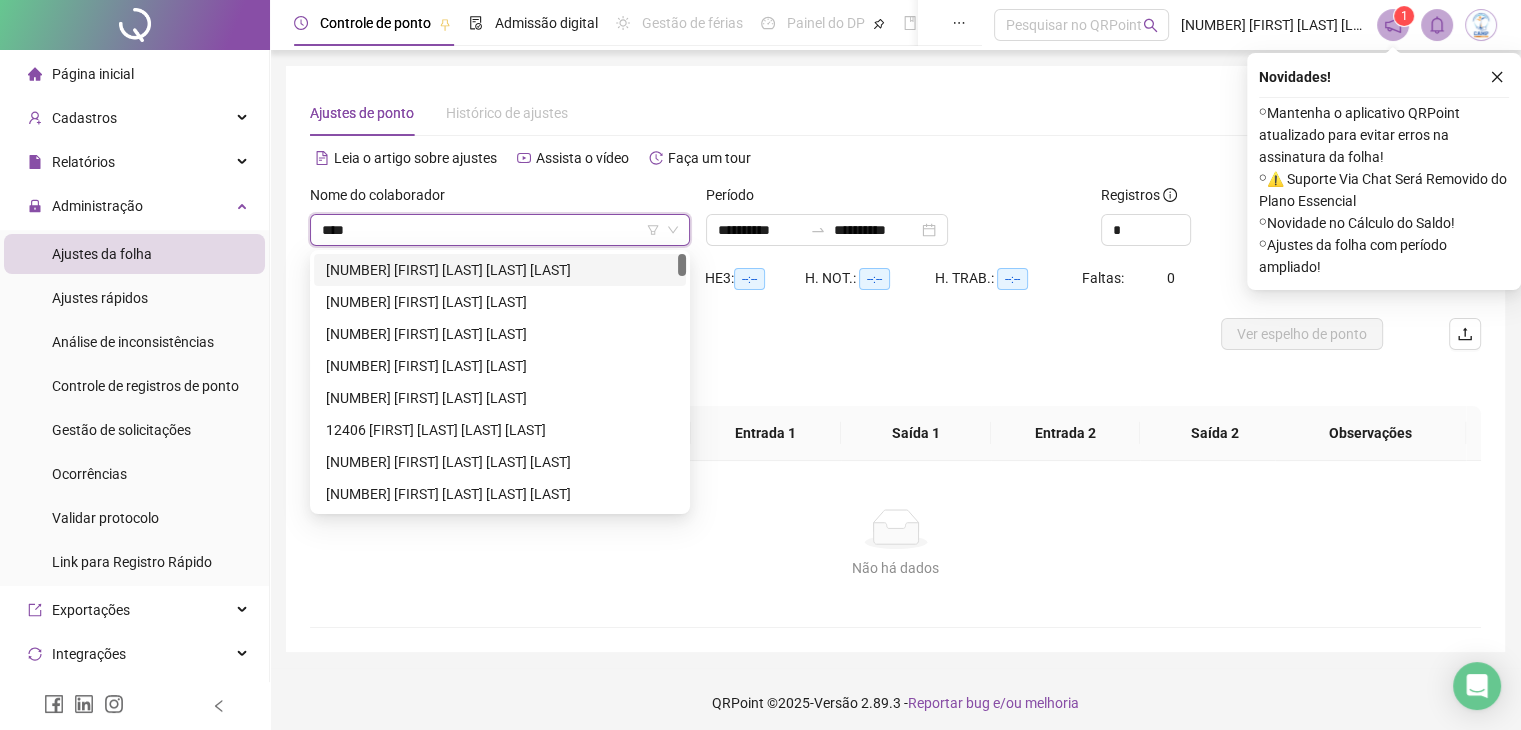 type on "*****" 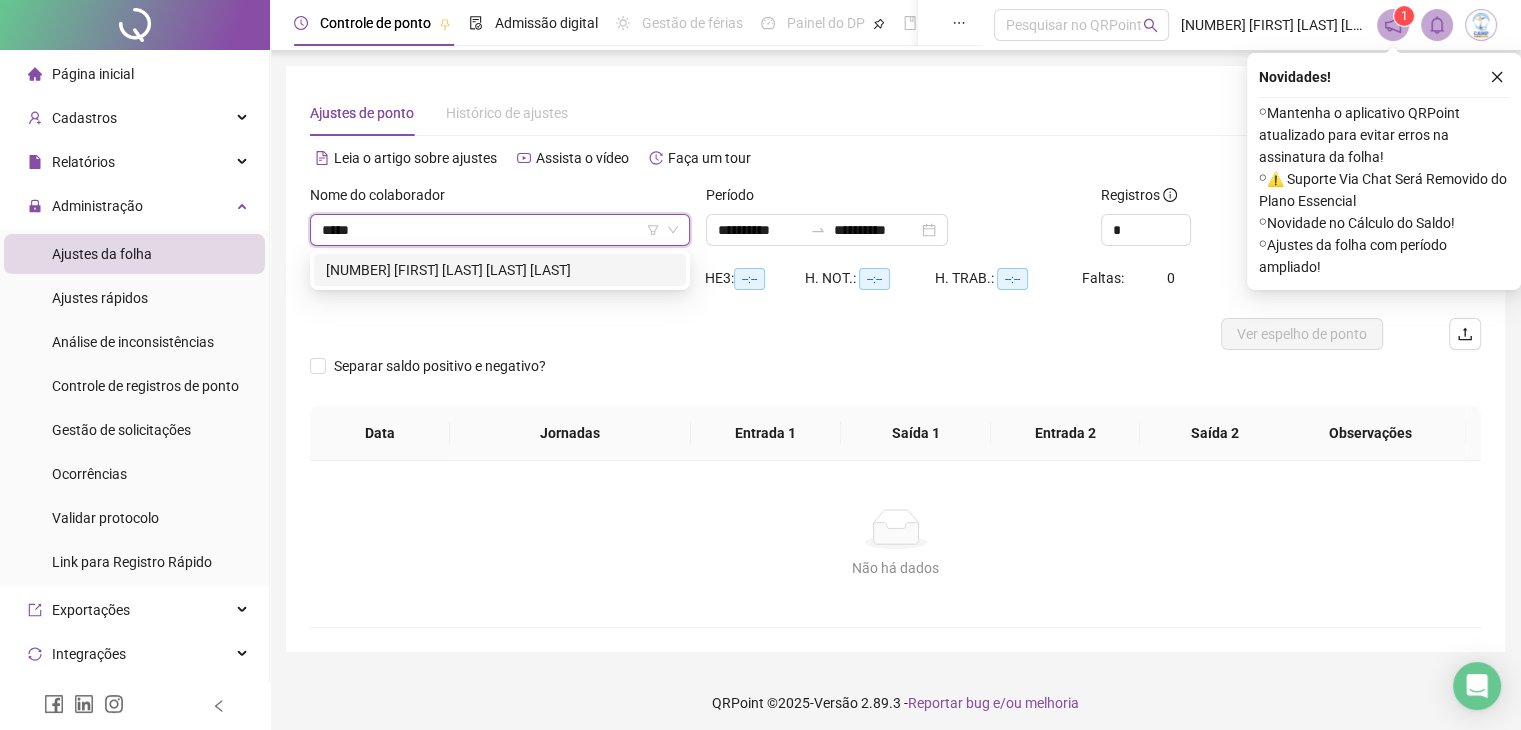 type 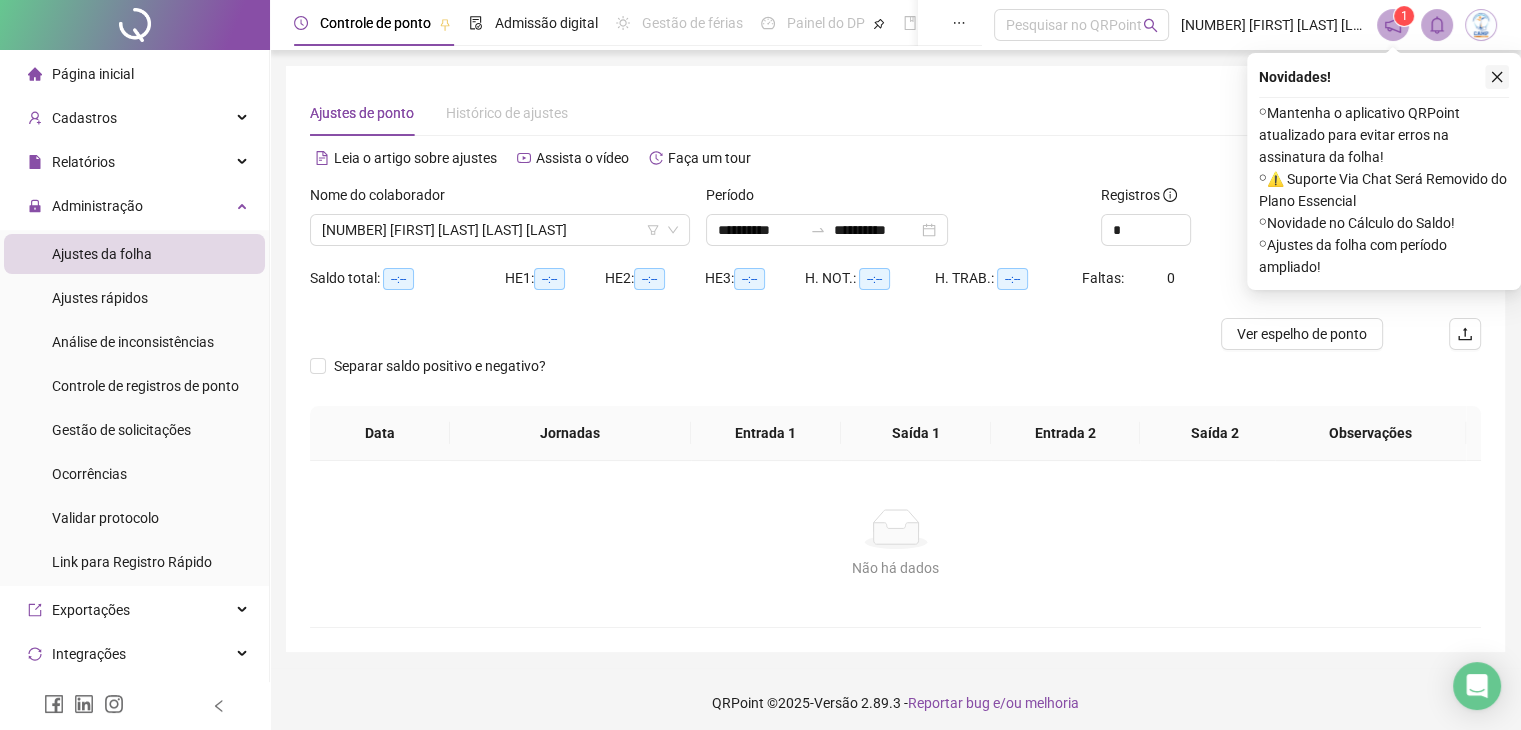 click at bounding box center [1497, 77] 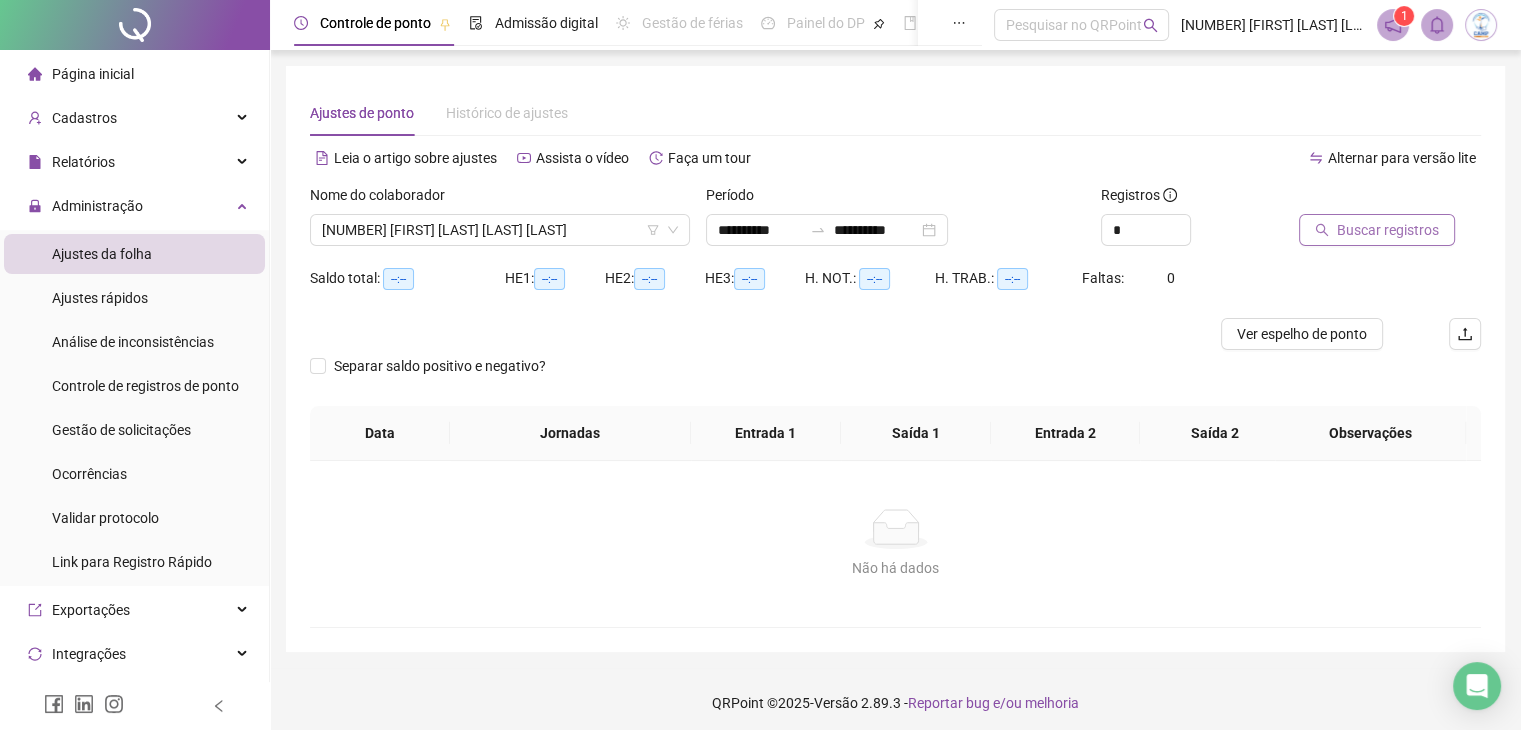 click on "Buscar registros" at bounding box center (1388, 230) 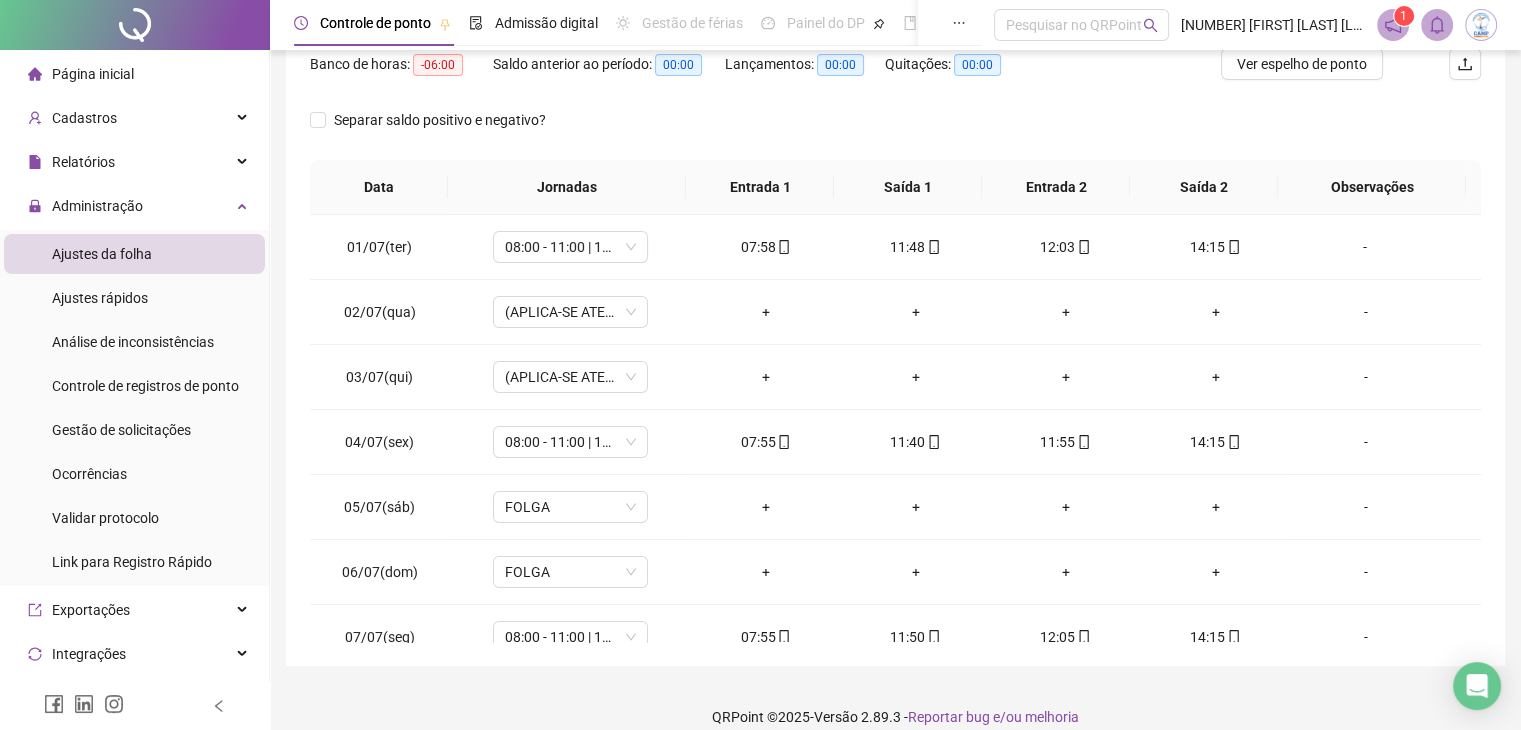 scroll, scrollTop: 292, scrollLeft: 0, axis: vertical 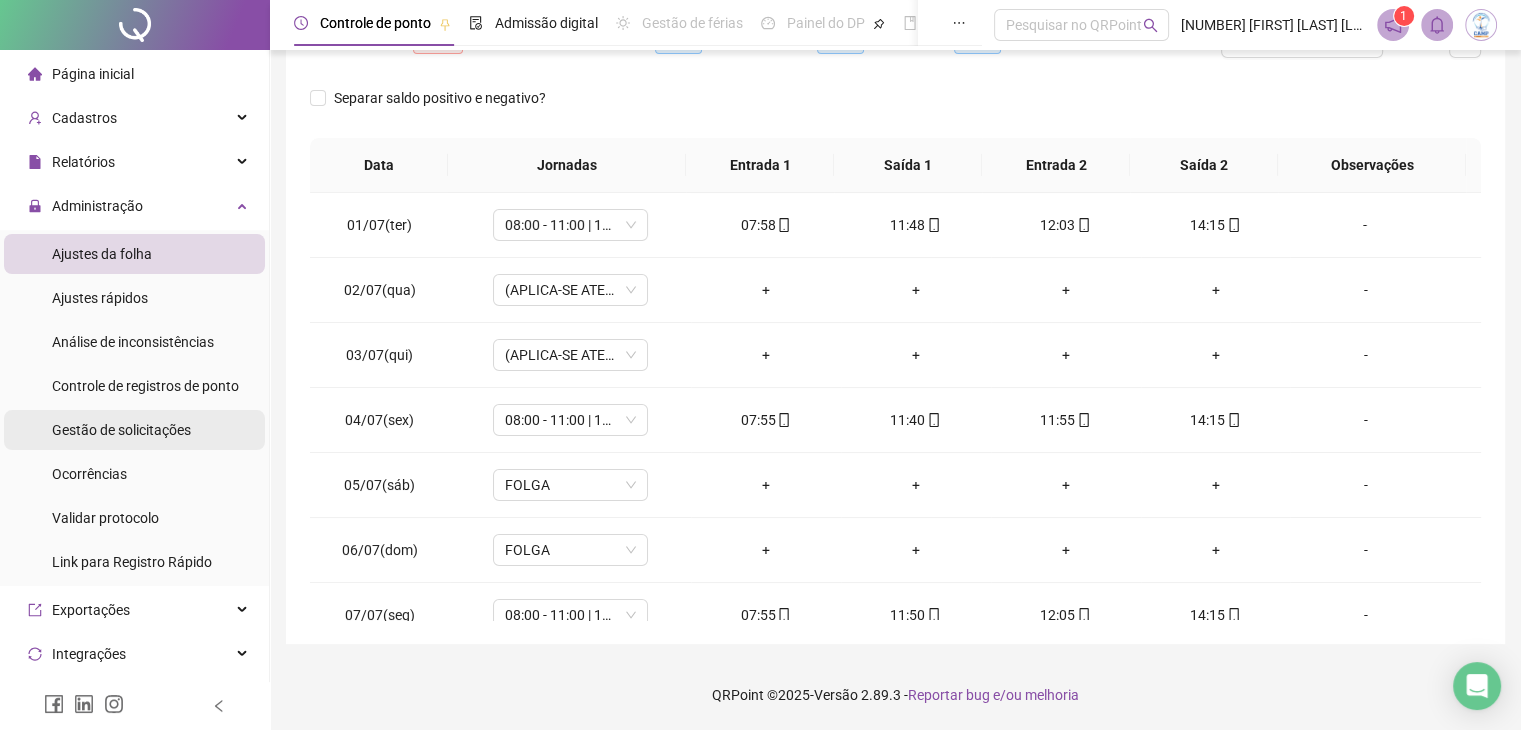 click on "Gestão de solicitações" at bounding box center [121, 430] 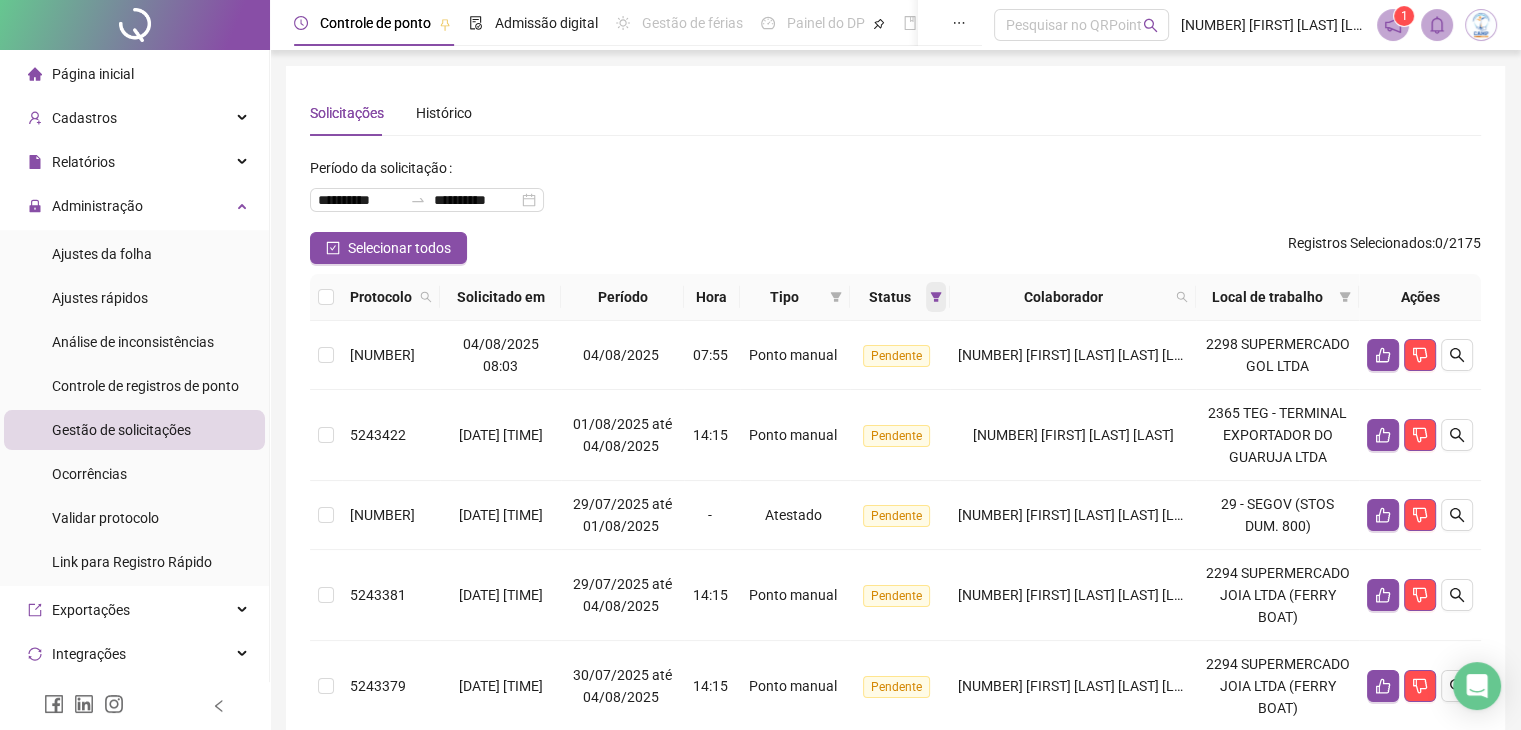 click 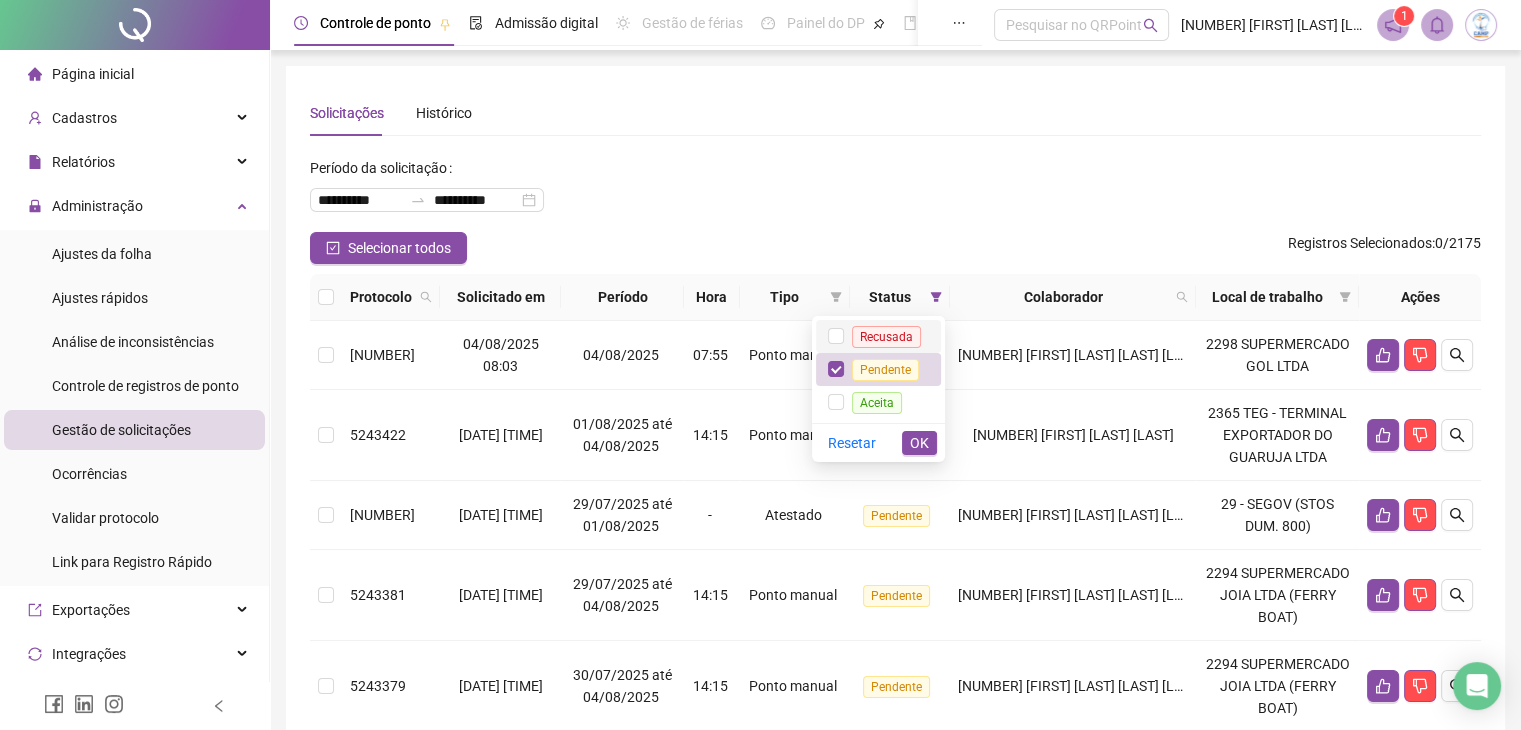 click on "Recusada" at bounding box center (886, 337) 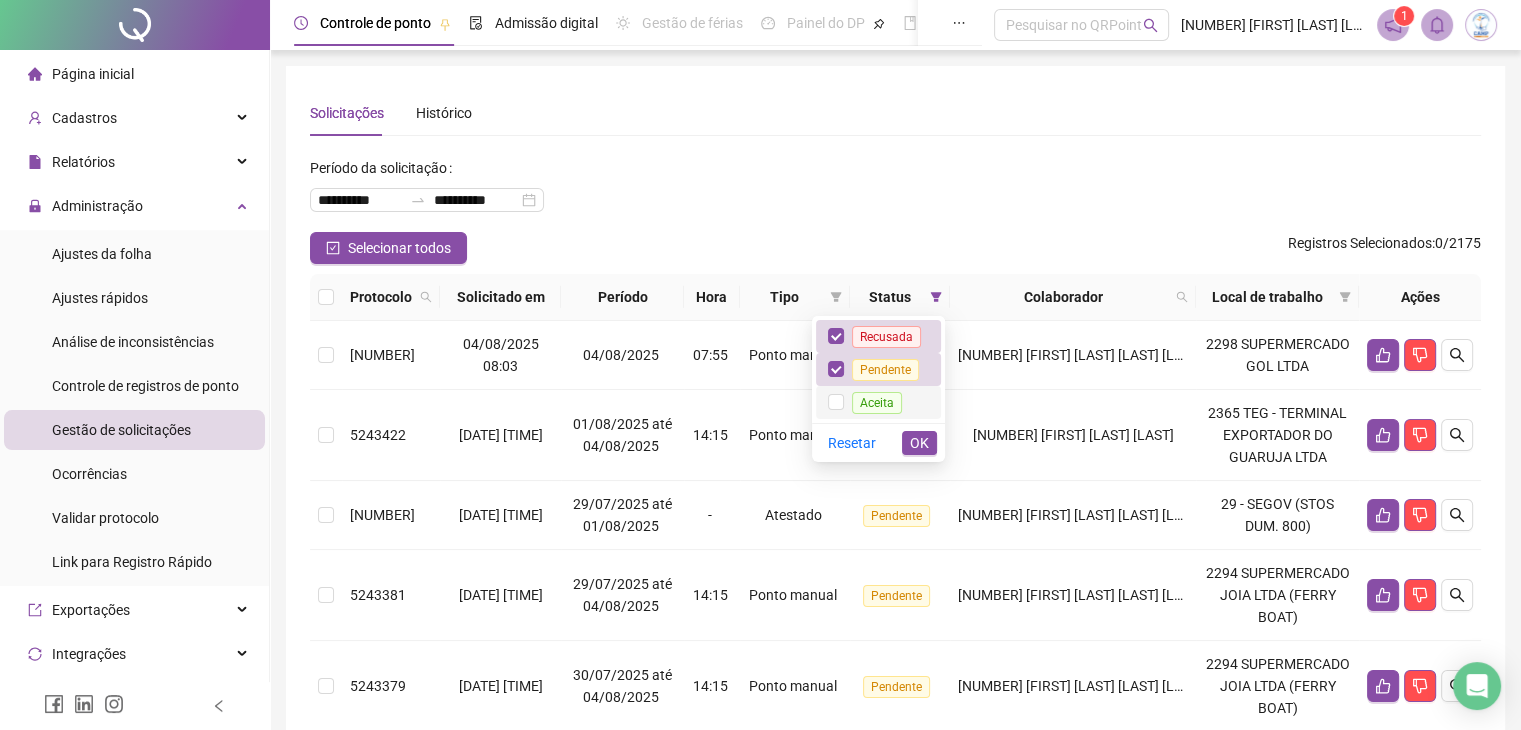 click on "Aceita" at bounding box center [877, 403] 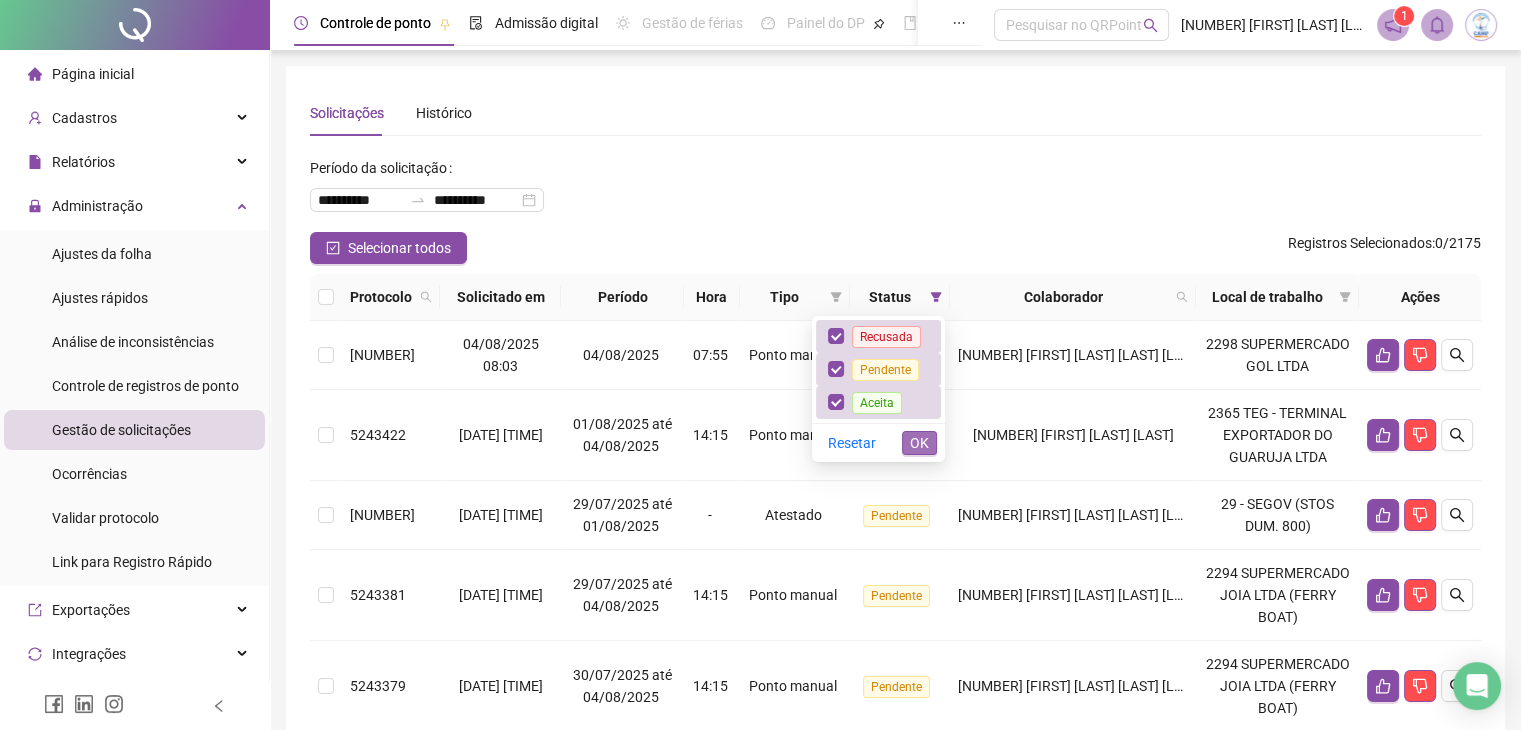 click on "OK" at bounding box center [919, 443] 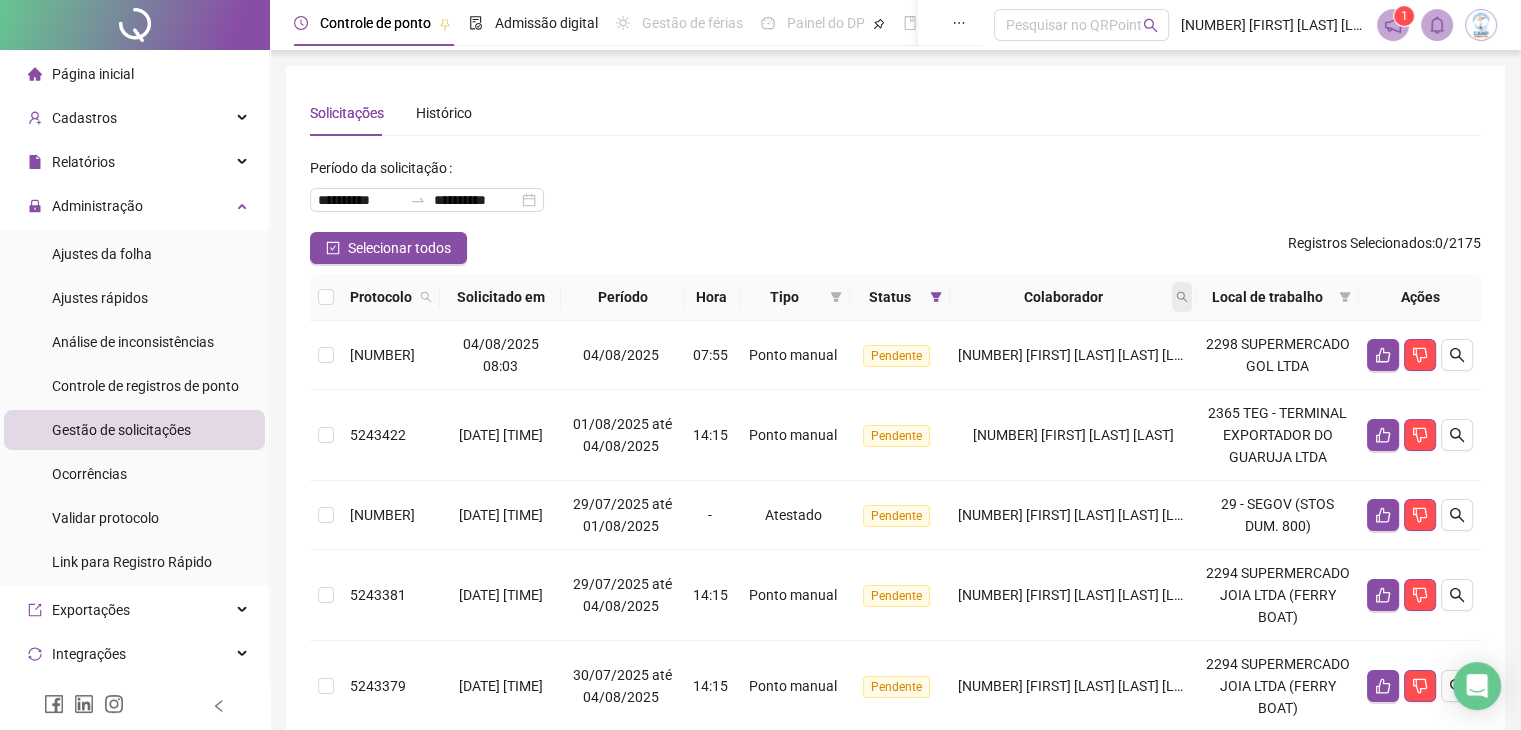 click at bounding box center [1182, 297] 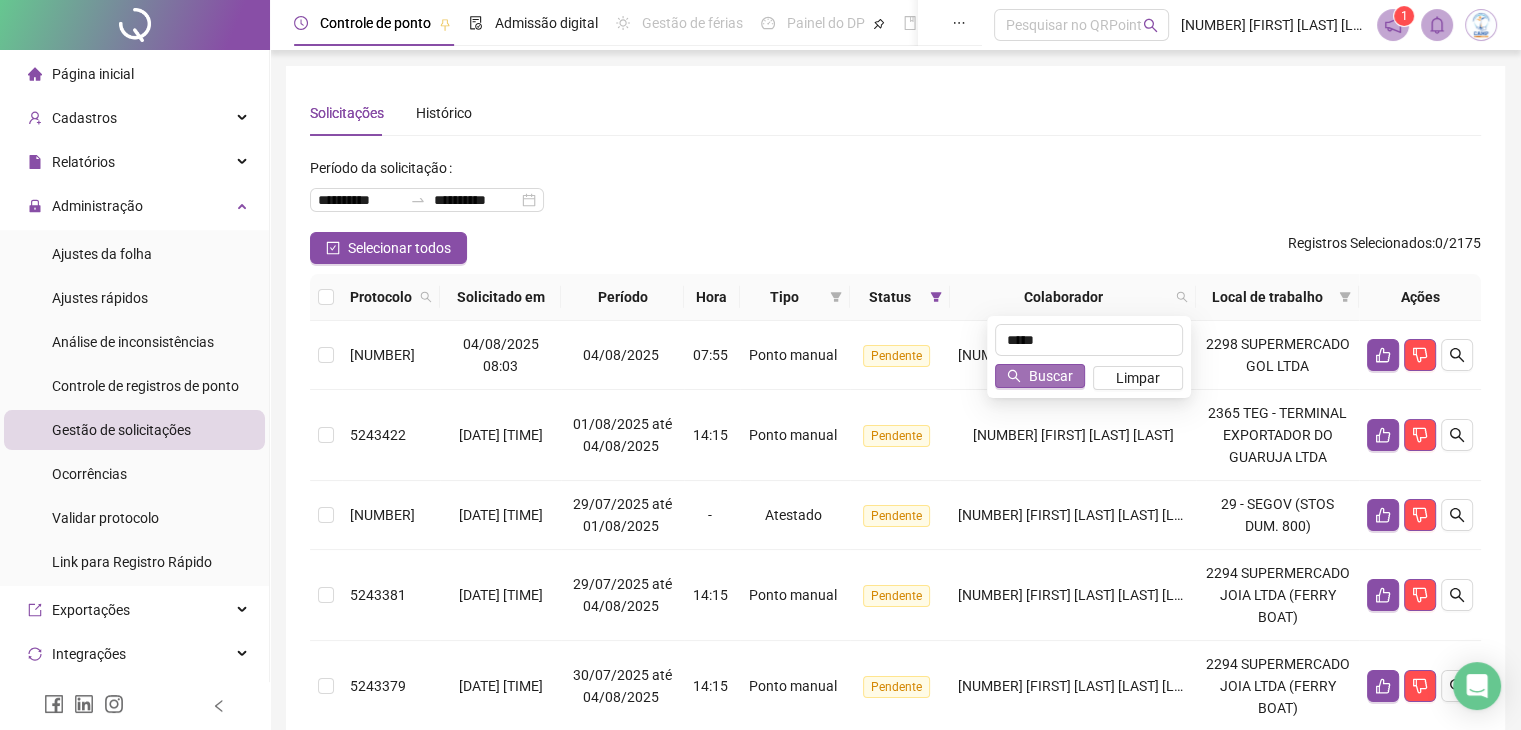 type on "*****" 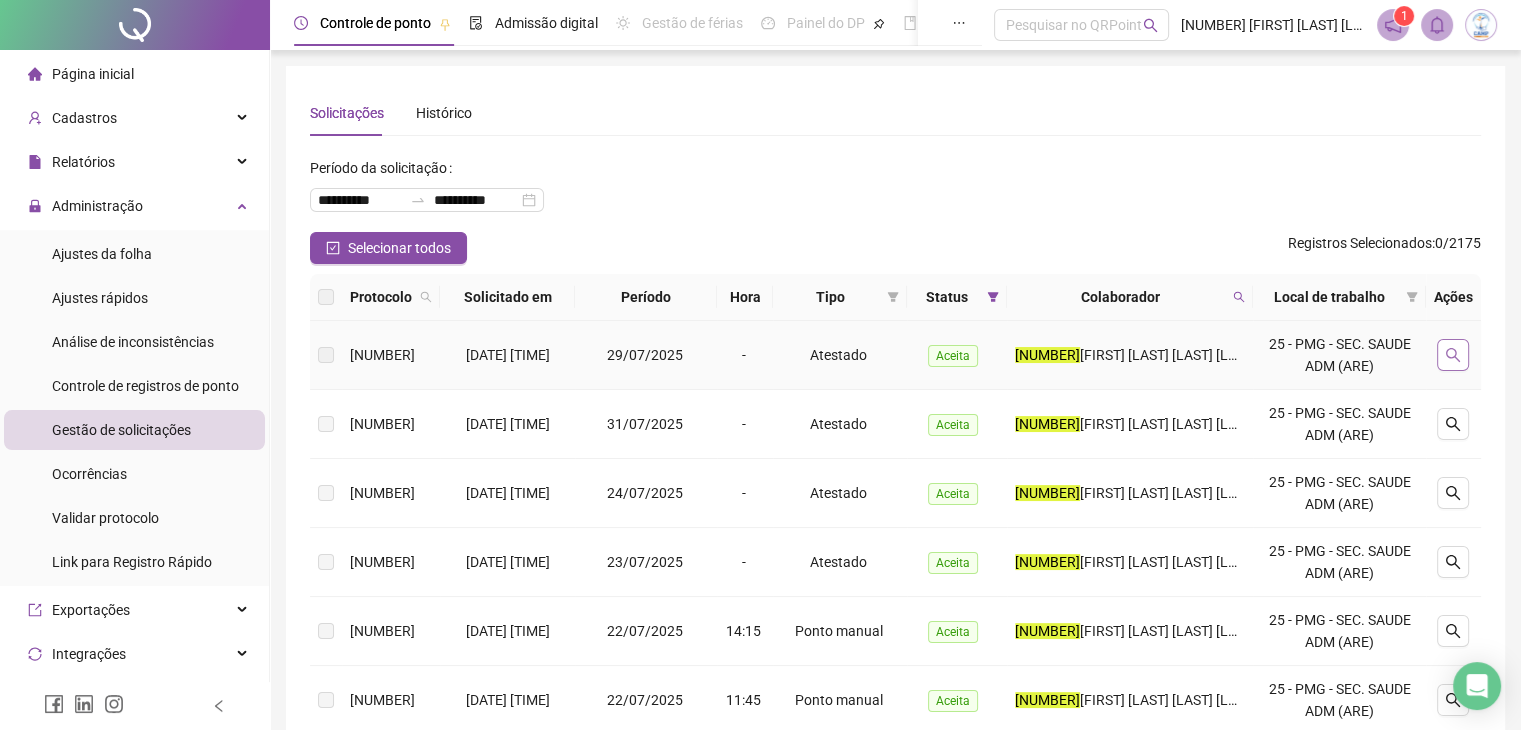 click 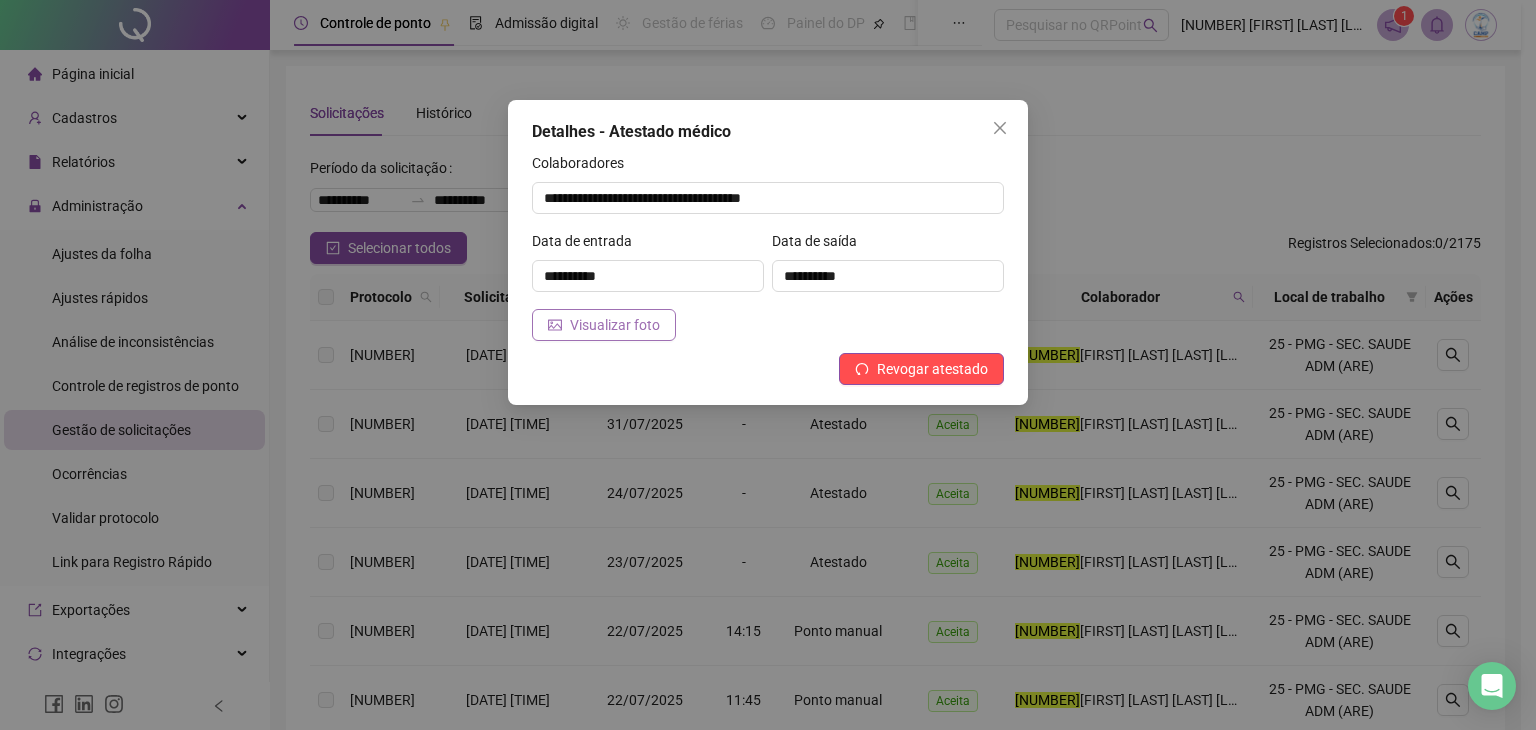 click on "Visualizar foto" at bounding box center (615, 325) 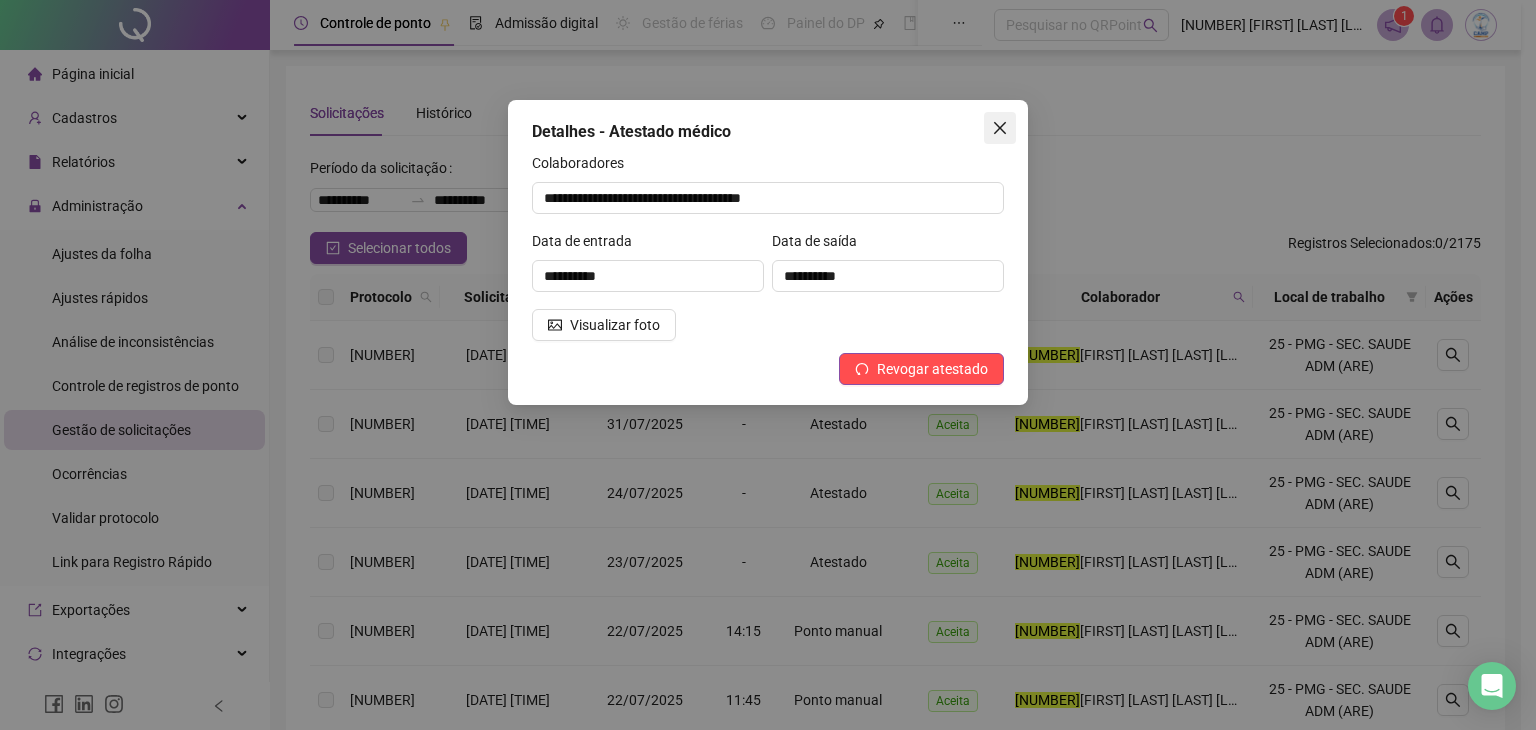 click at bounding box center (1000, 128) 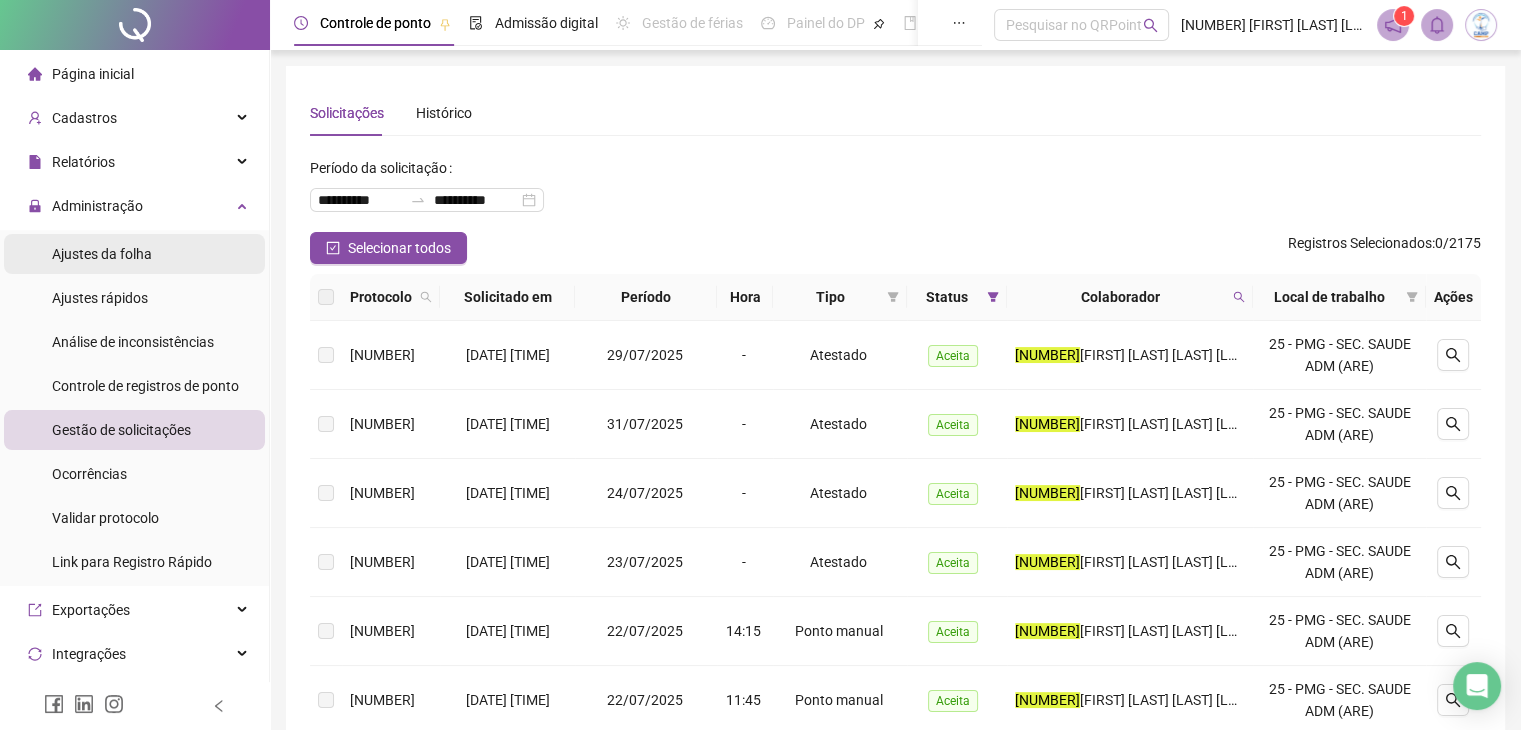 click on "Ajustes da folha" at bounding box center [102, 254] 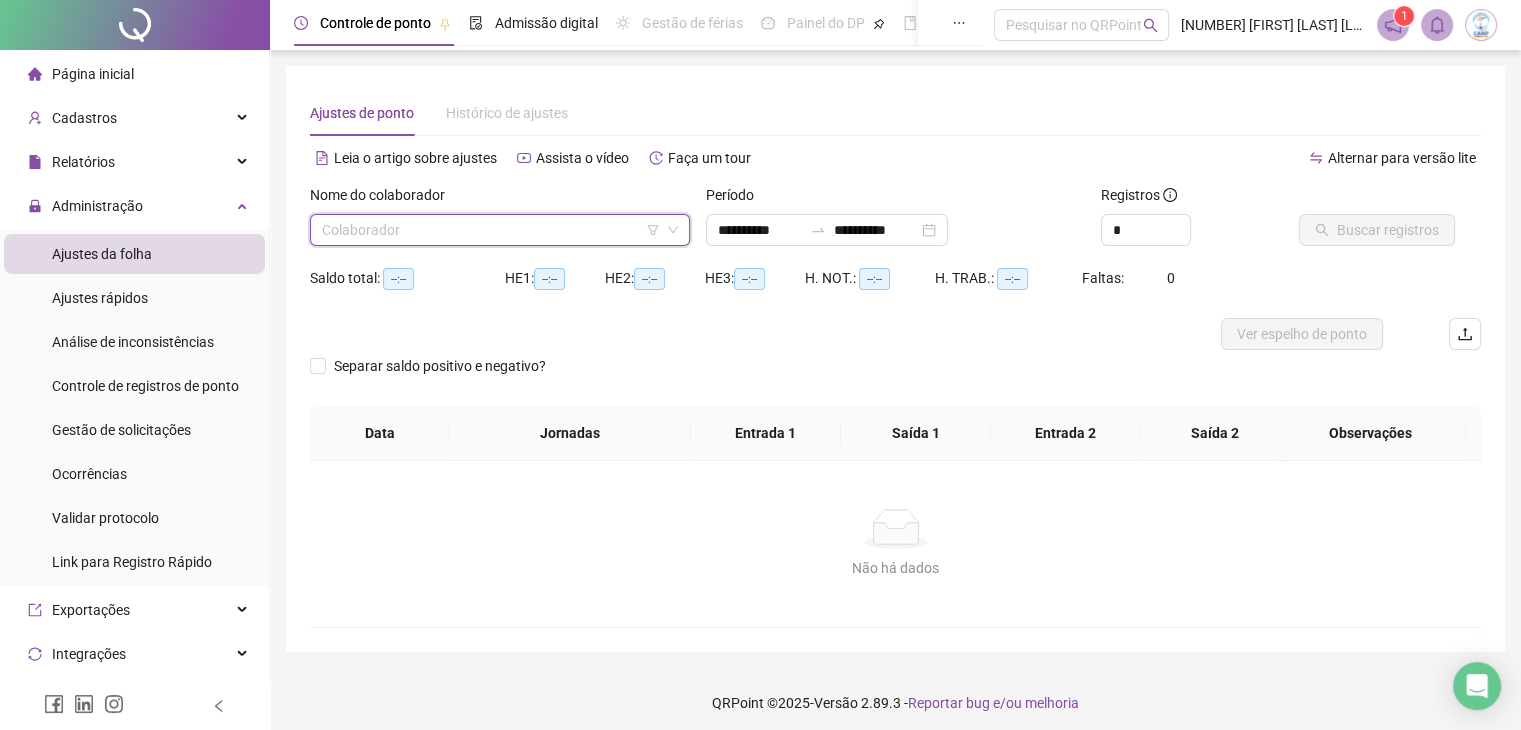 click at bounding box center (491, 230) 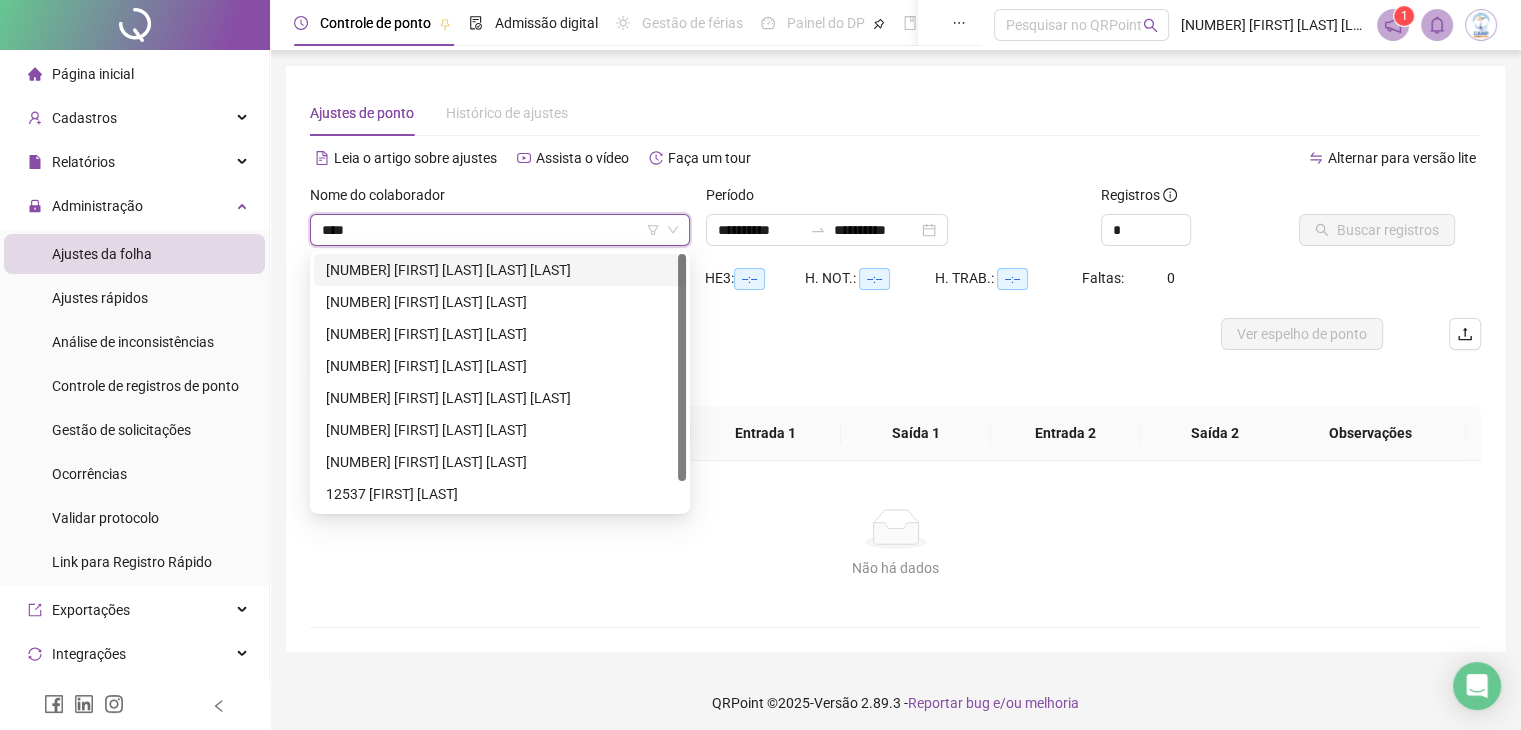 type on "*****" 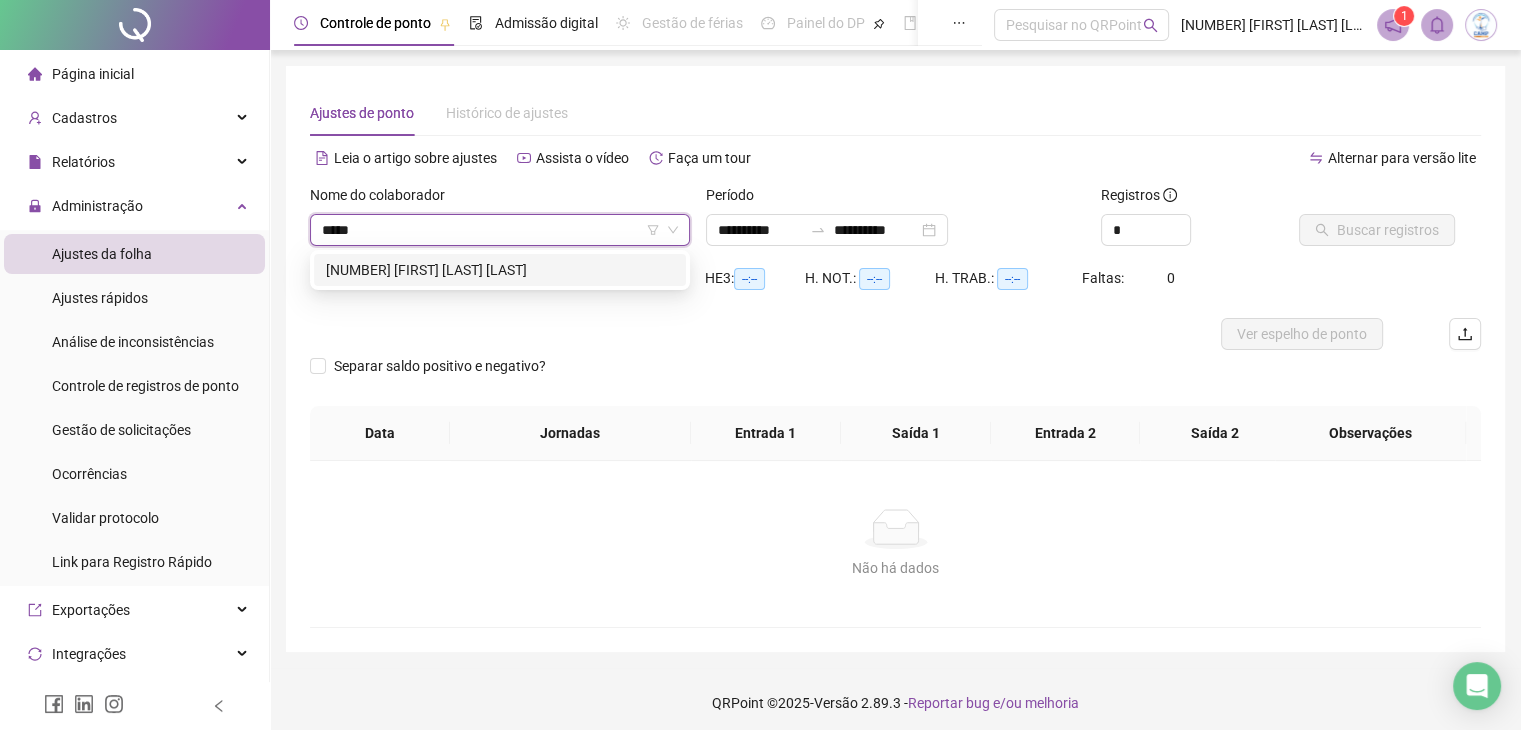 click on "[NUMBER] [FIRST] [LAST] [LAST]" at bounding box center [500, 270] 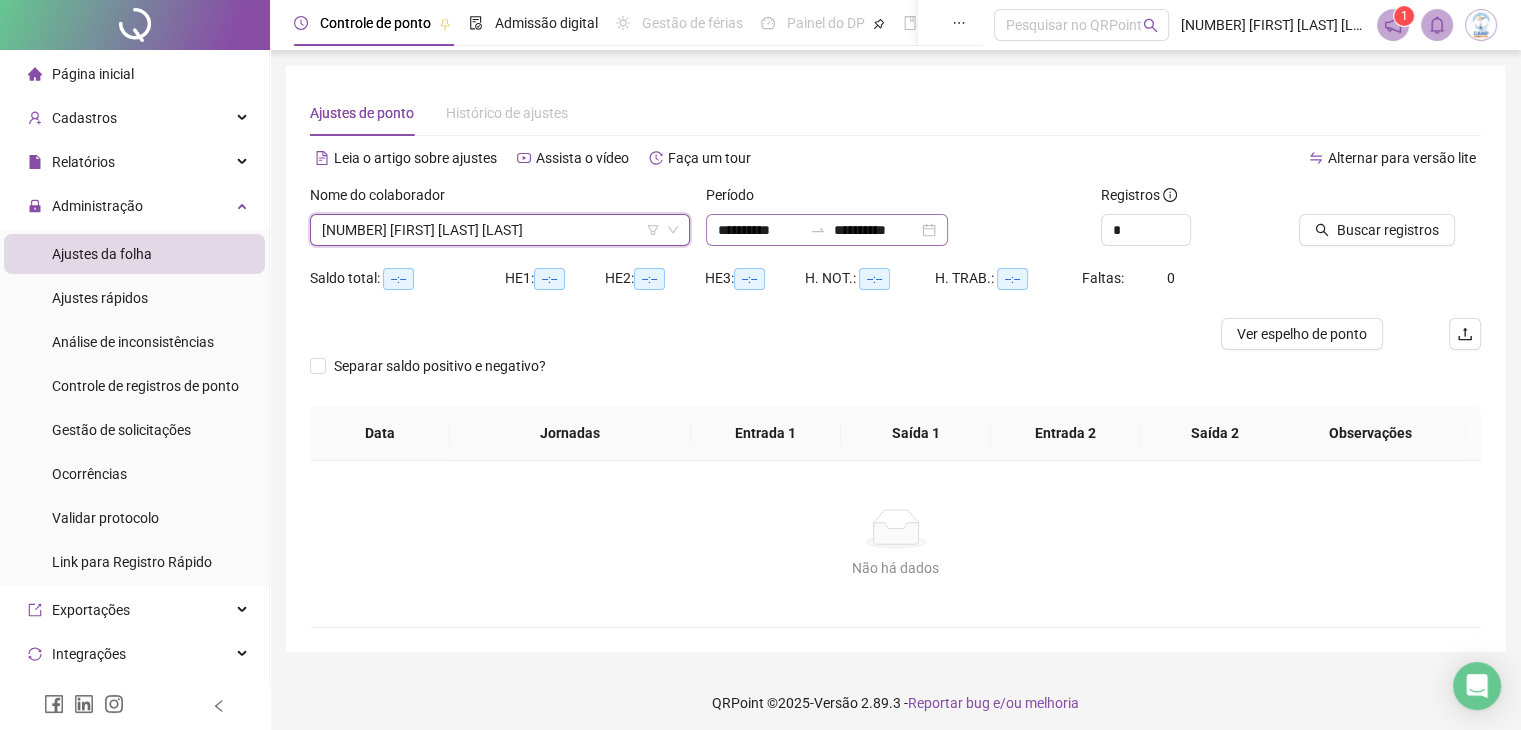 click on "**********" at bounding box center (827, 230) 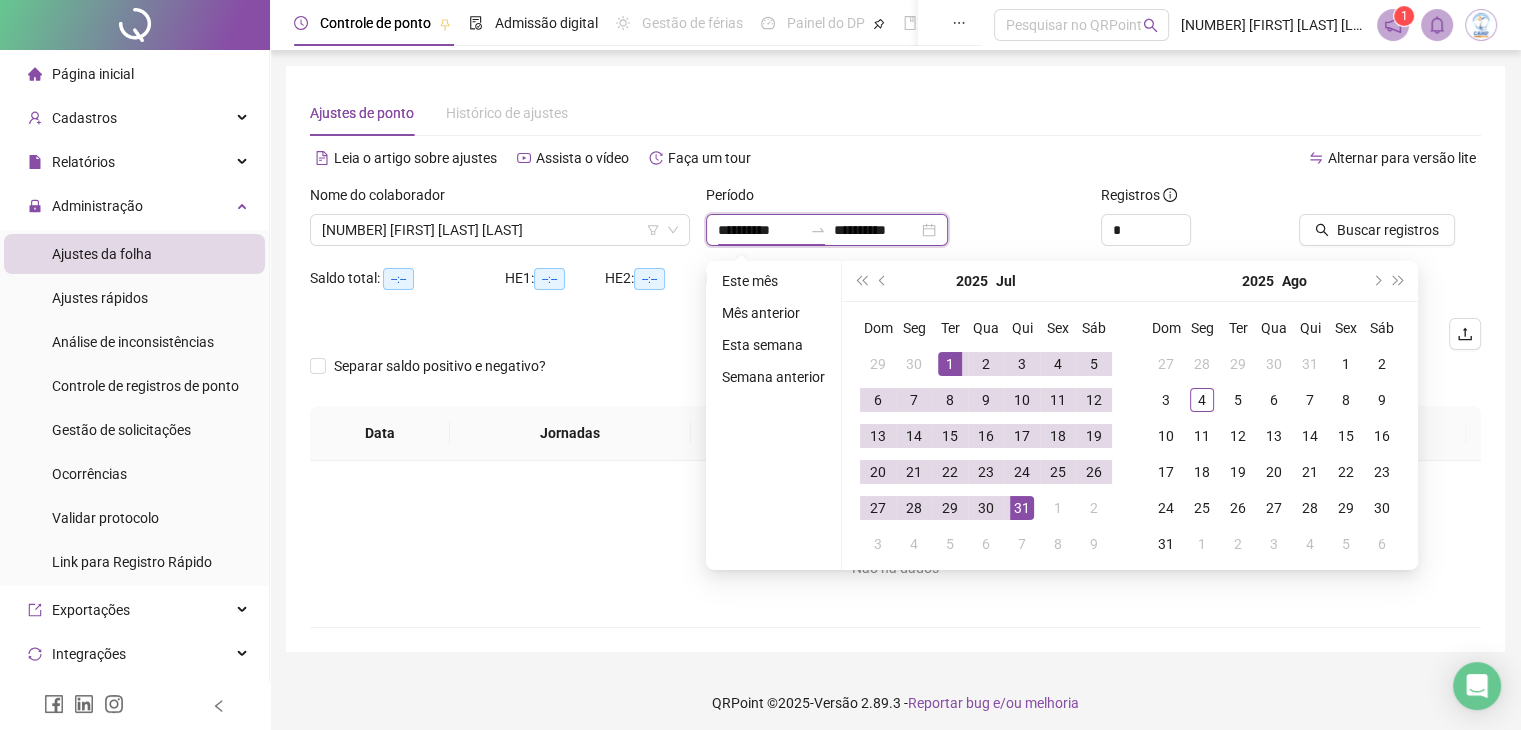 type on "**********" 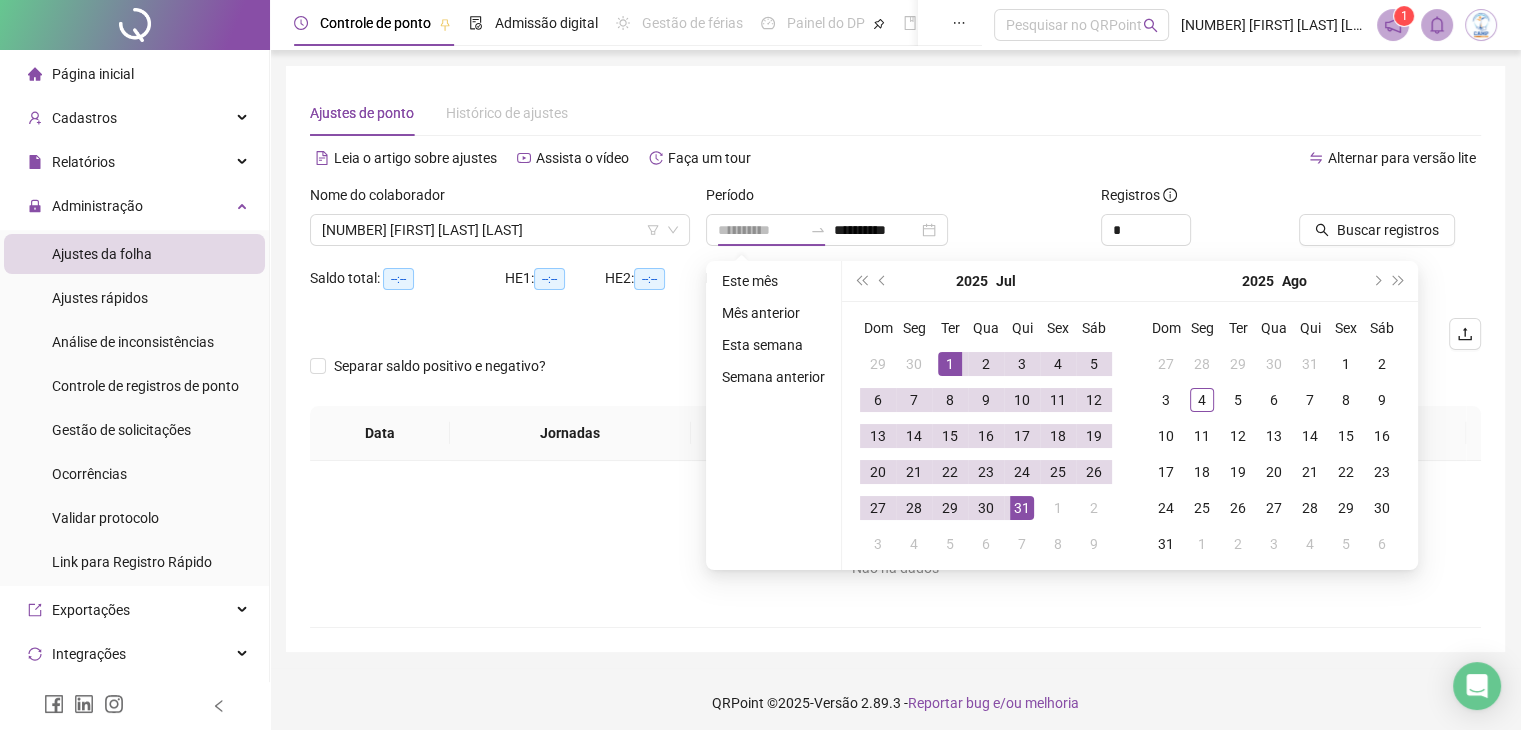 click on "1" at bounding box center [950, 364] 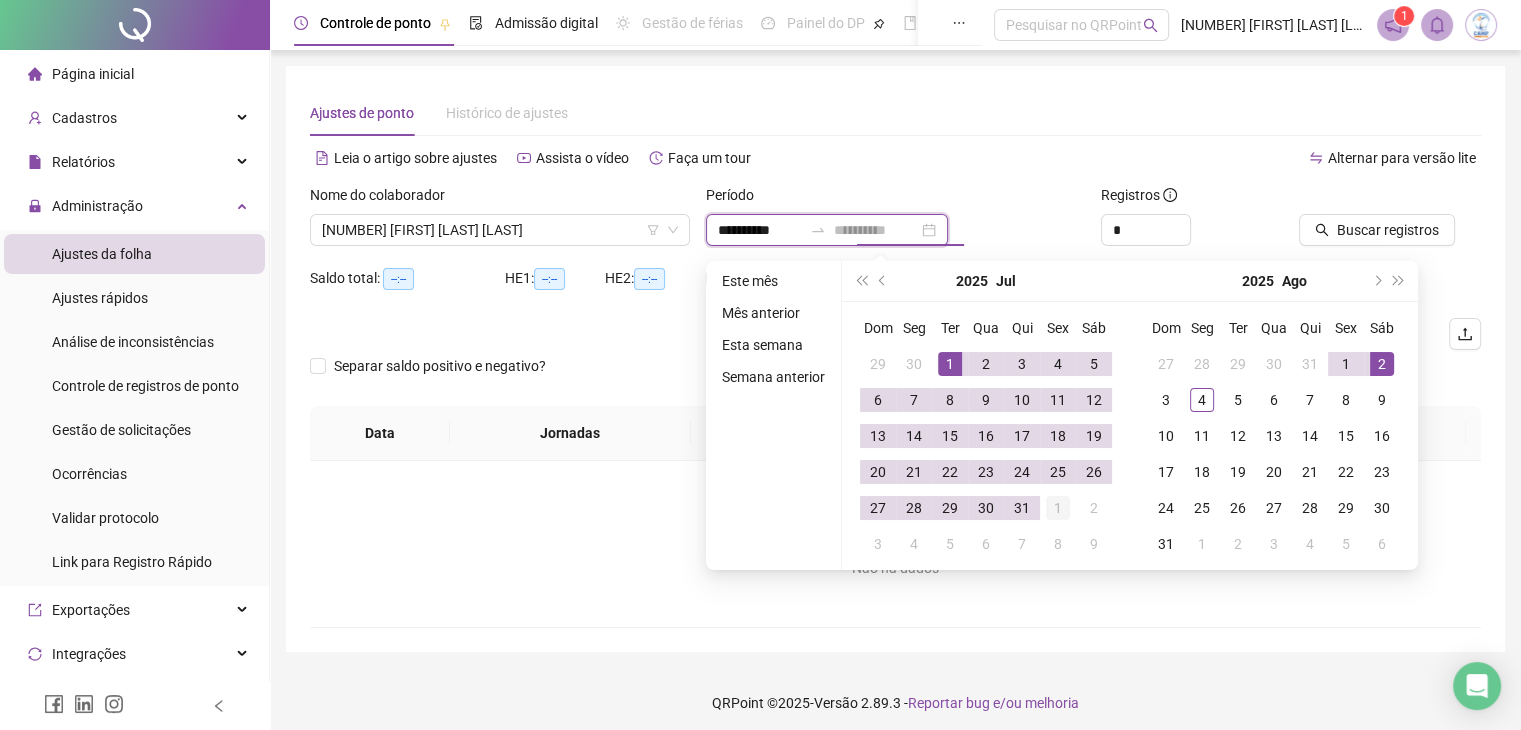 type on "**********" 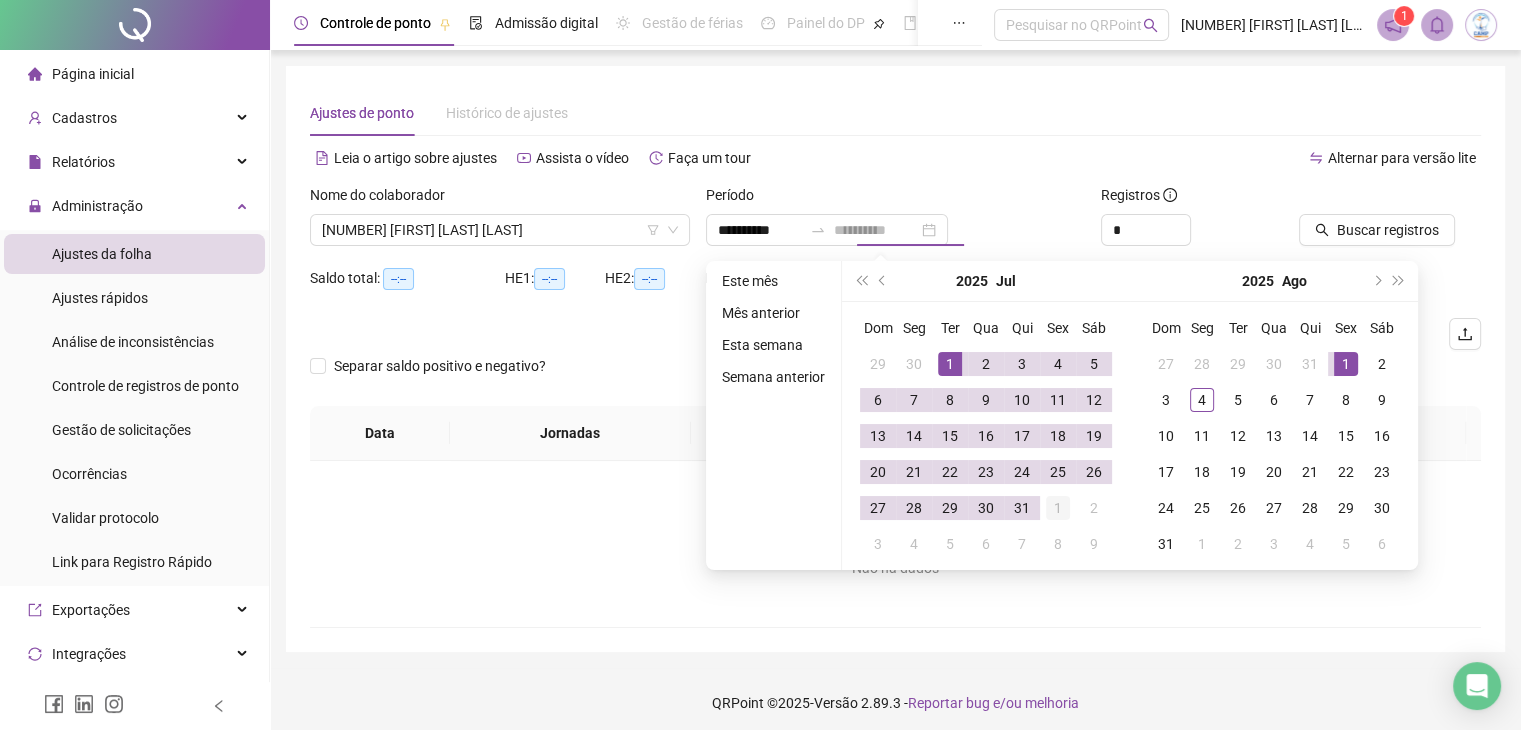 click on "1" at bounding box center [1058, 508] 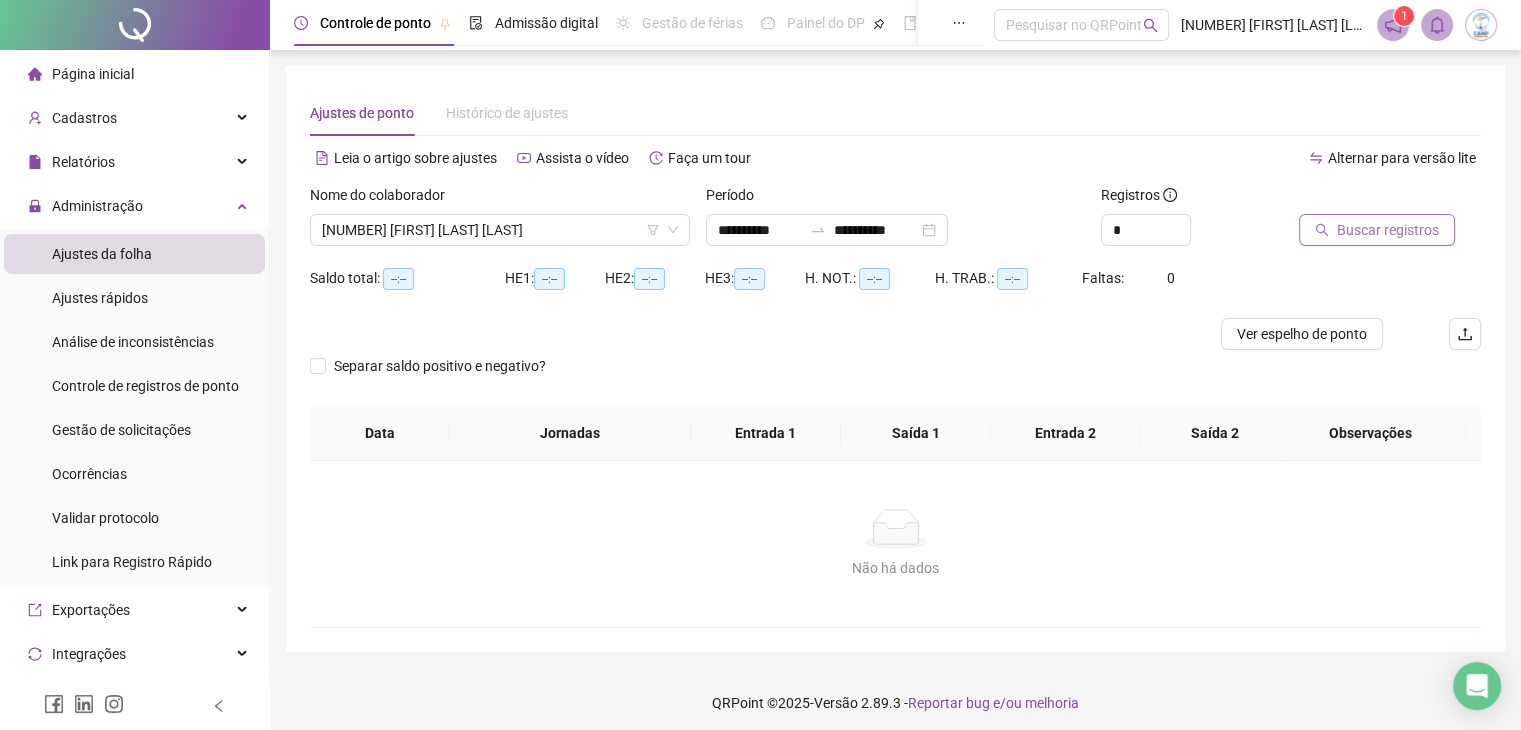 click on "Buscar registros" at bounding box center (1388, 230) 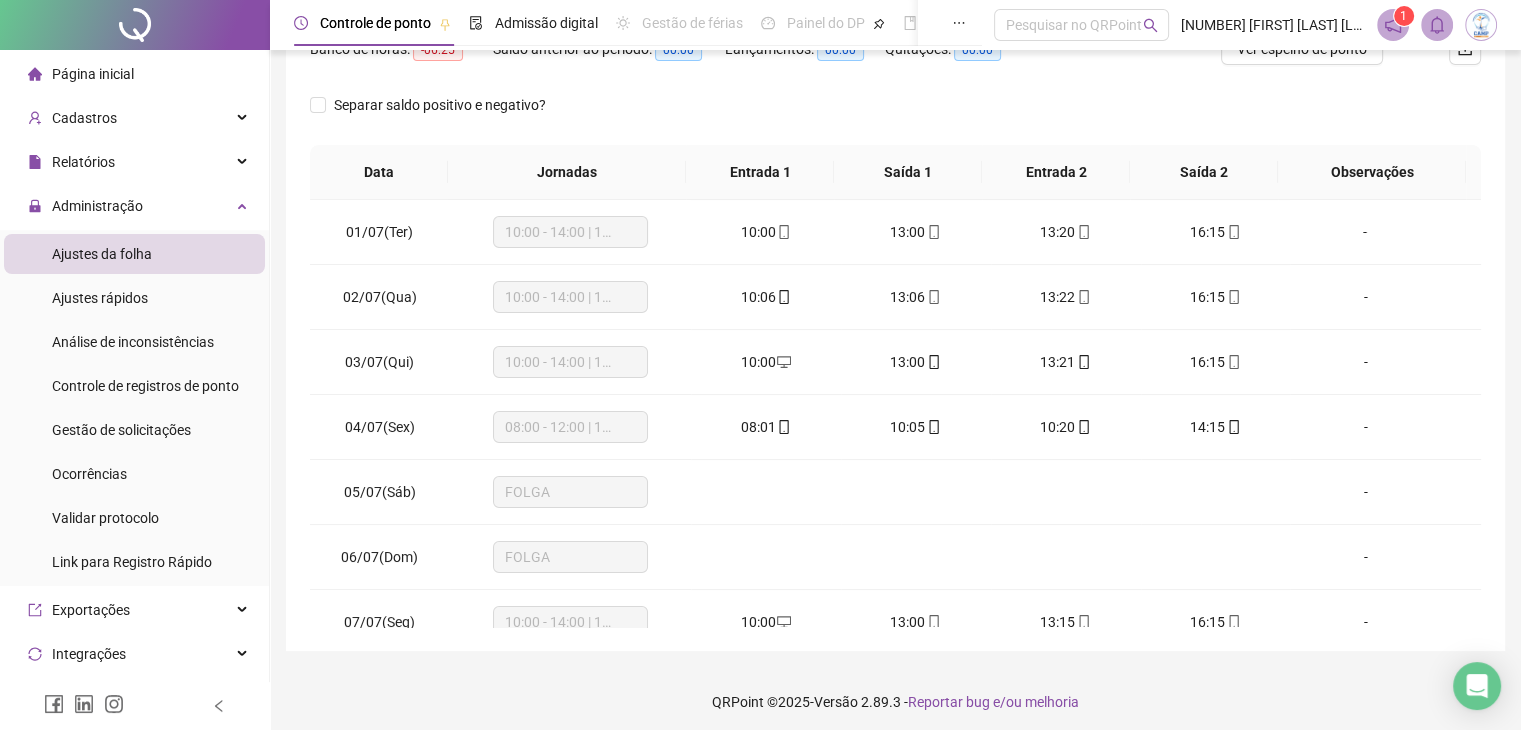 scroll, scrollTop: 292, scrollLeft: 0, axis: vertical 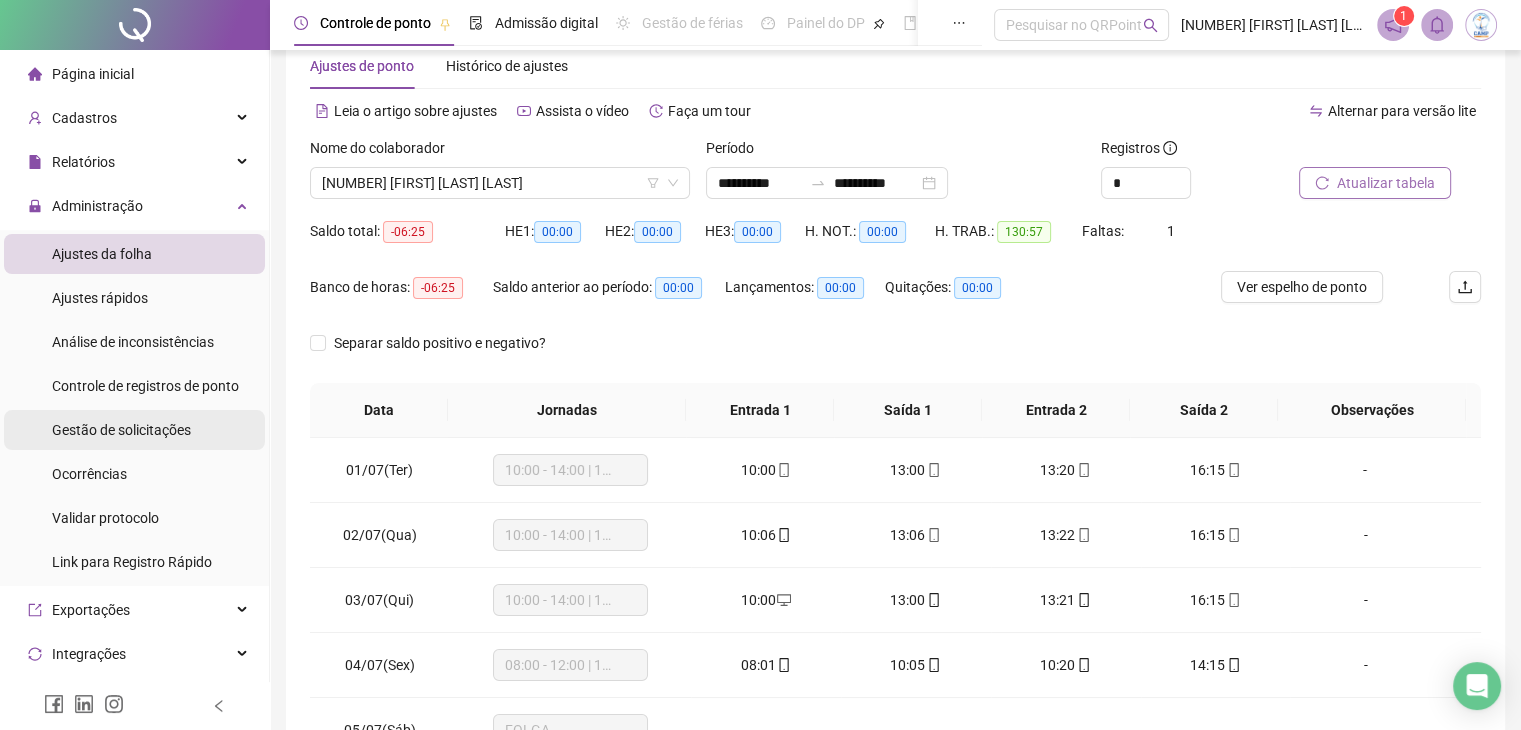 click on "Gestão de solicitações" at bounding box center [121, 430] 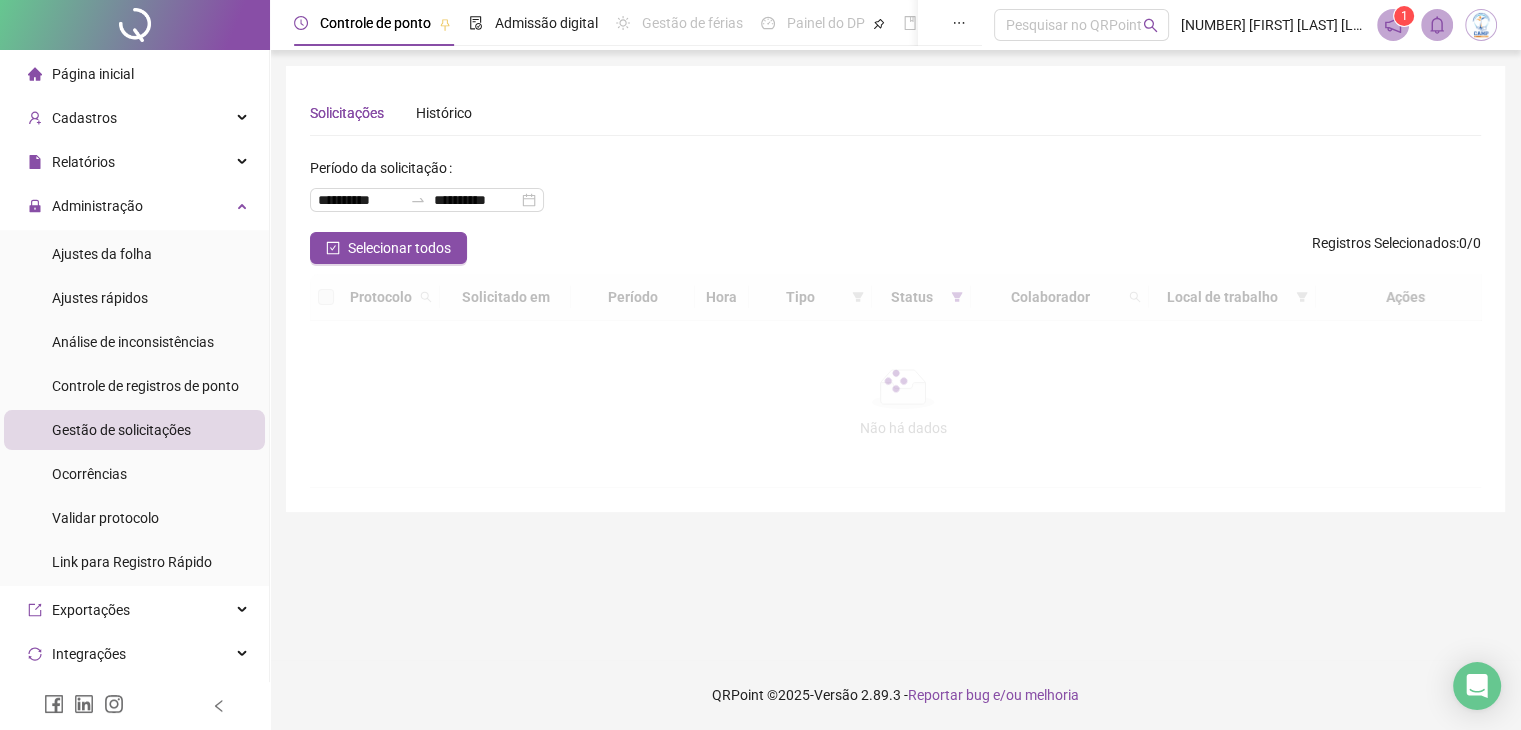 scroll, scrollTop: 0, scrollLeft: 0, axis: both 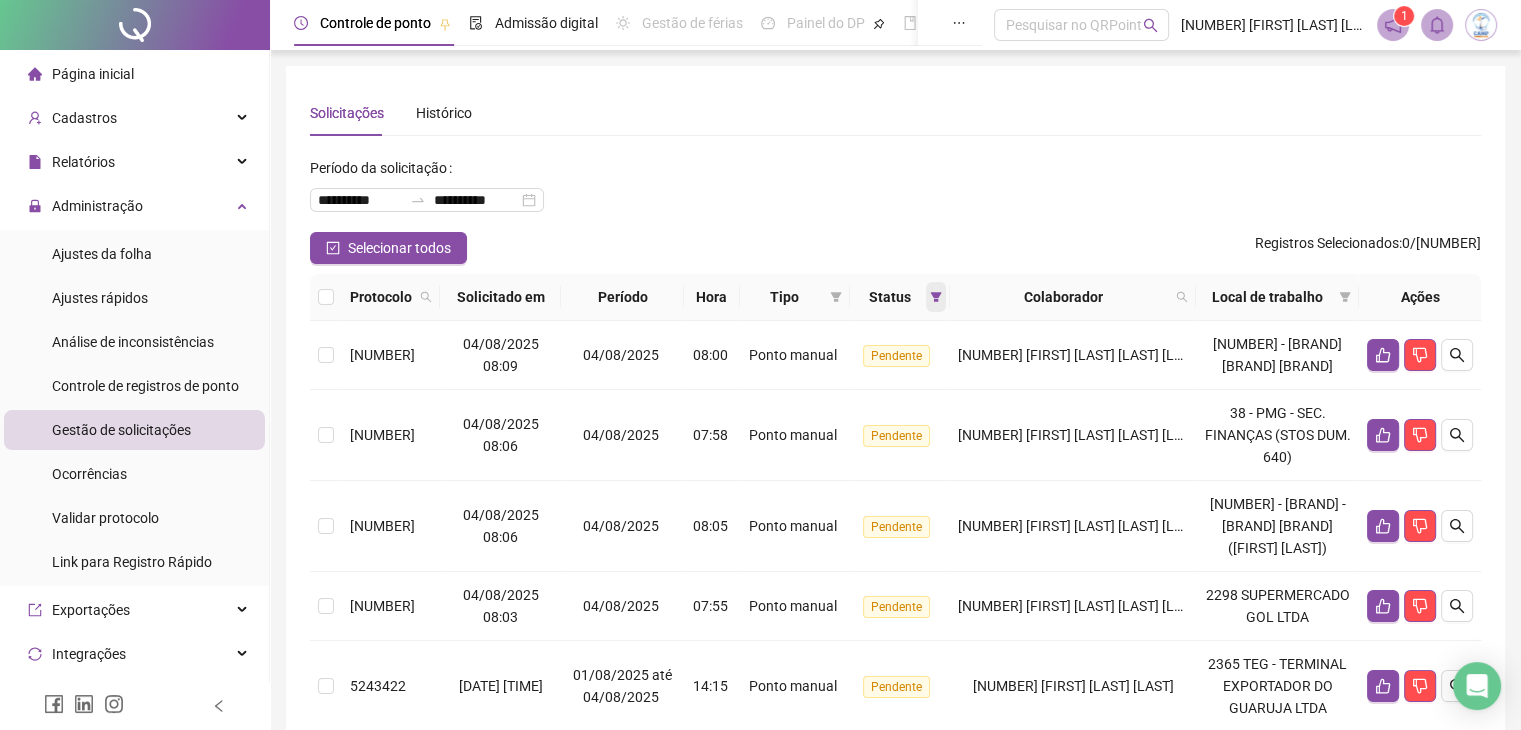 click 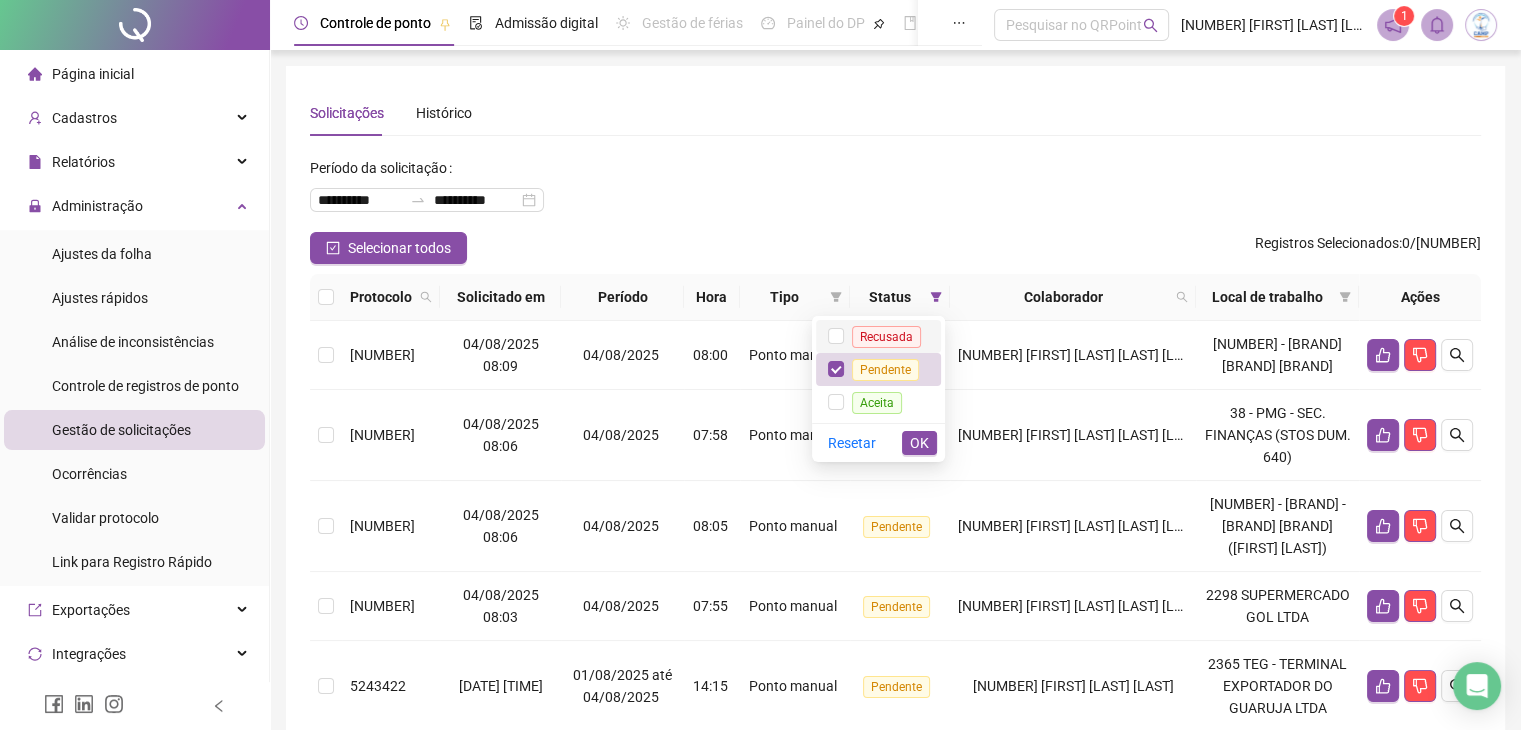 click on "Recusada" at bounding box center (878, 336) 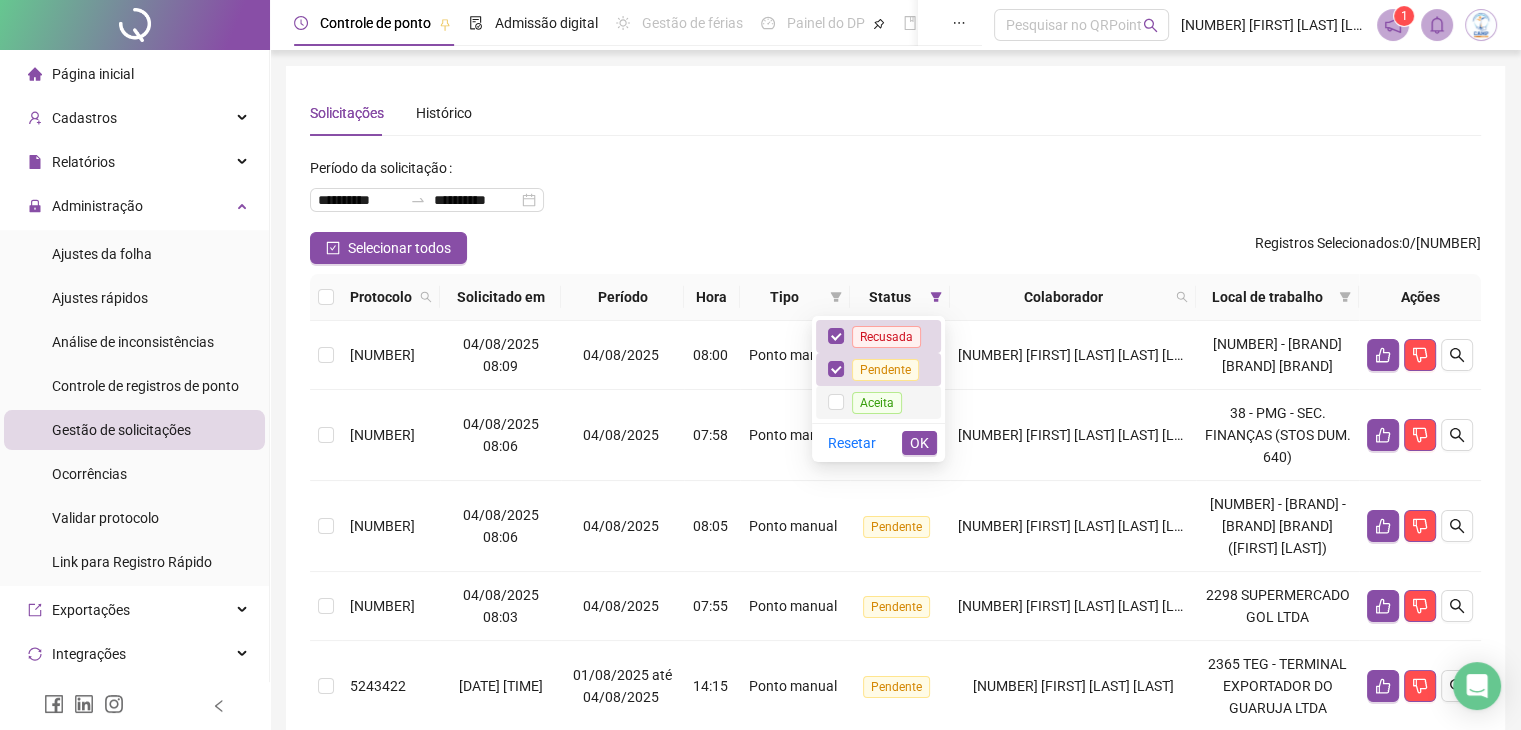 click on "Aceita" at bounding box center [877, 403] 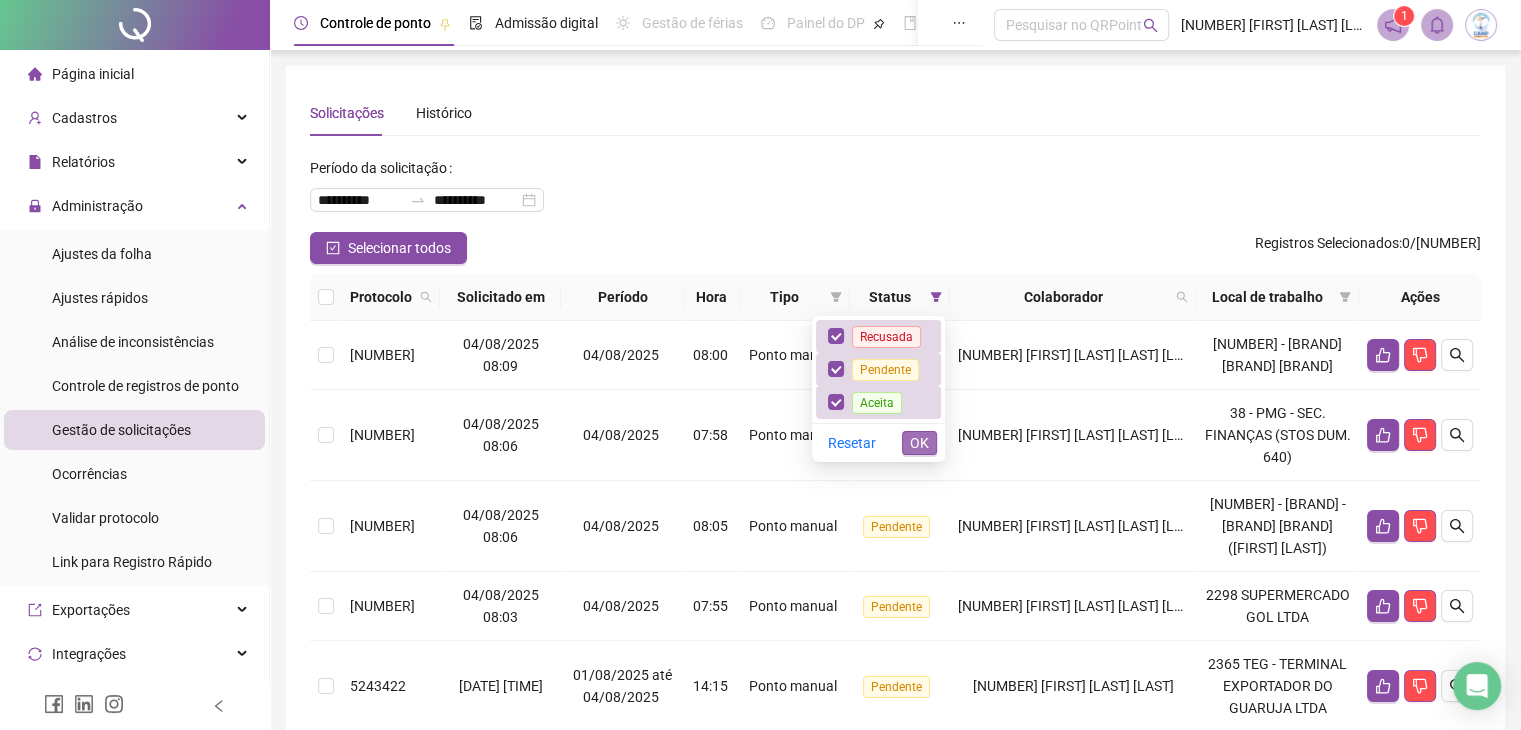 click on "OK" at bounding box center (919, 443) 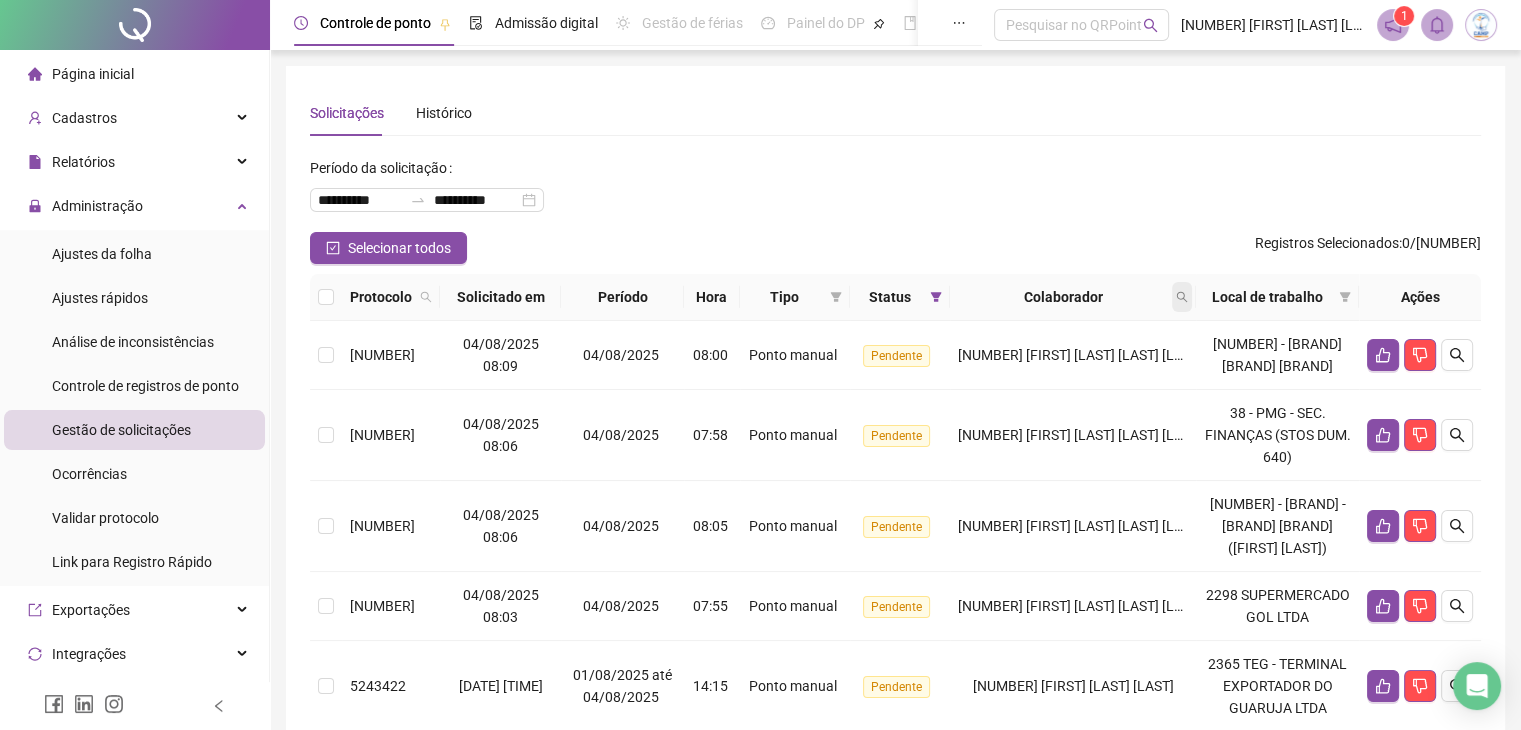 click 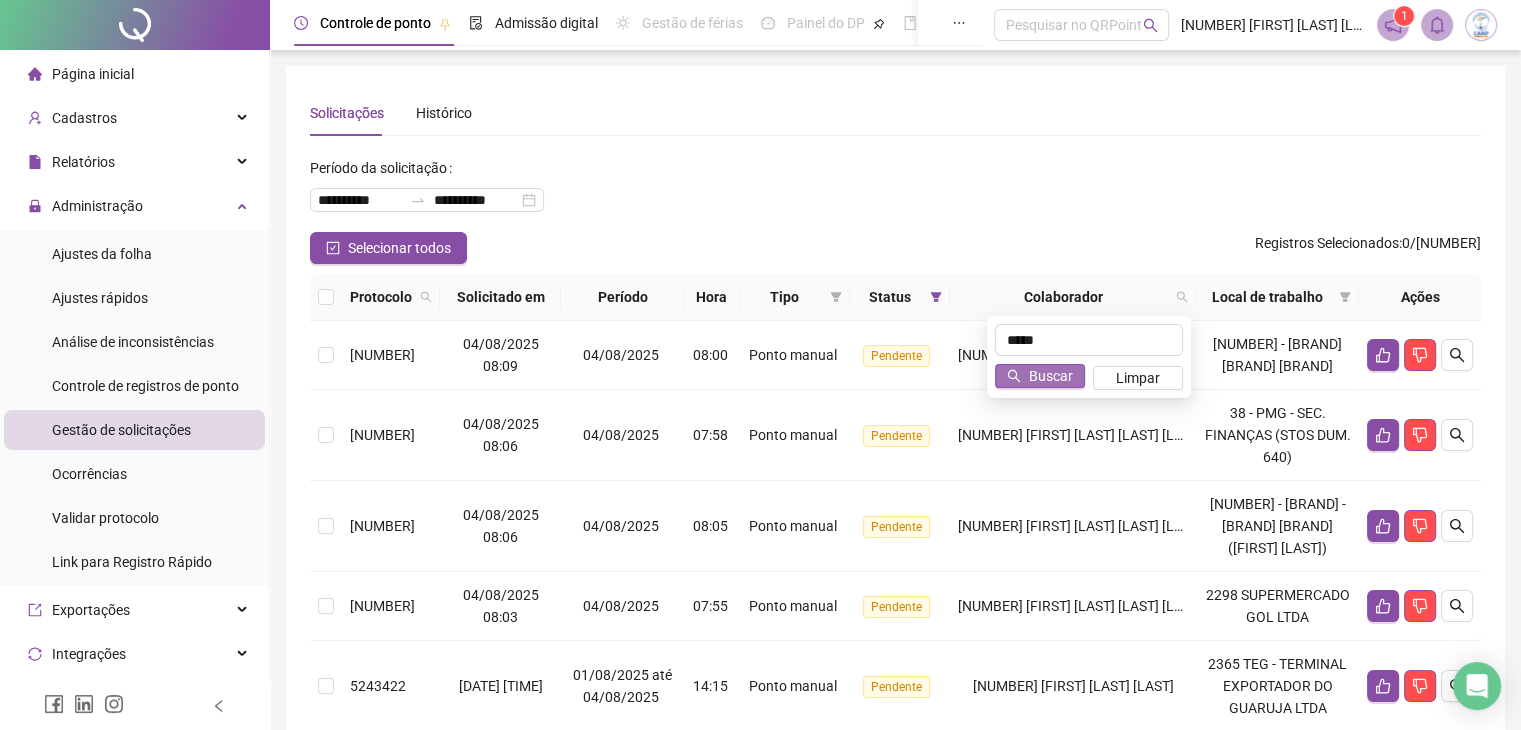 type on "*****" 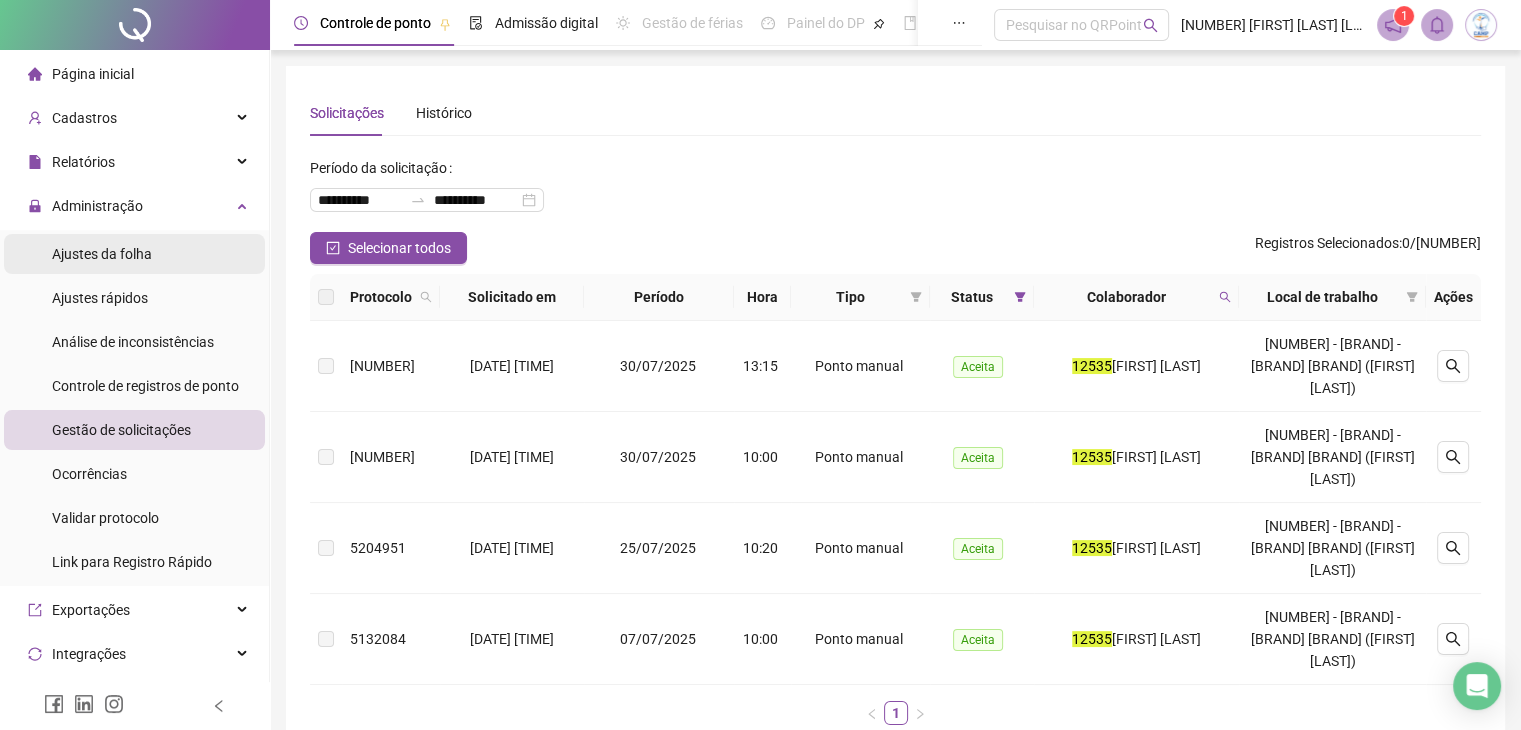 click on "Ajustes da folha" at bounding box center (102, 254) 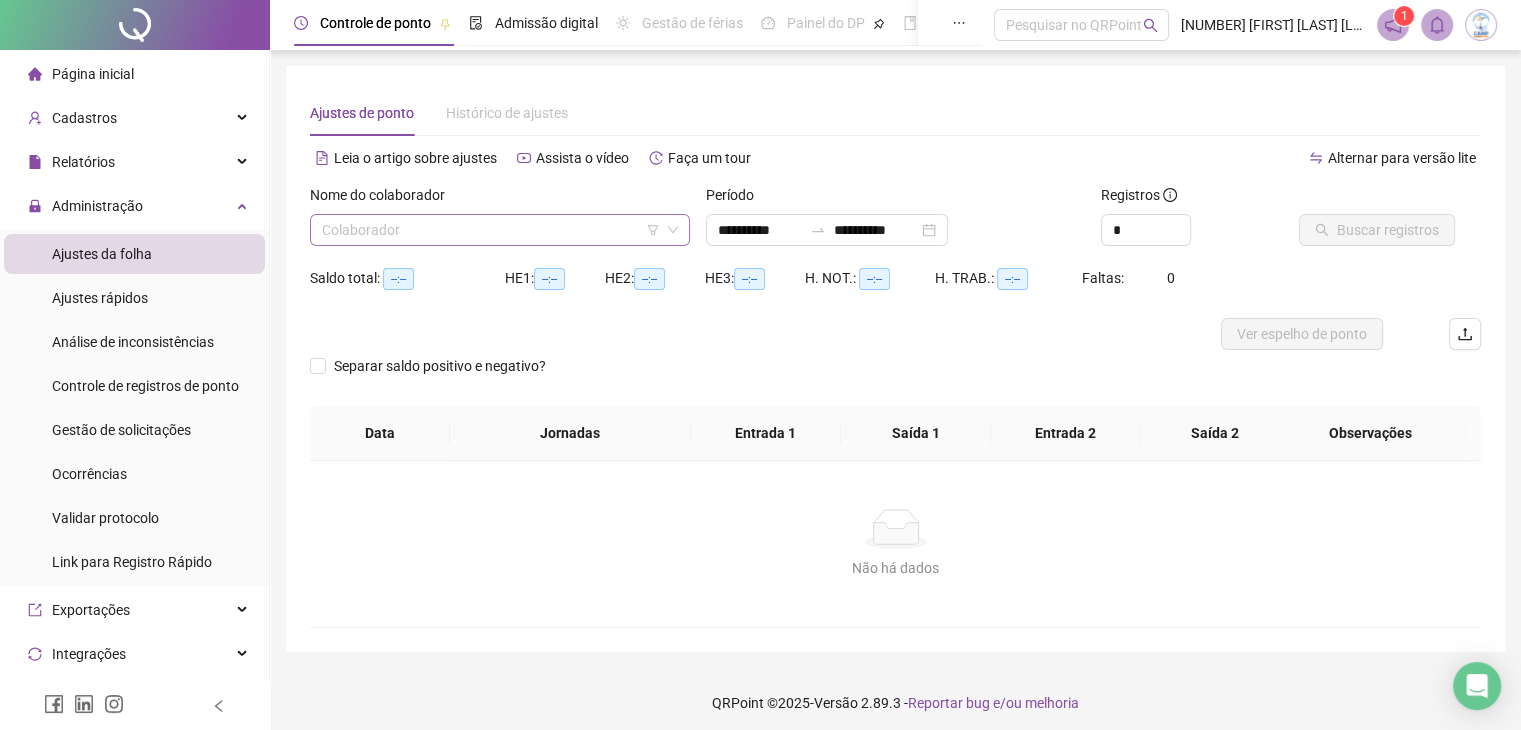 click at bounding box center (491, 230) 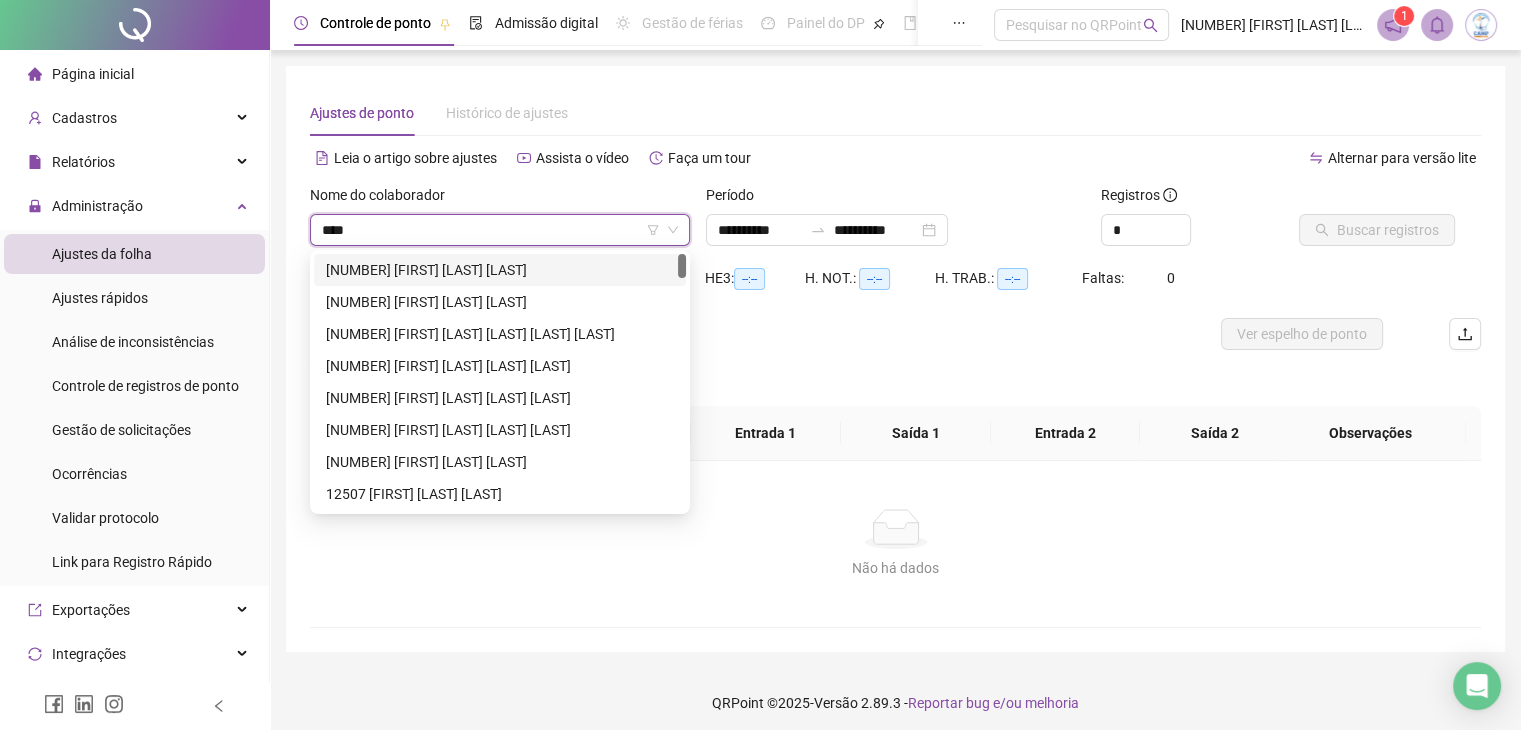 type on "*****" 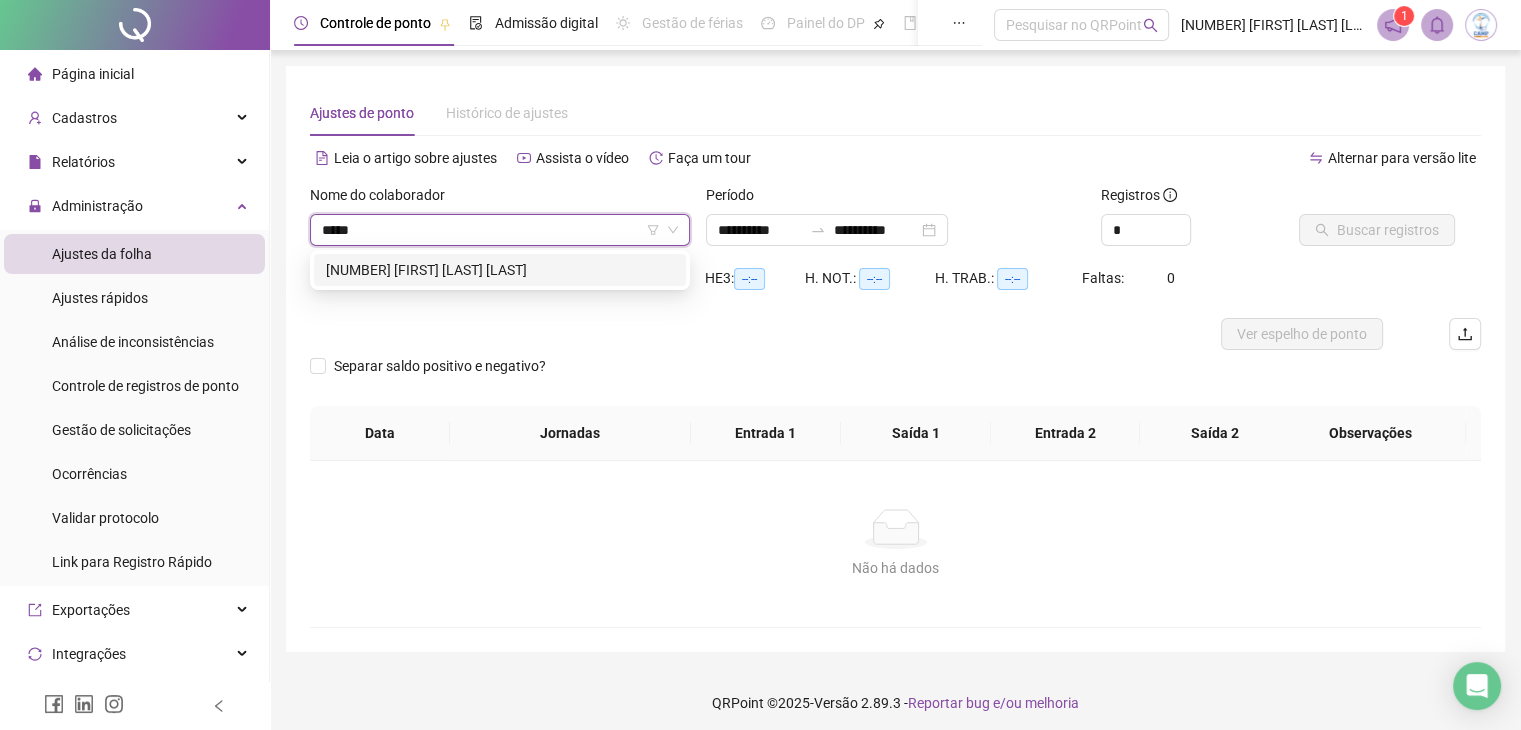 click on "[NUMBER] [FIRST] [LAST] [LAST]" at bounding box center (500, 270) 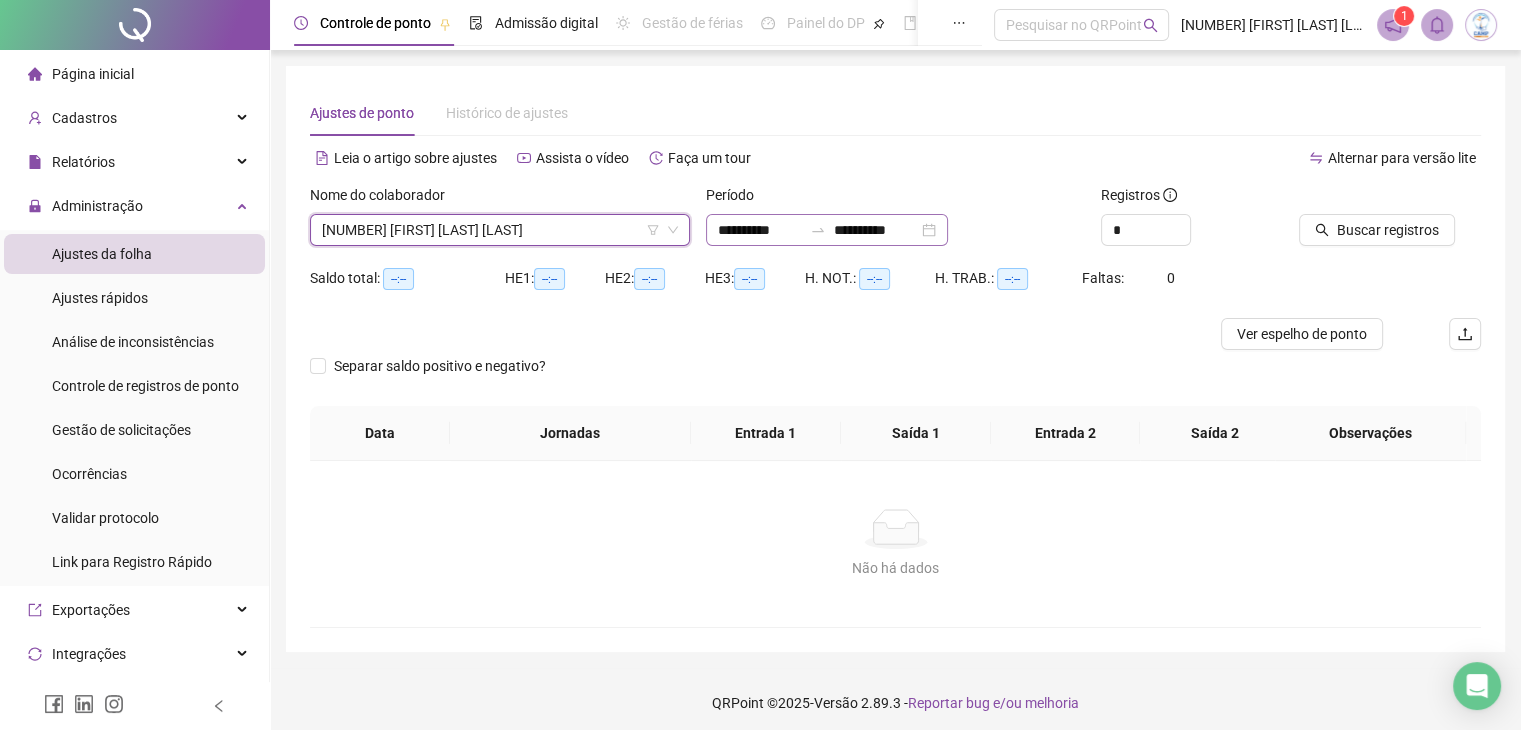 click on "**********" at bounding box center [827, 230] 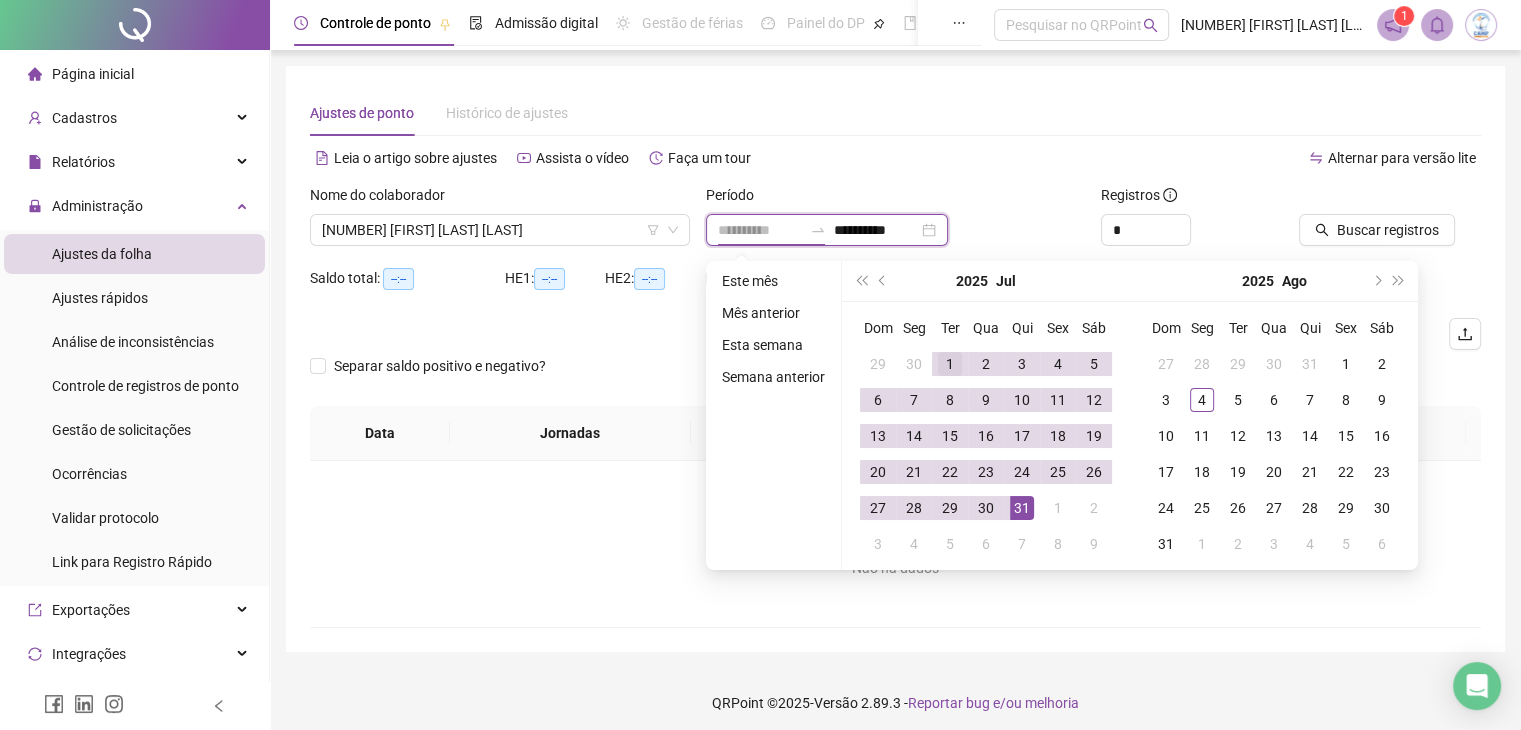 type on "**********" 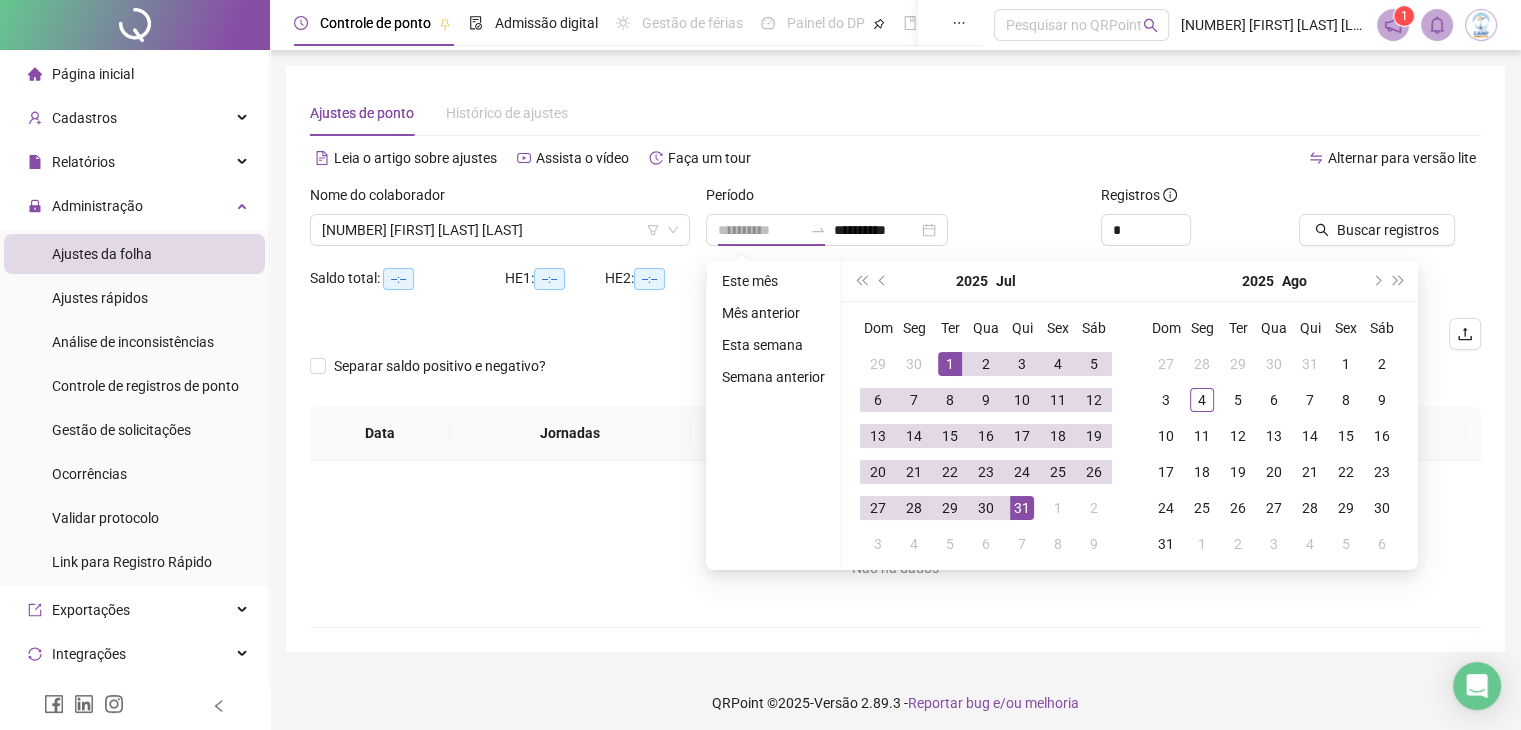 click on "1" at bounding box center [950, 364] 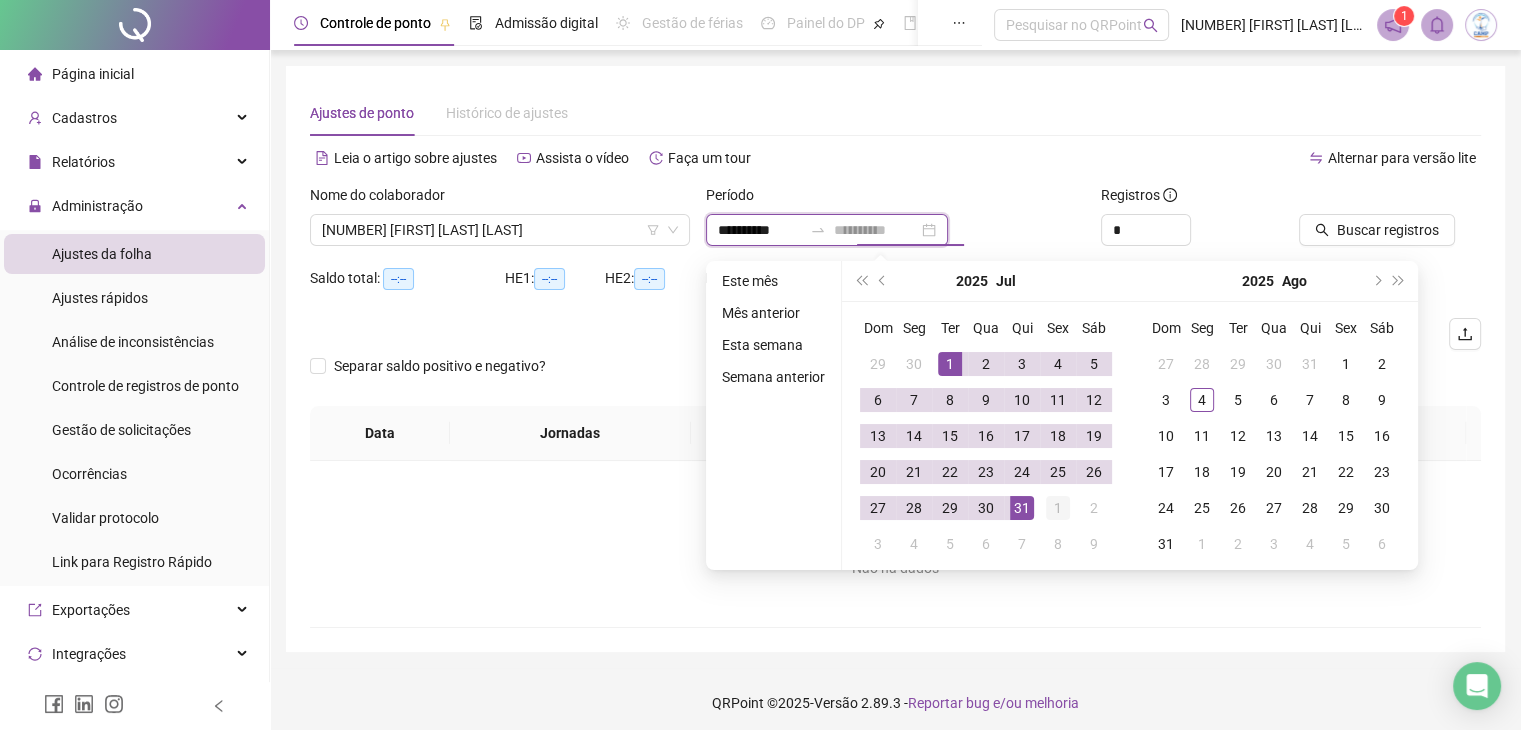 type on "**********" 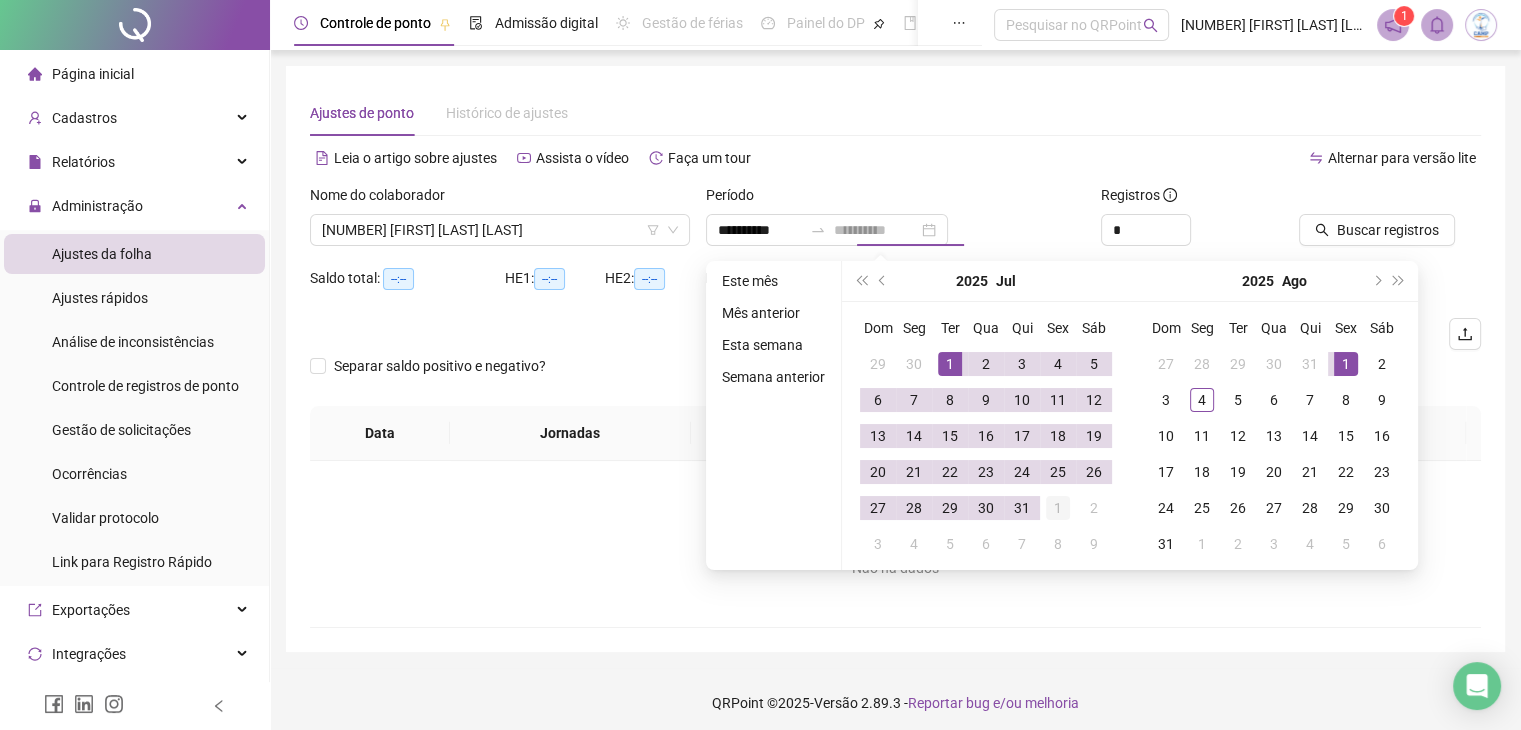 click on "1" at bounding box center [1058, 508] 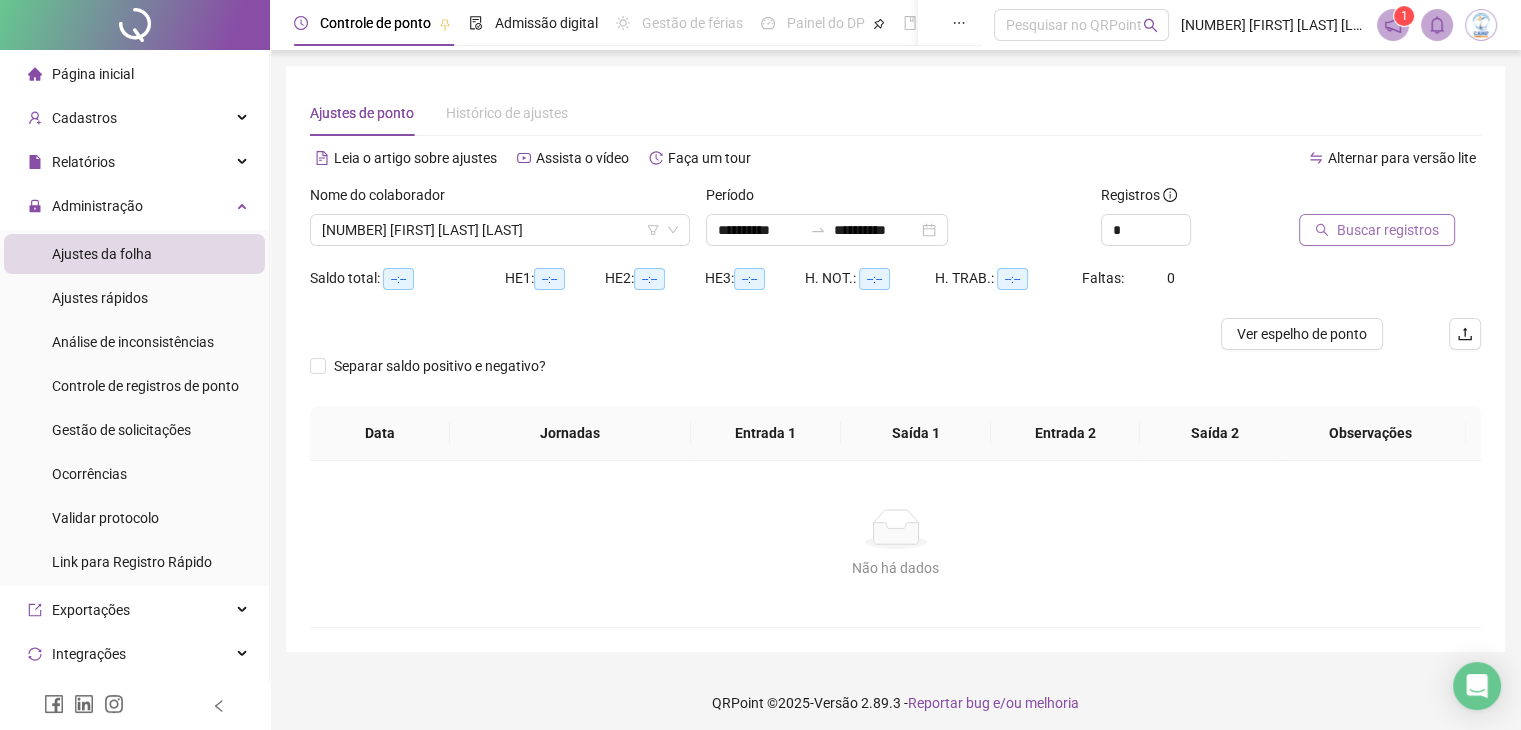 click 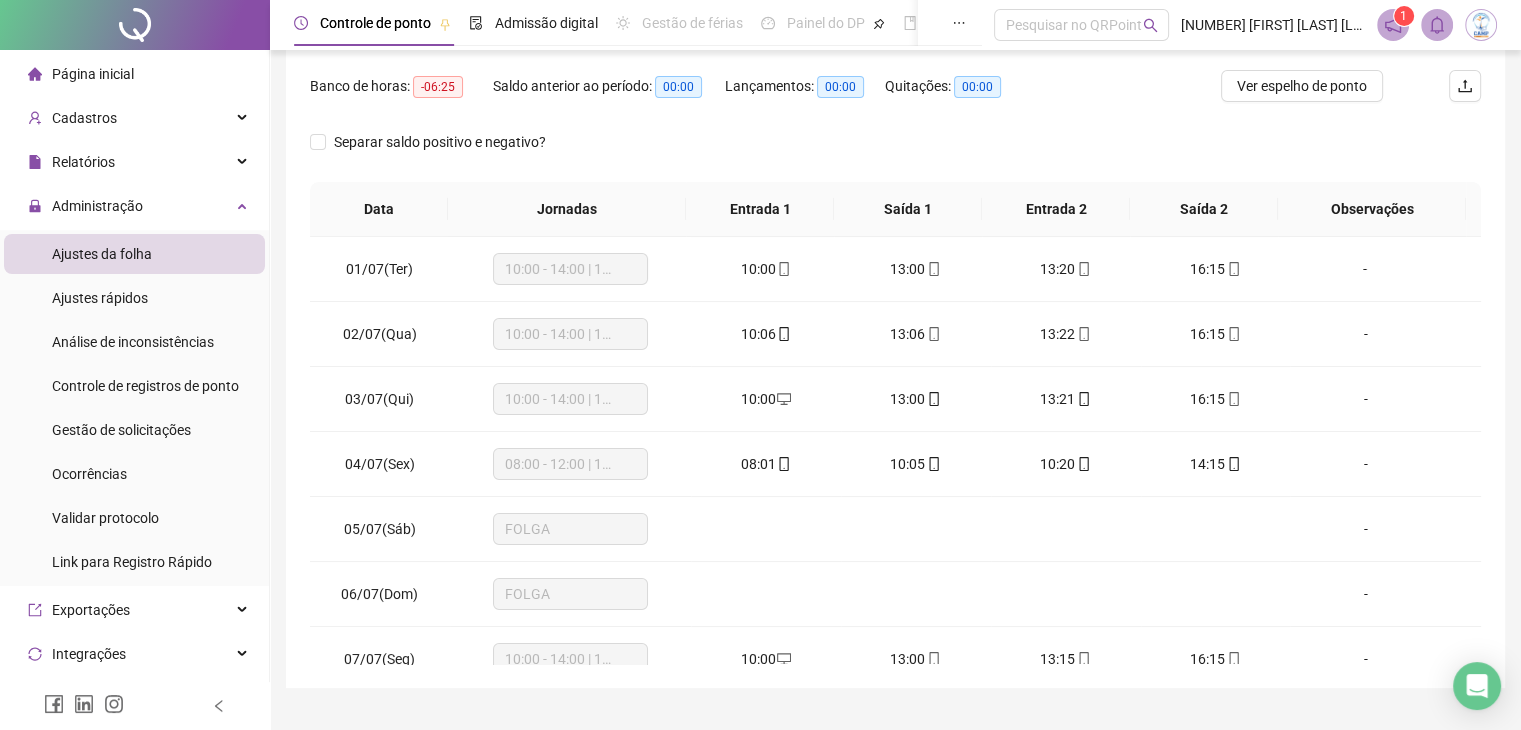 scroll, scrollTop: 292, scrollLeft: 0, axis: vertical 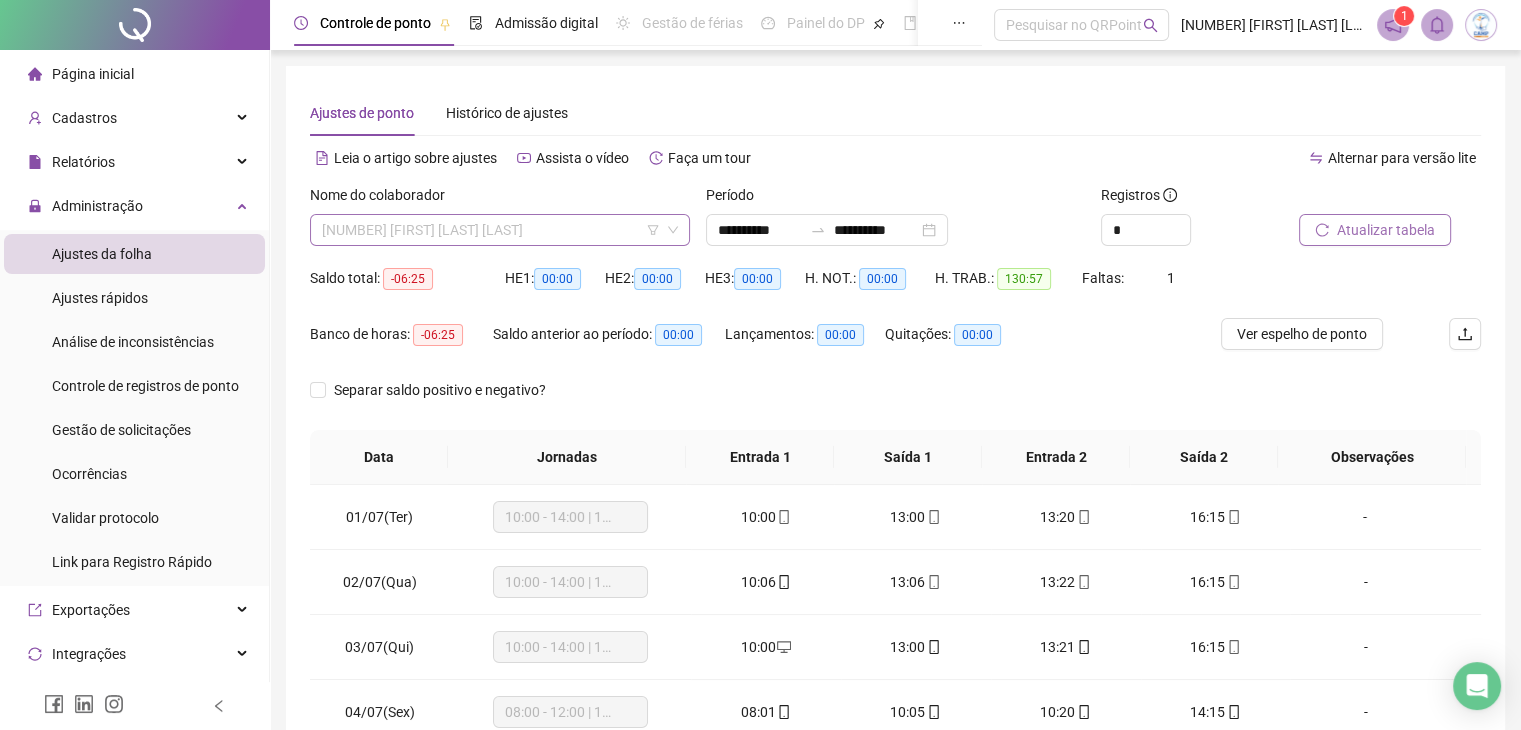 click on "[NUMBER] [FIRST] [LAST] [LAST]" at bounding box center (500, 230) 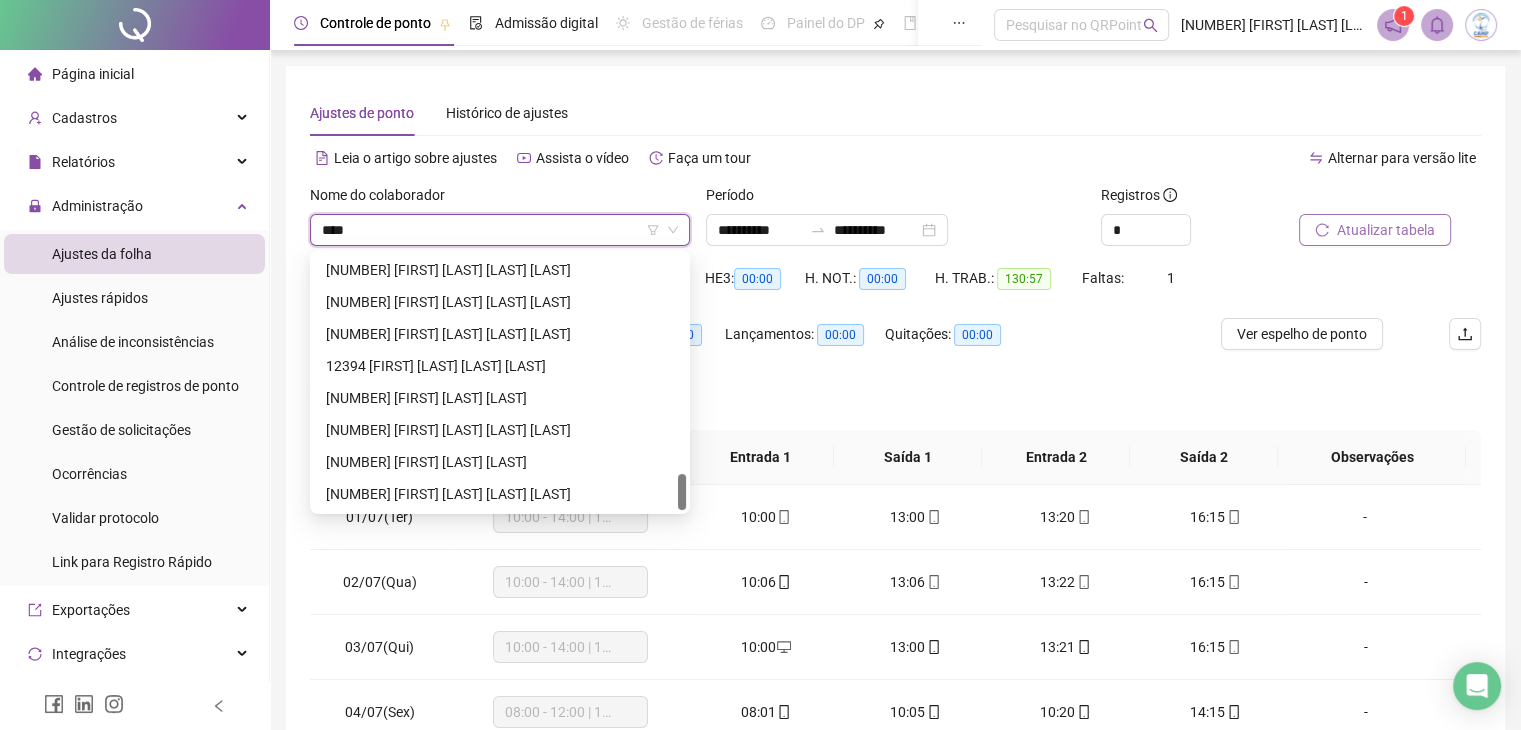 scroll, scrollTop: 0, scrollLeft: 0, axis: both 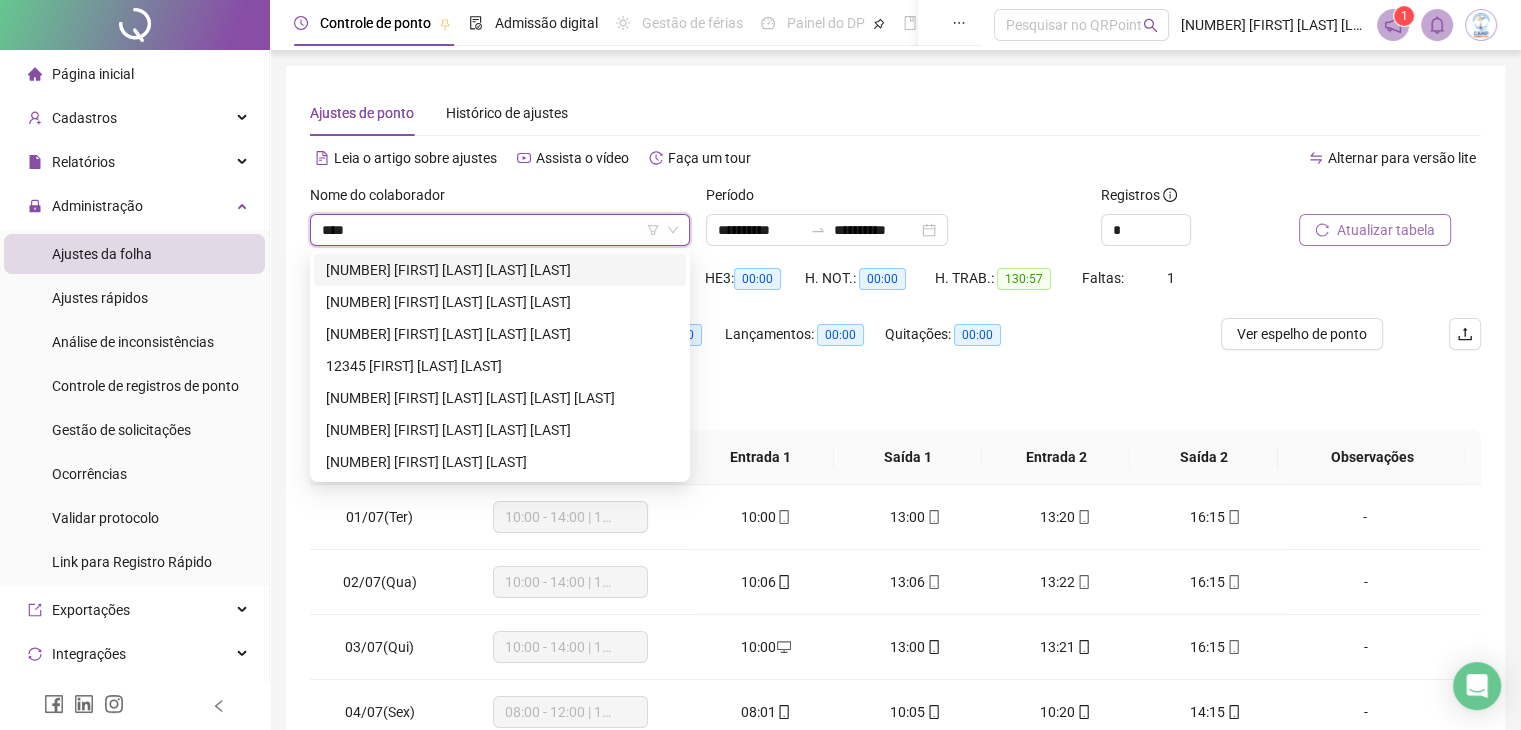 type on "*****" 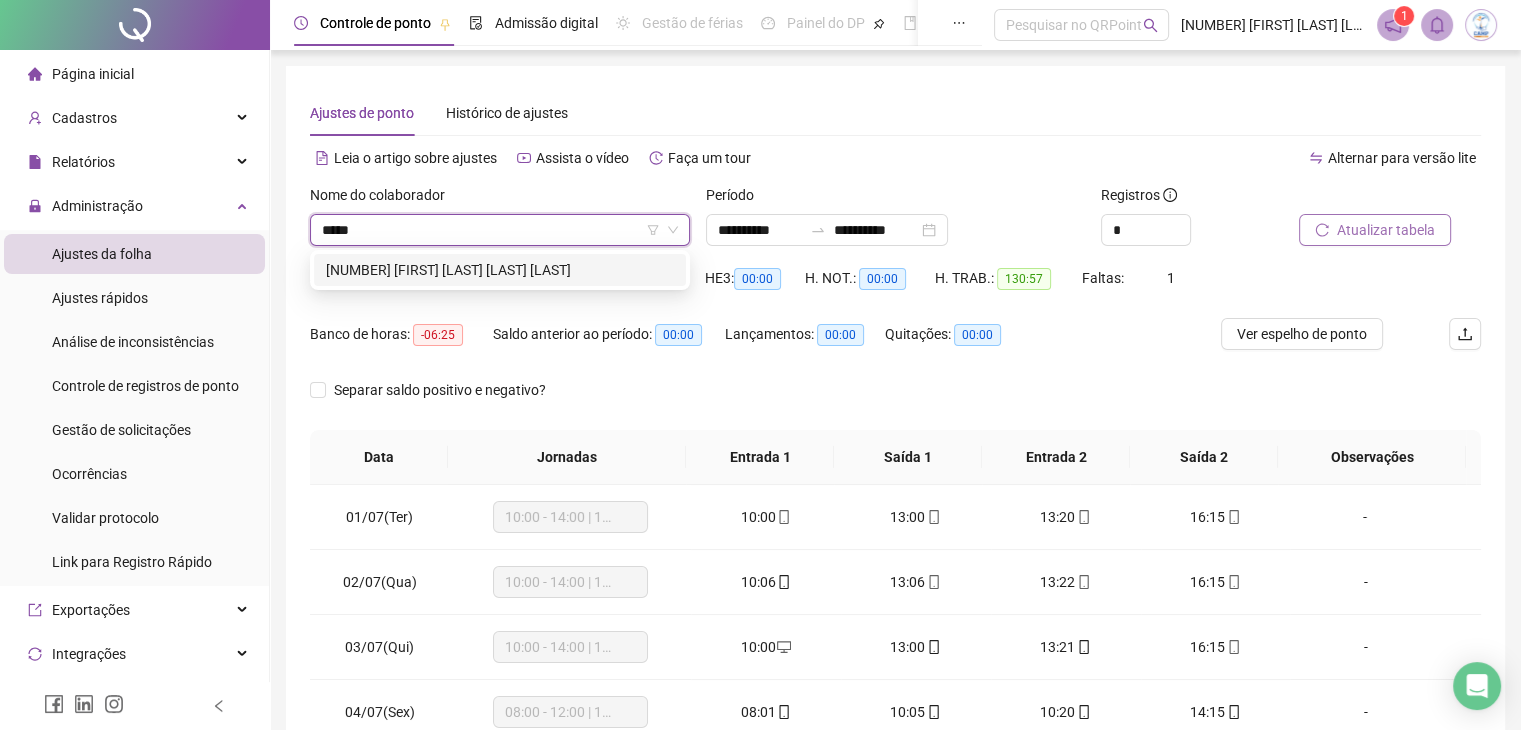 click on "[NUMBER] [FIRST] [LAST] [LAST] [LAST]" at bounding box center (500, 270) 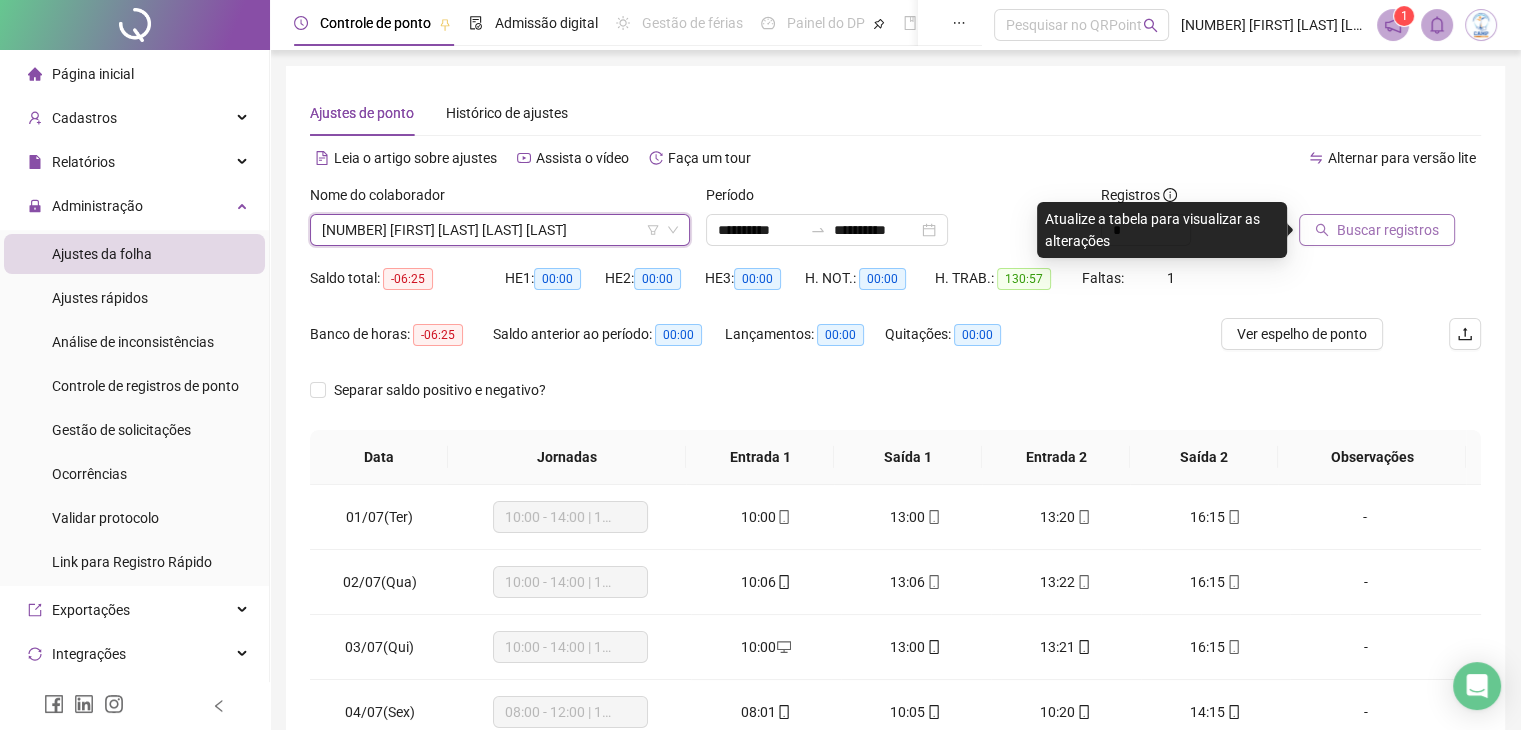 click on "Buscar registros" at bounding box center [1388, 230] 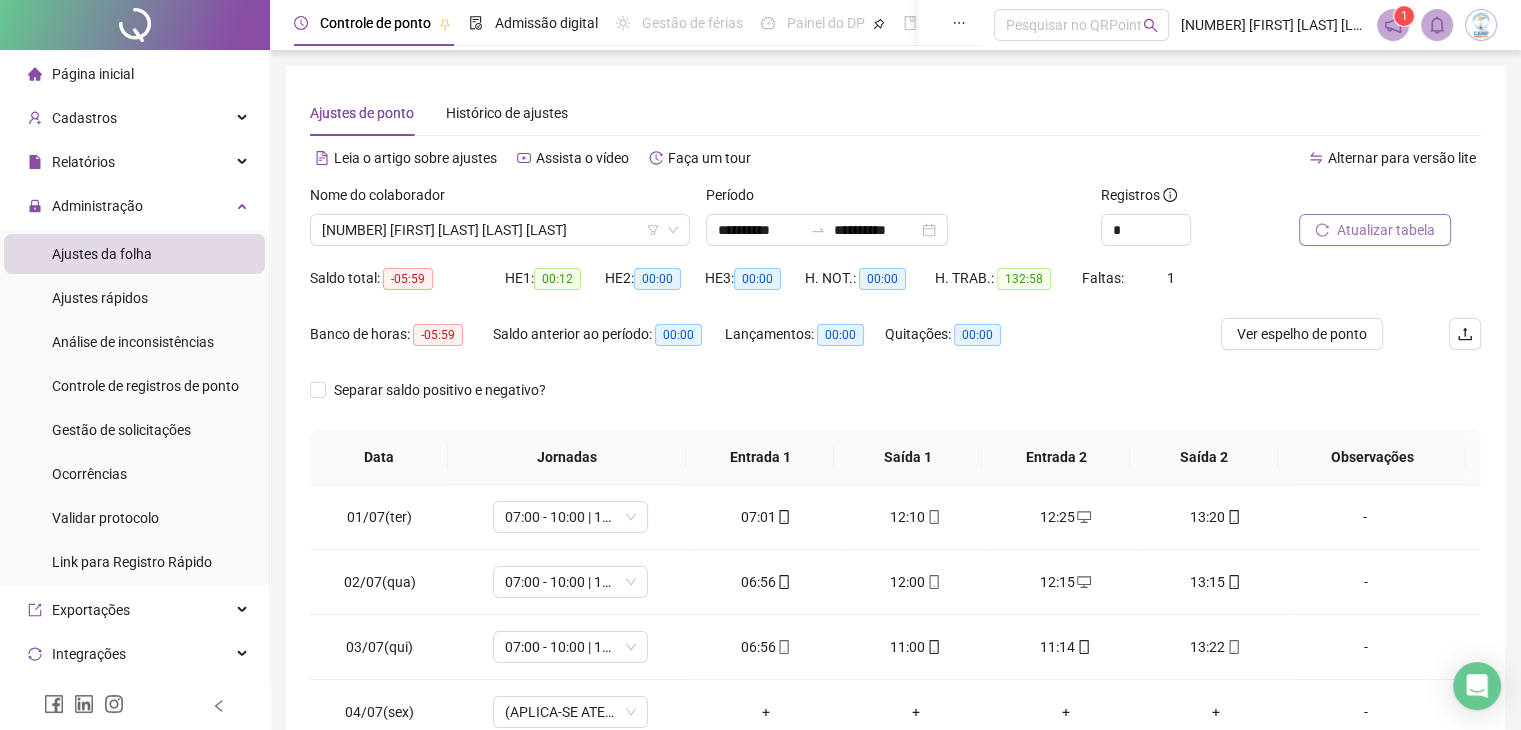 scroll, scrollTop: 292, scrollLeft: 0, axis: vertical 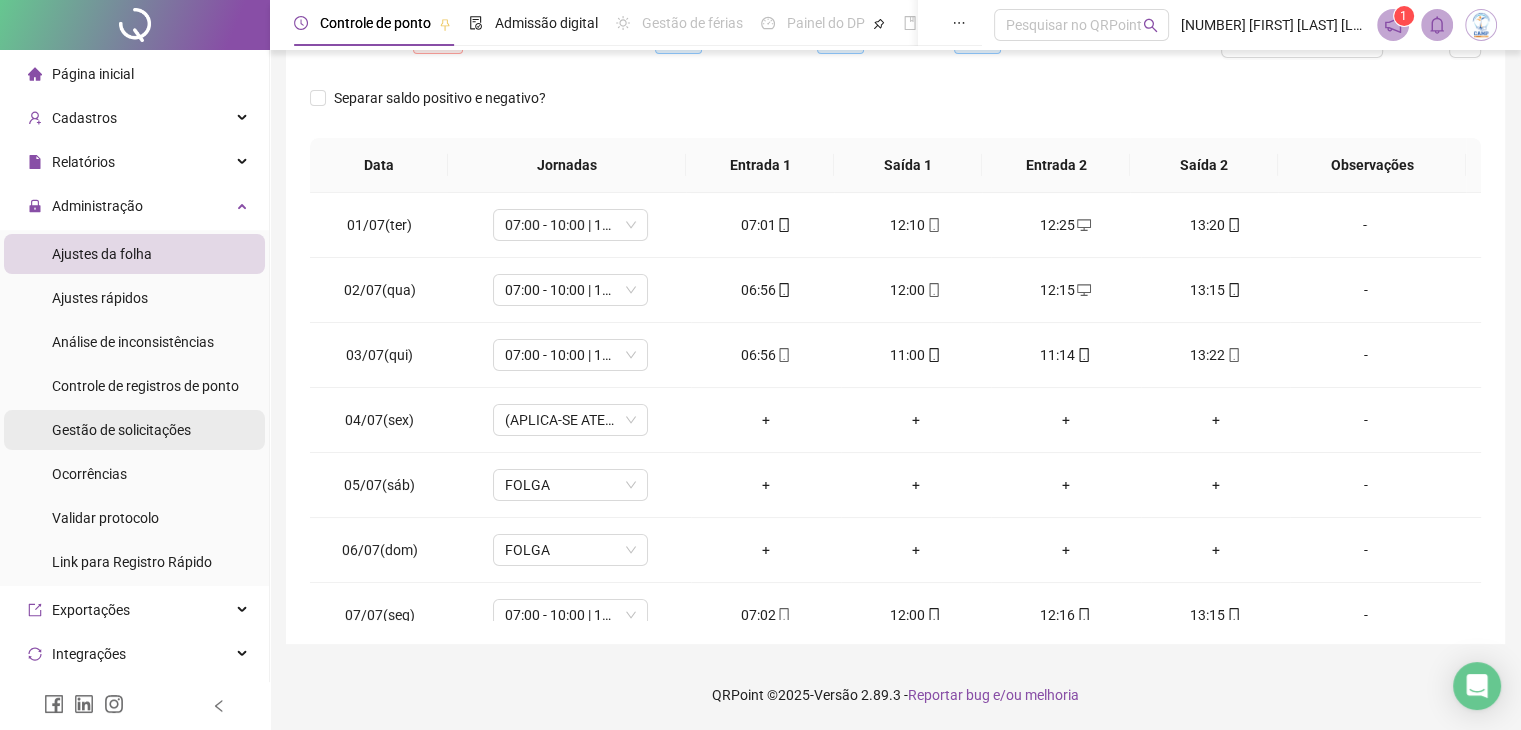 click on "Gestão de solicitações" at bounding box center [121, 430] 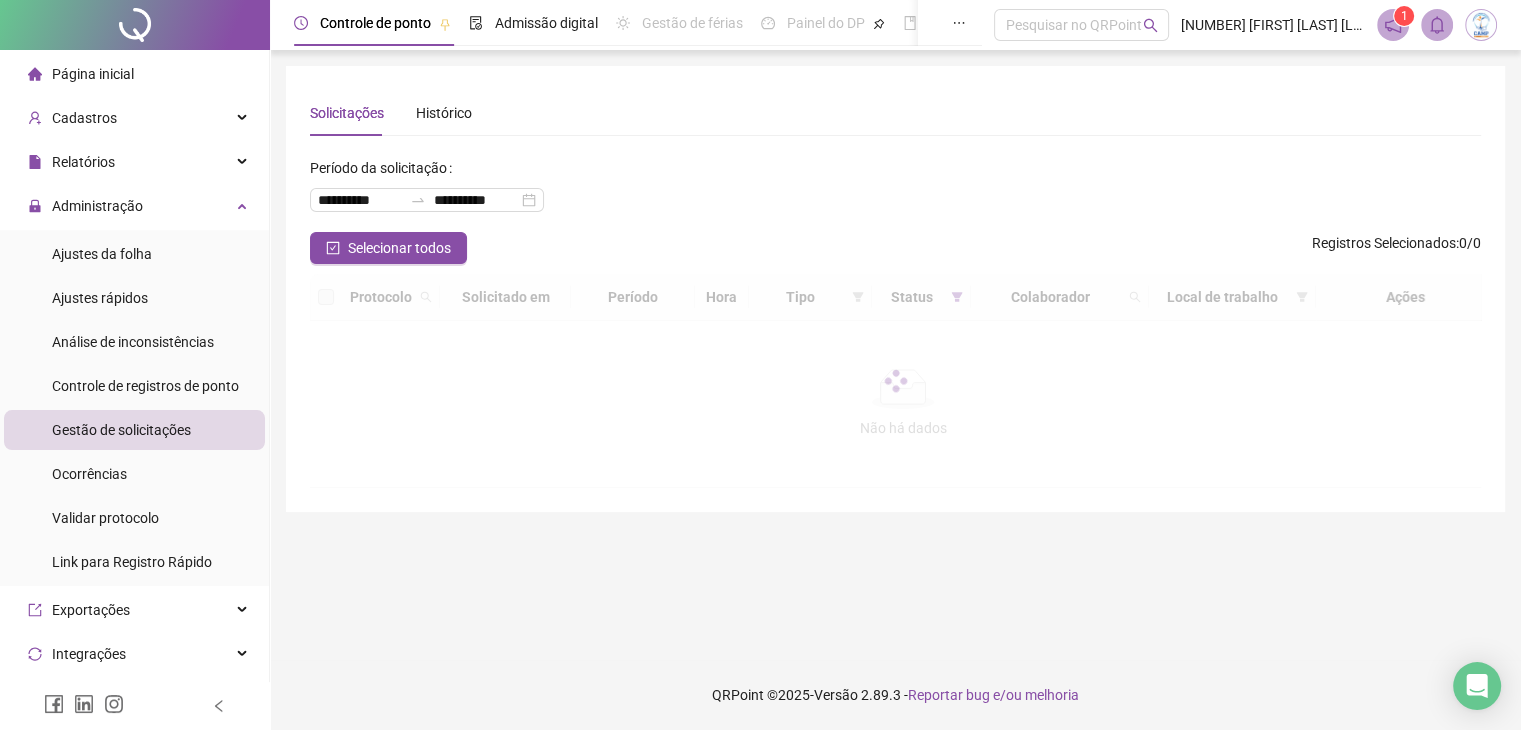 scroll, scrollTop: 0, scrollLeft: 0, axis: both 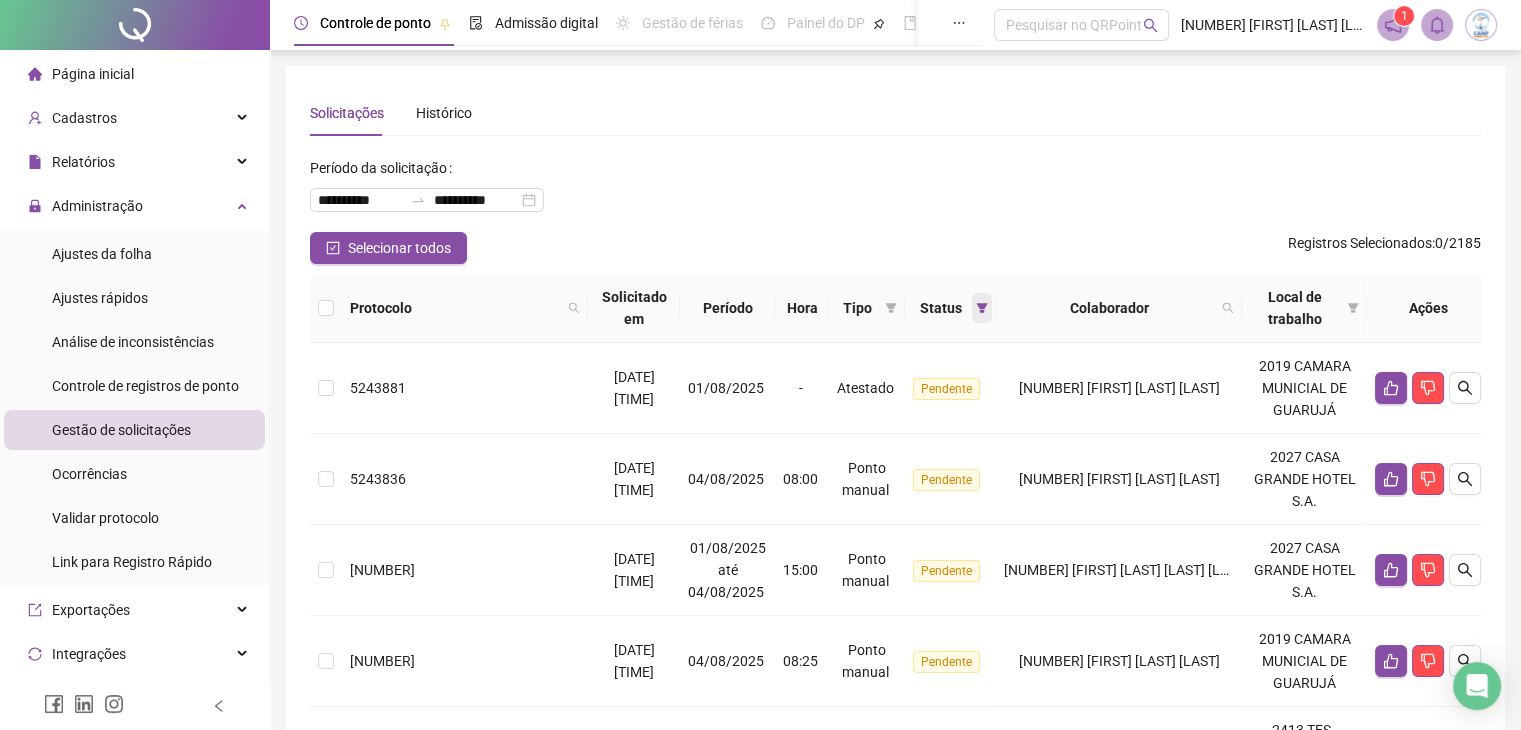 click at bounding box center [982, 308] 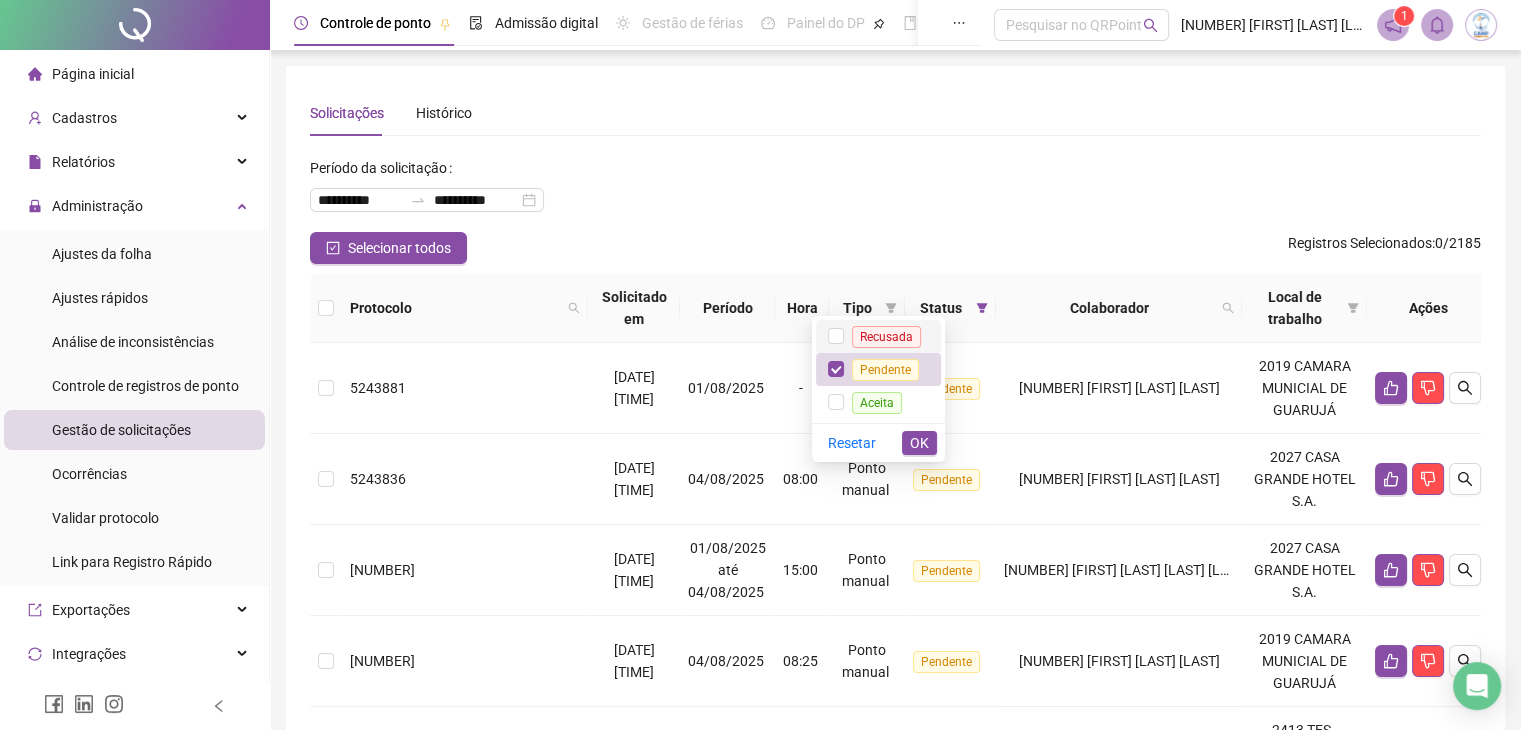 click on "Recusada" at bounding box center (886, 337) 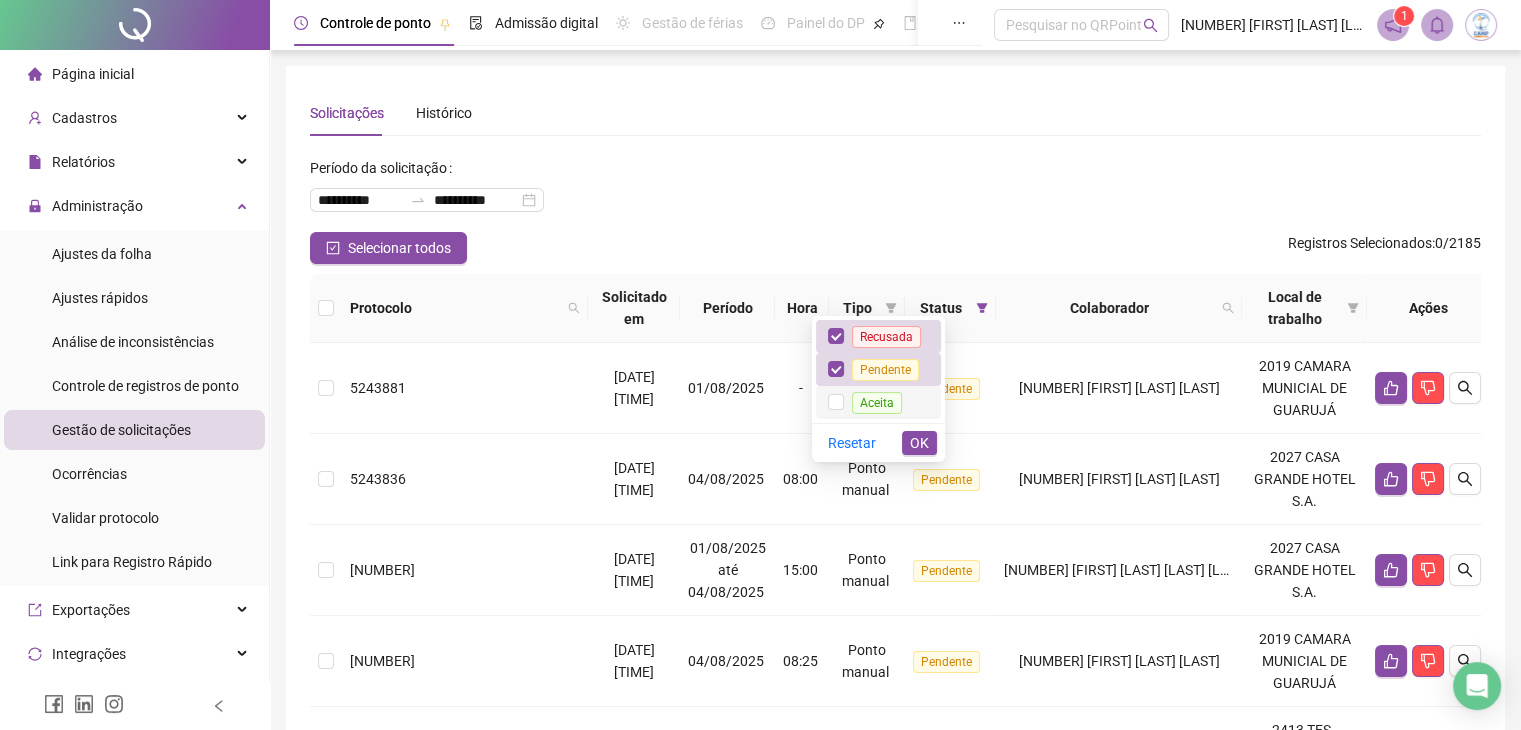 click on "Aceita" at bounding box center [877, 403] 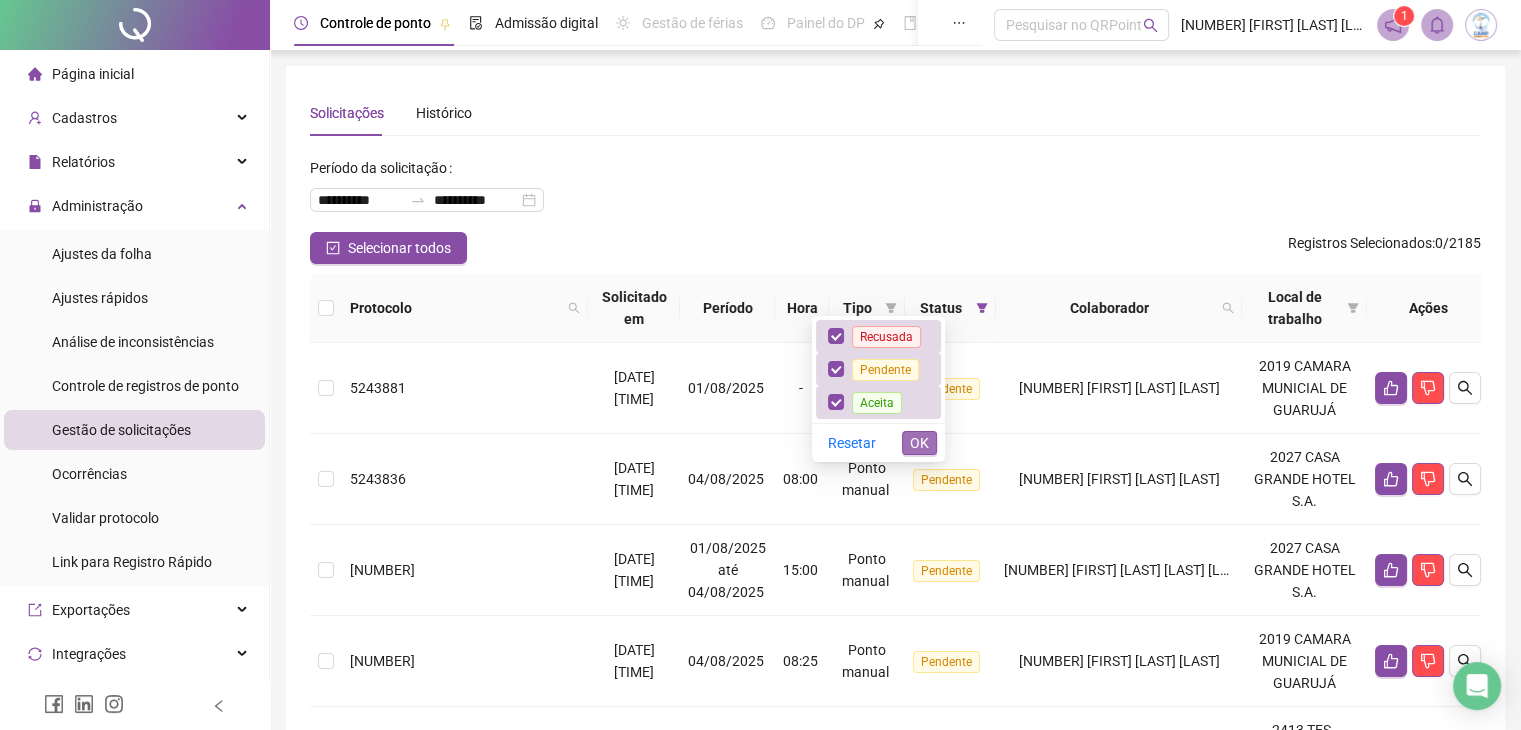 click on "OK" at bounding box center [919, 443] 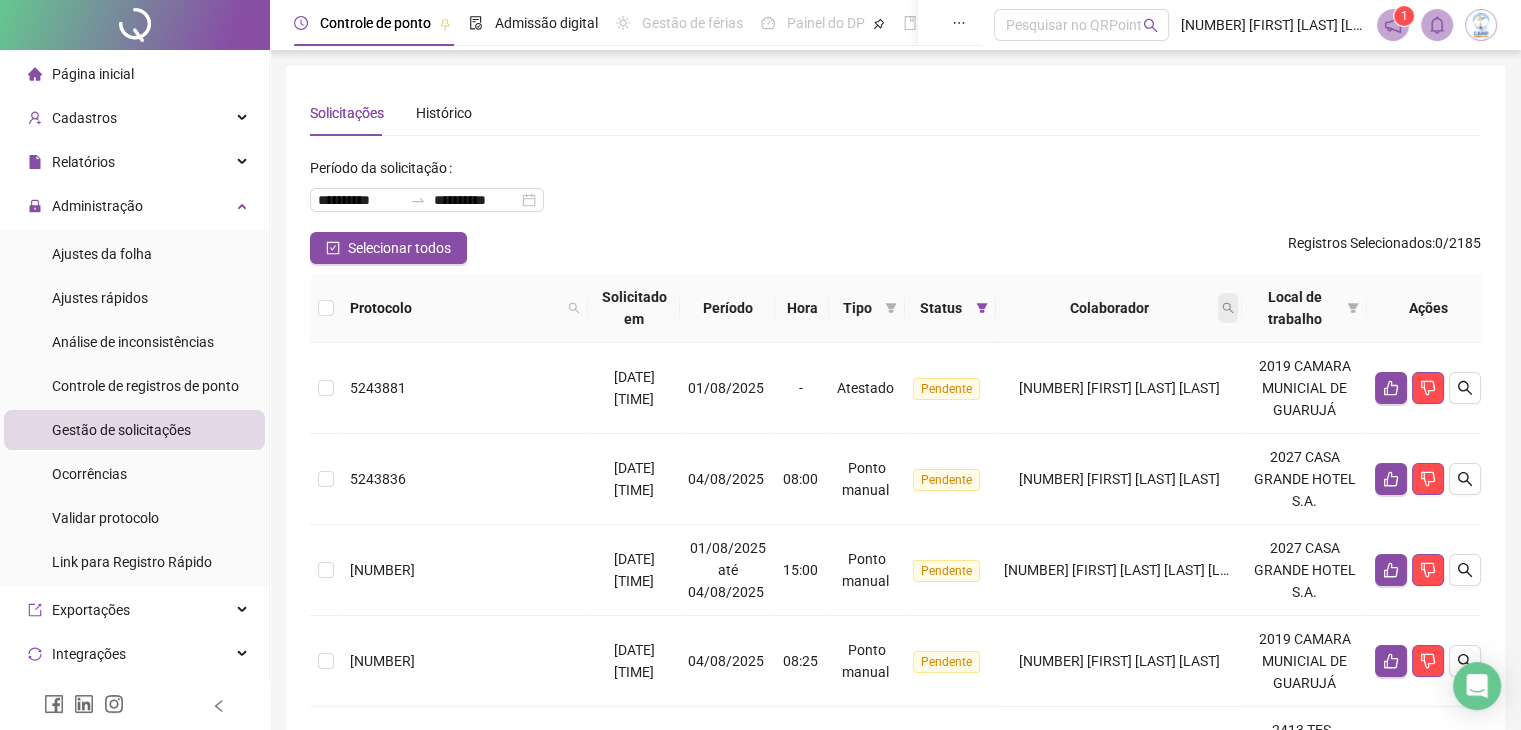 click 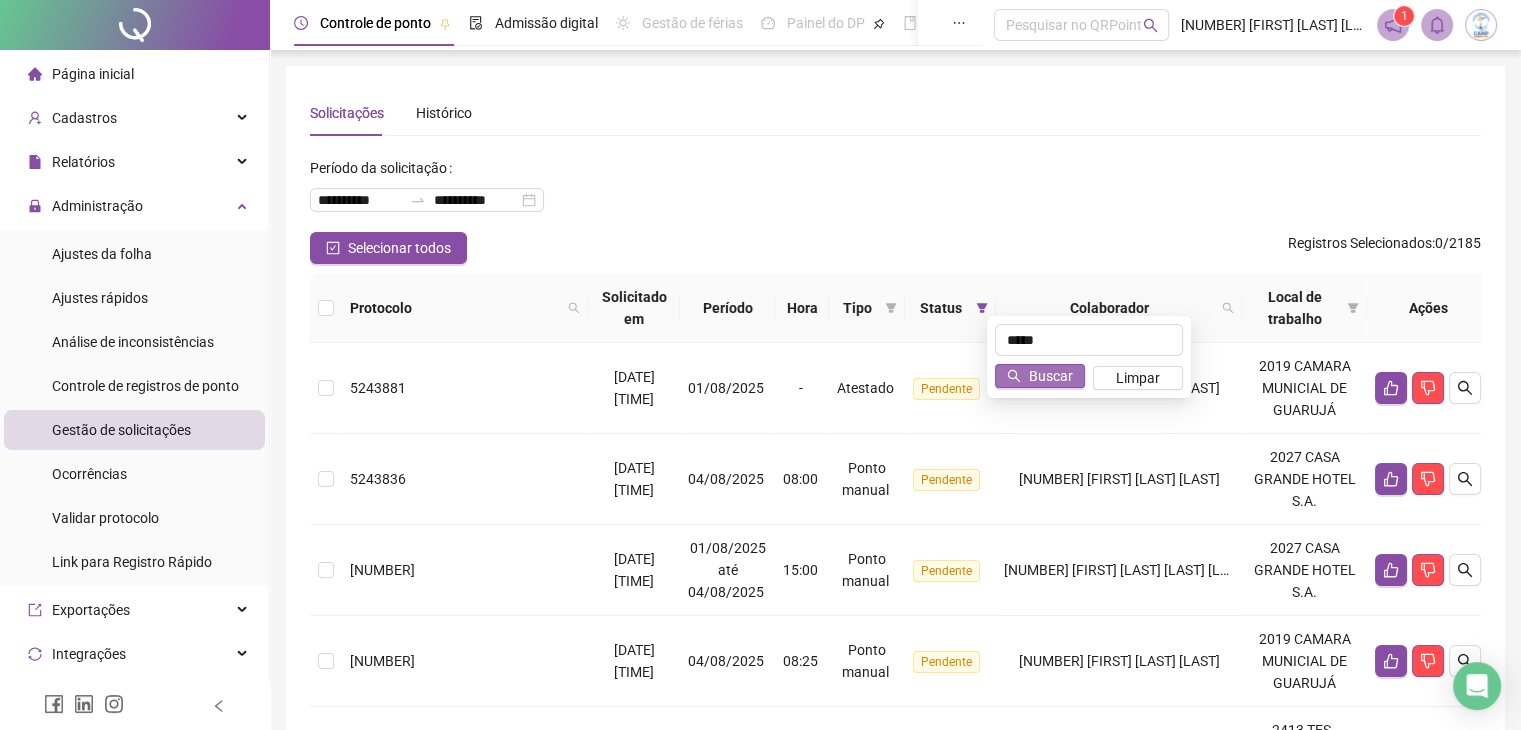 click on "Buscar" at bounding box center [1040, 376] 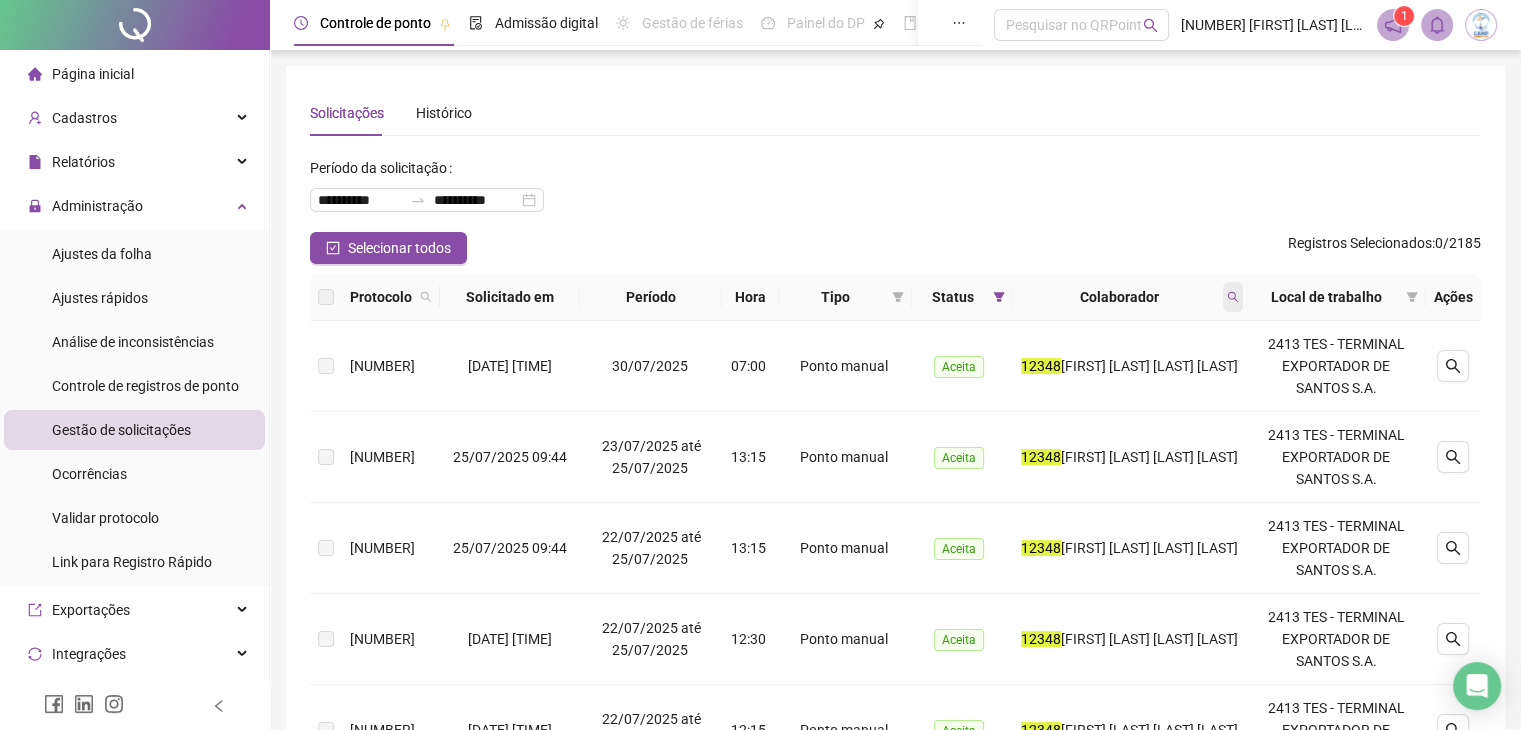 click at bounding box center [1233, 297] 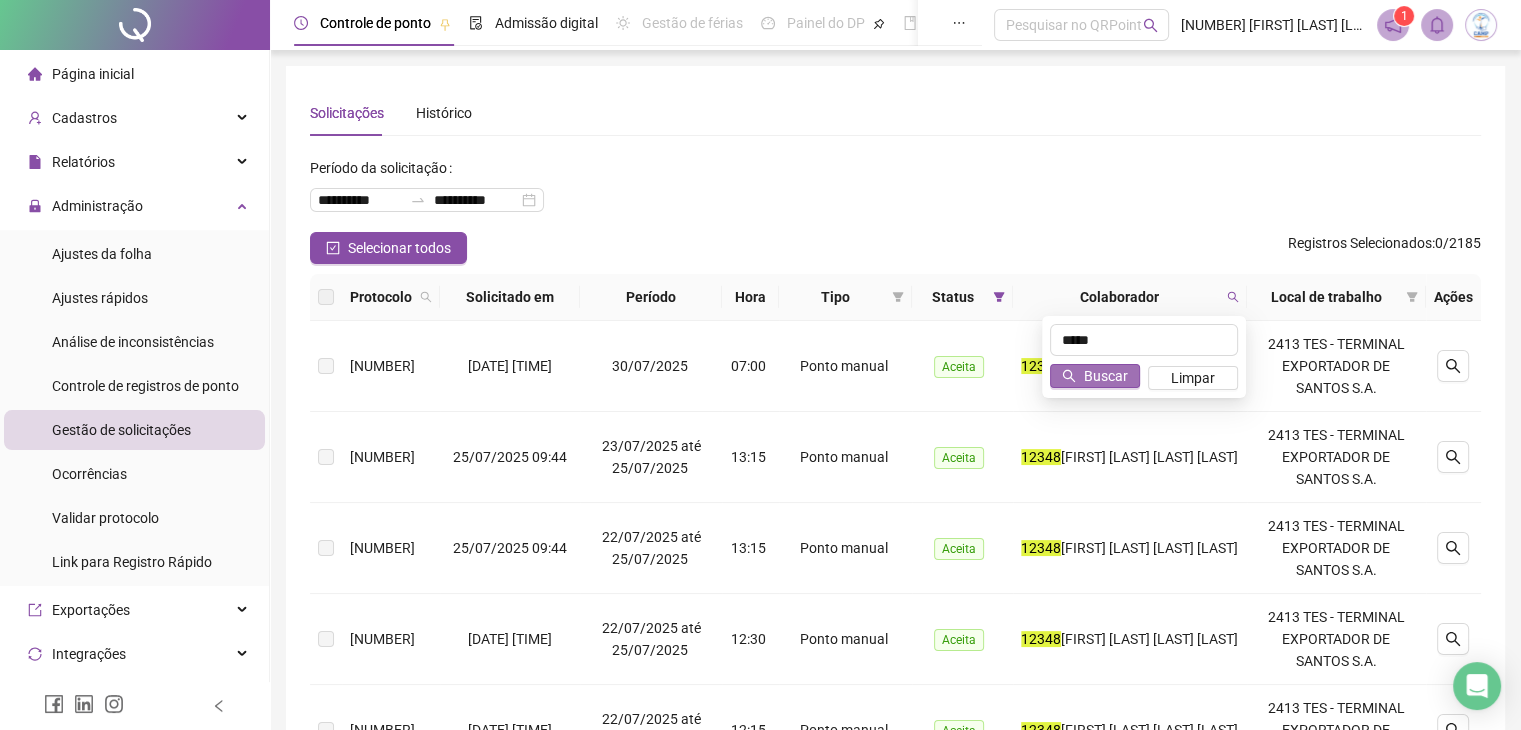 click on "Buscar" at bounding box center (1106, 376) 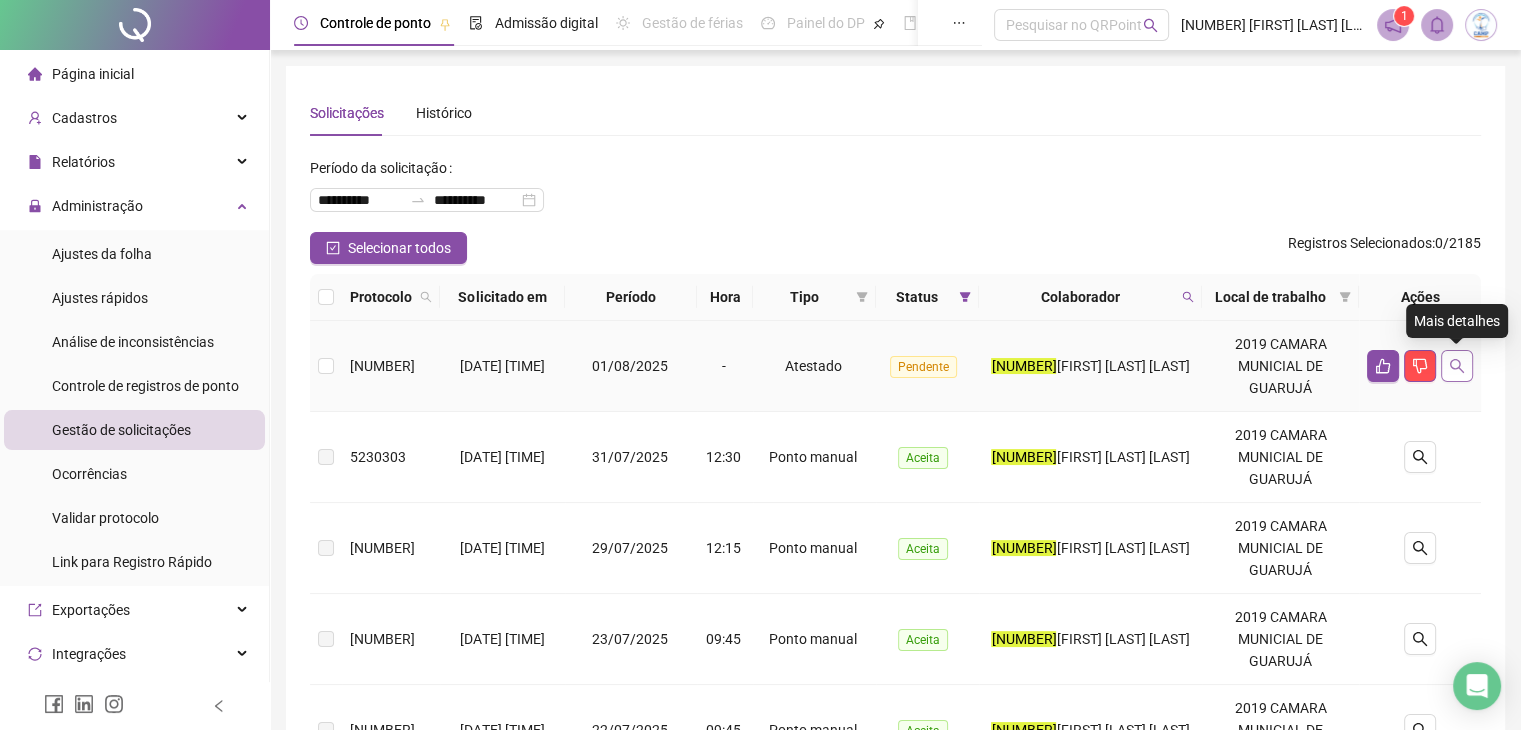 click at bounding box center [1457, 366] 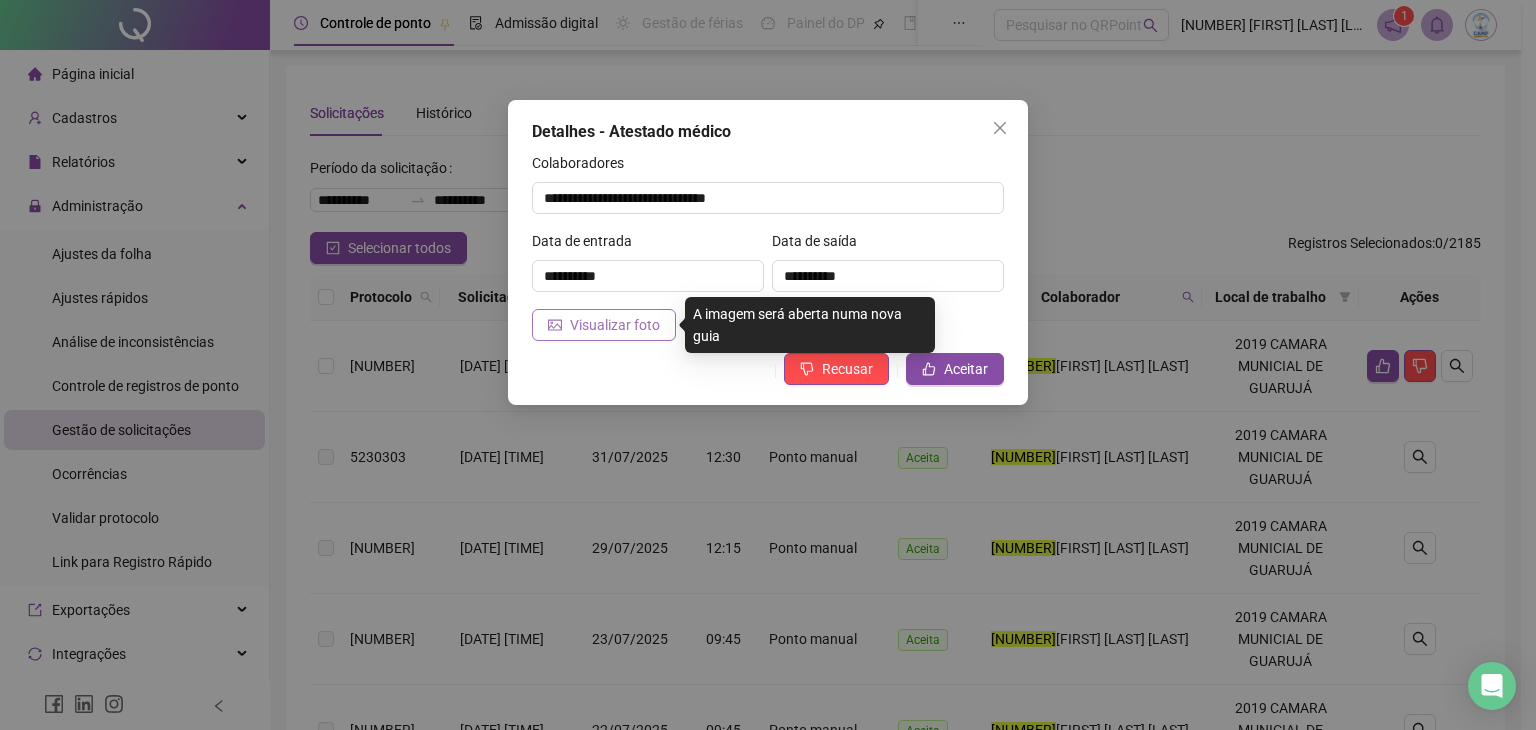 click on "Visualizar foto" at bounding box center [615, 325] 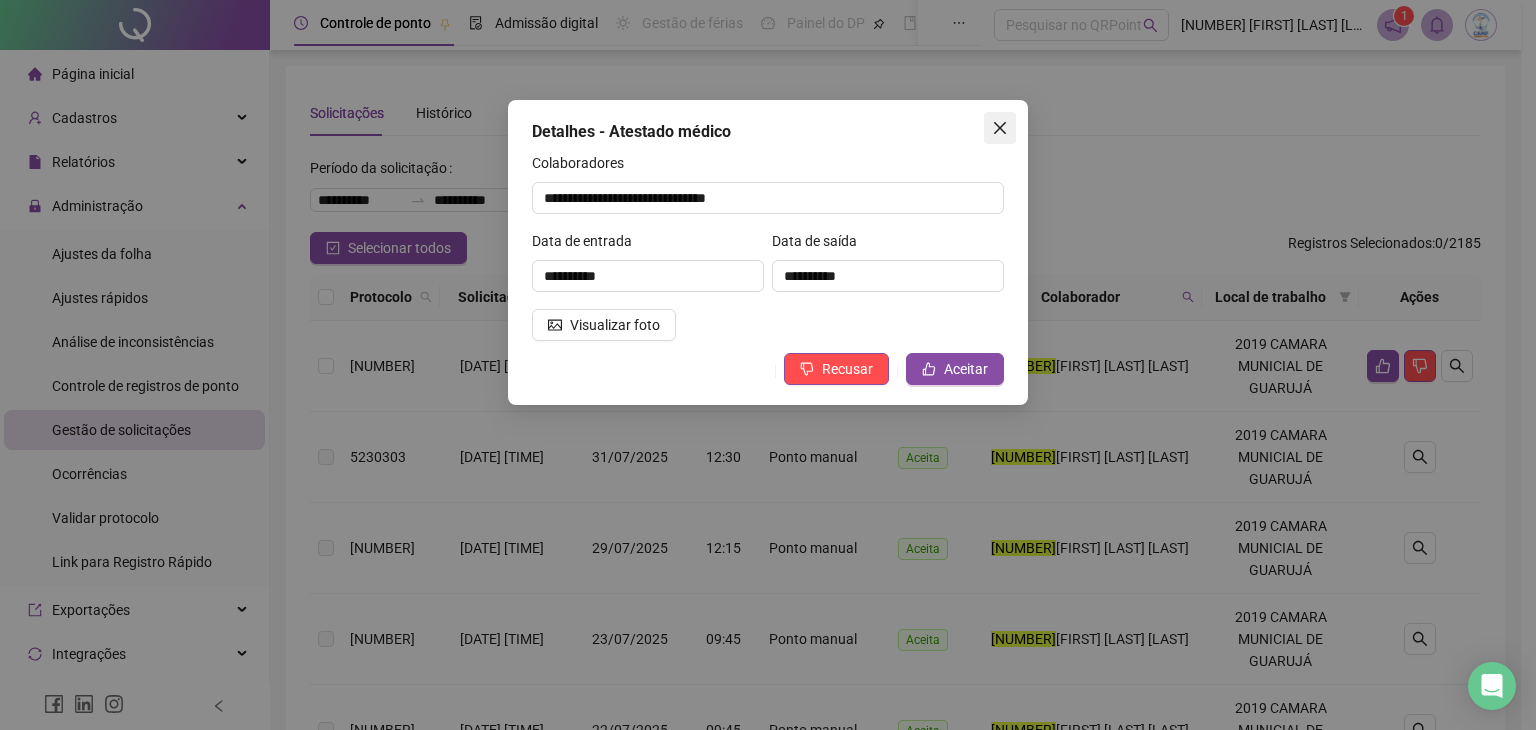 click 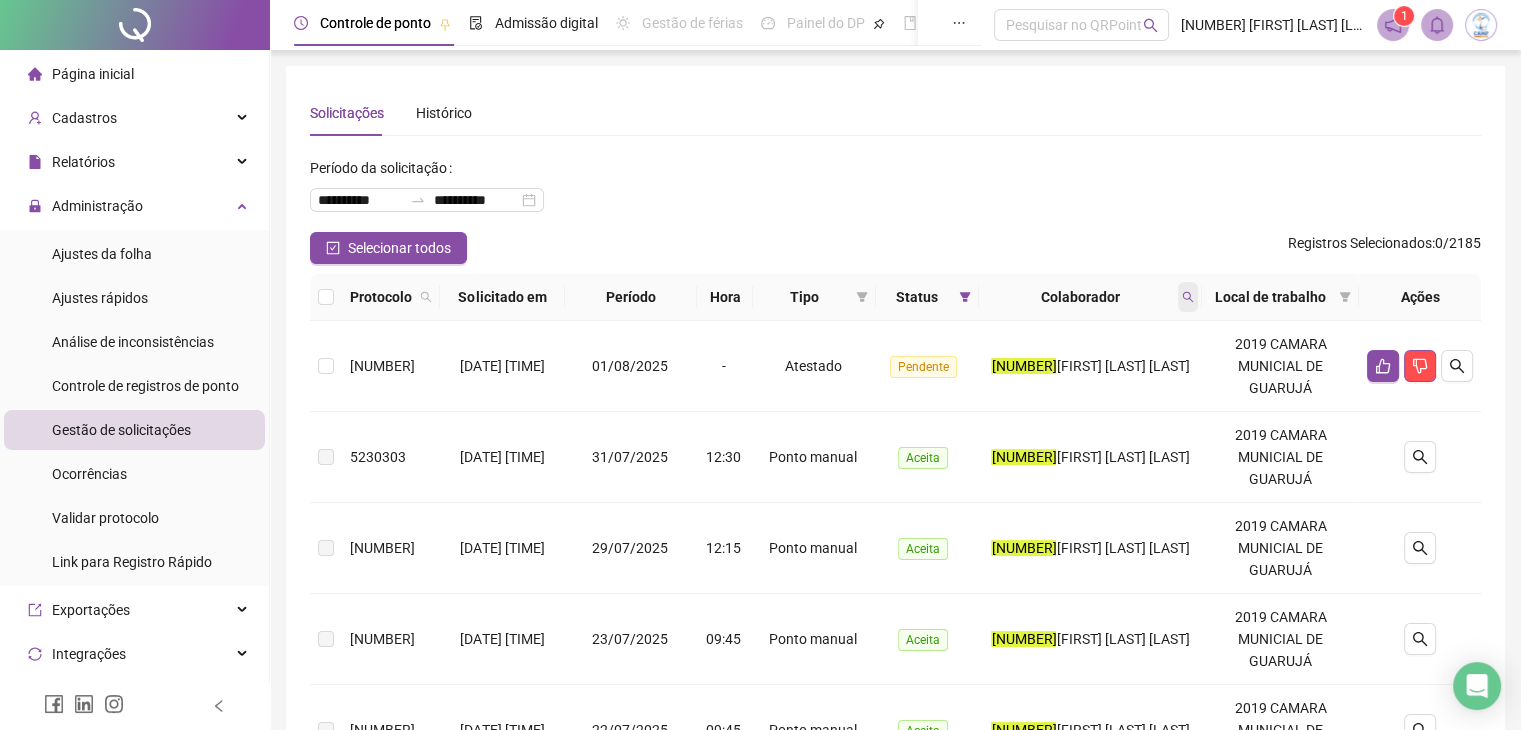 click 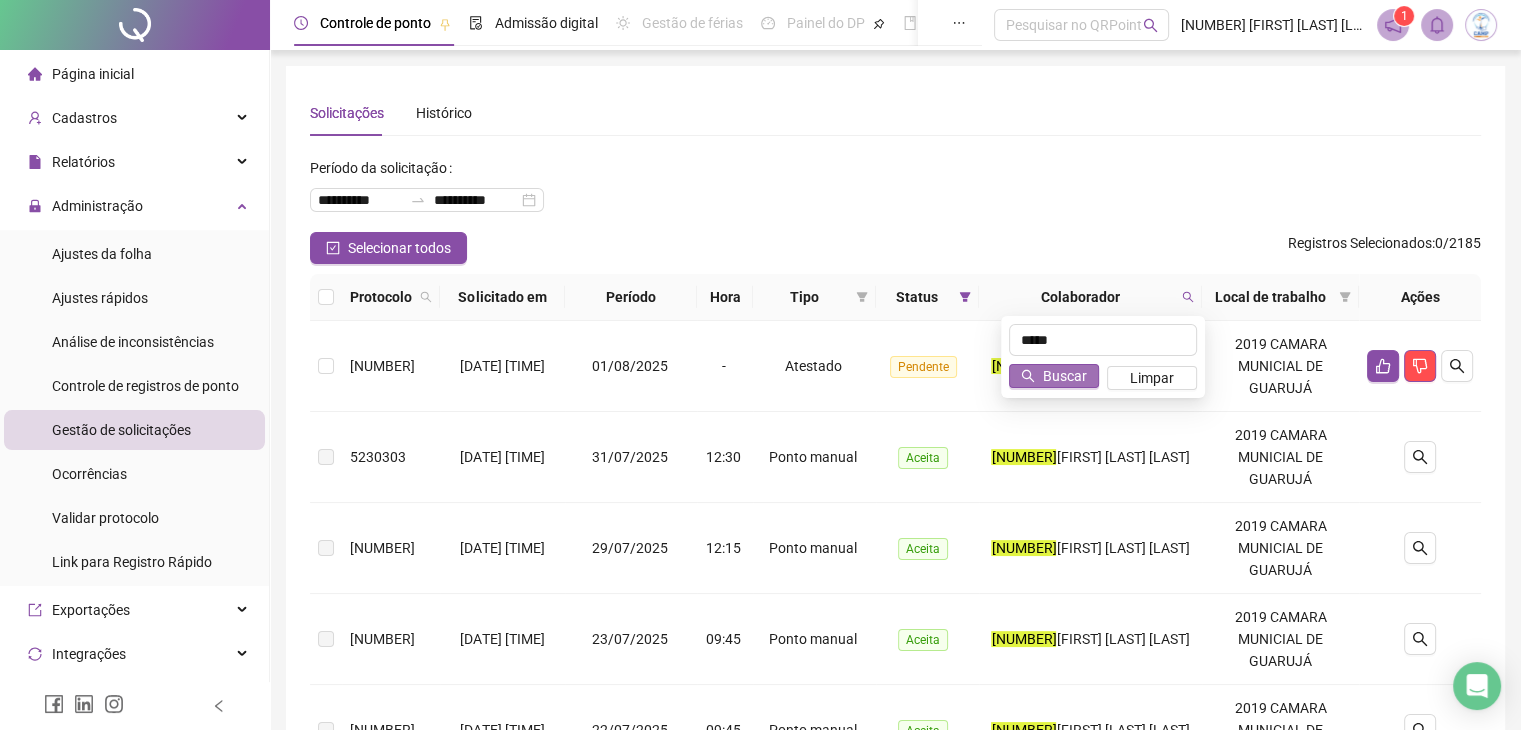 click on "Buscar" at bounding box center (1065, 376) 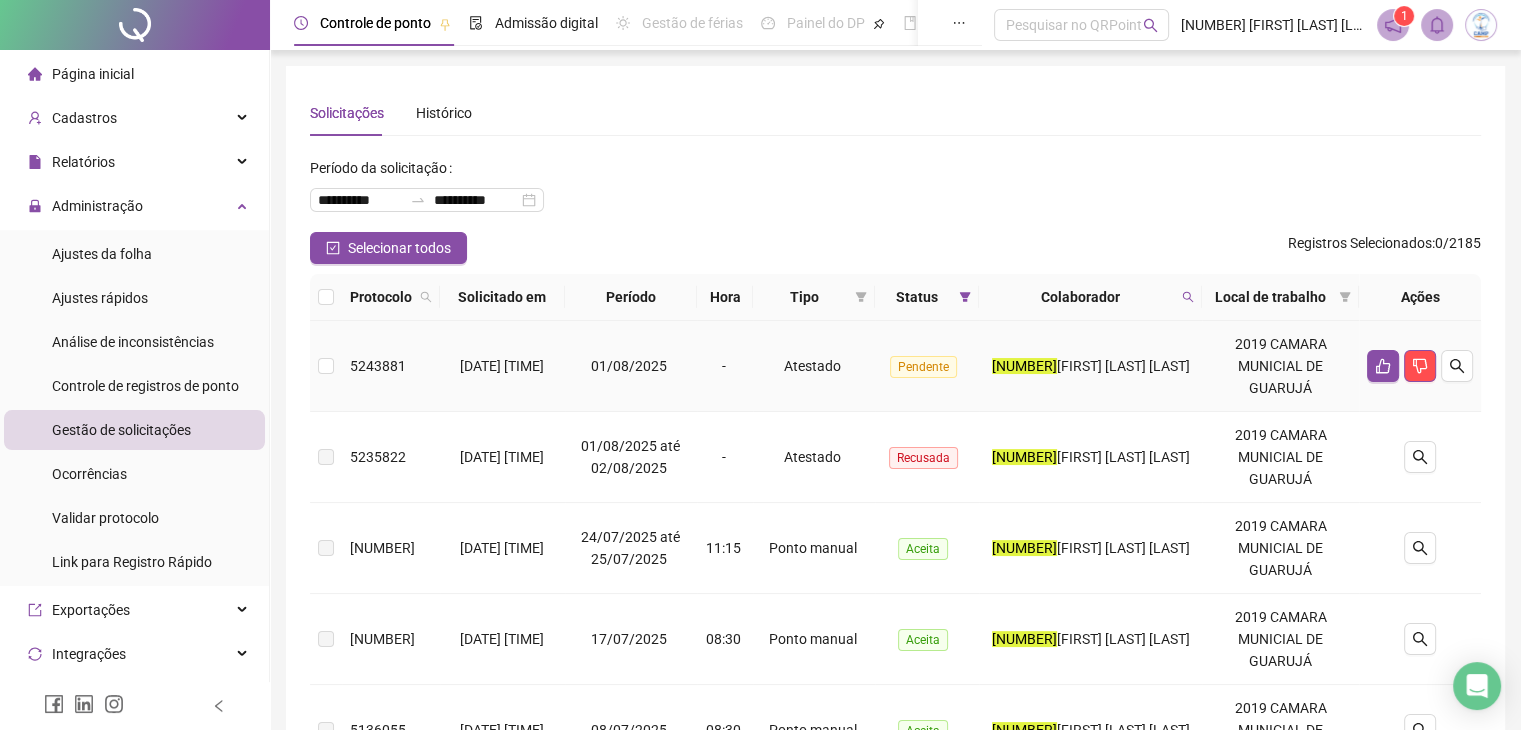 click at bounding box center [1420, 366] 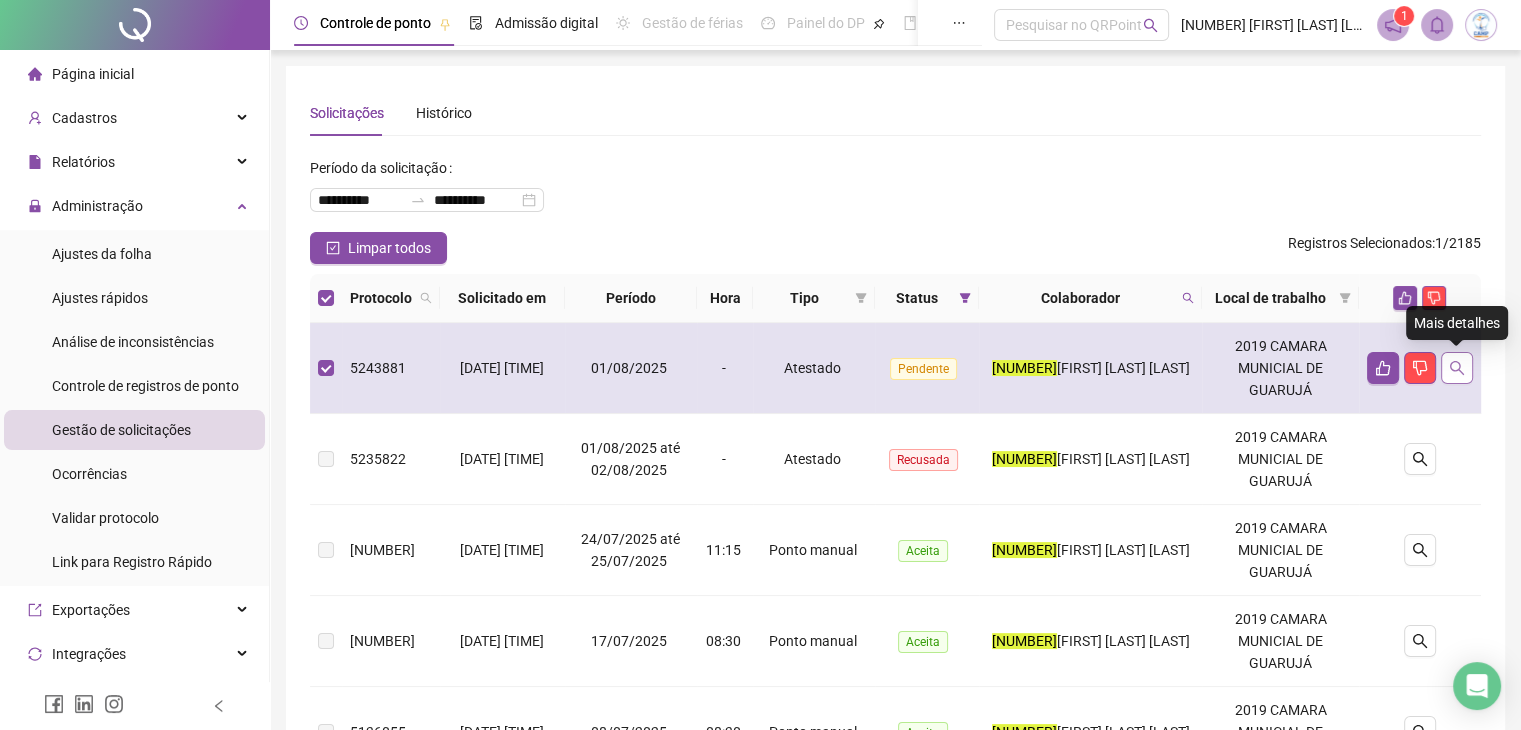 click 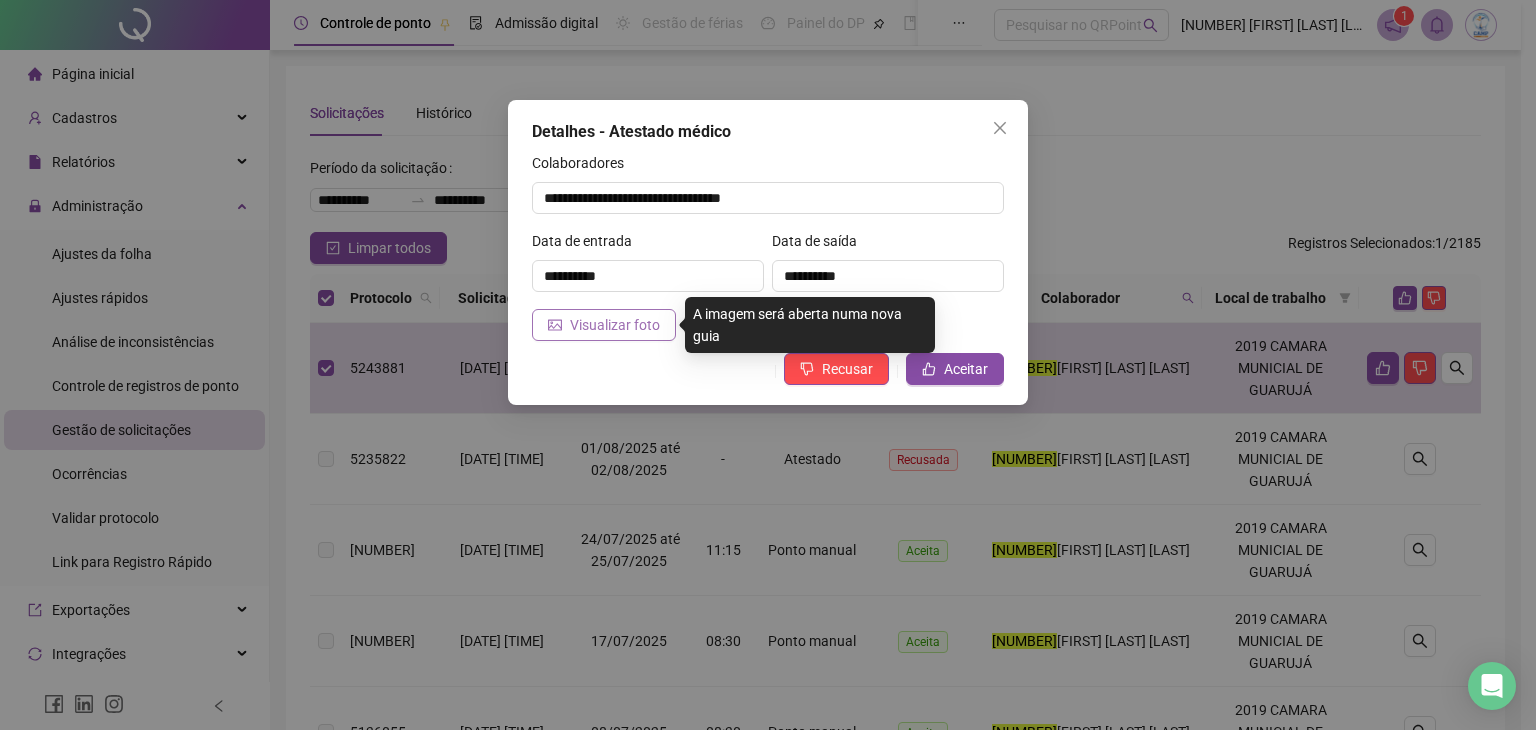 click on "Visualizar foto" at bounding box center [604, 325] 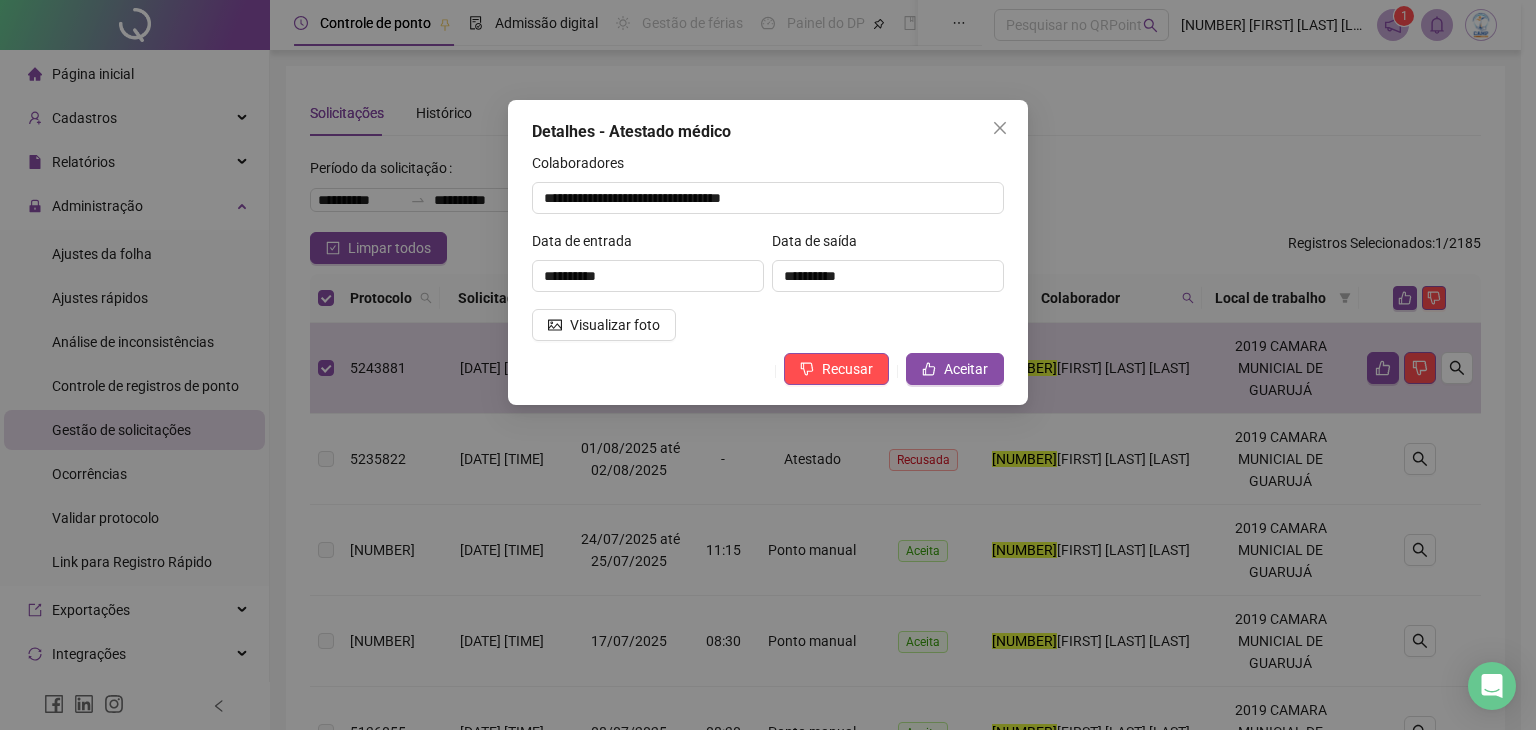 click at bounding box center (1000, 128) 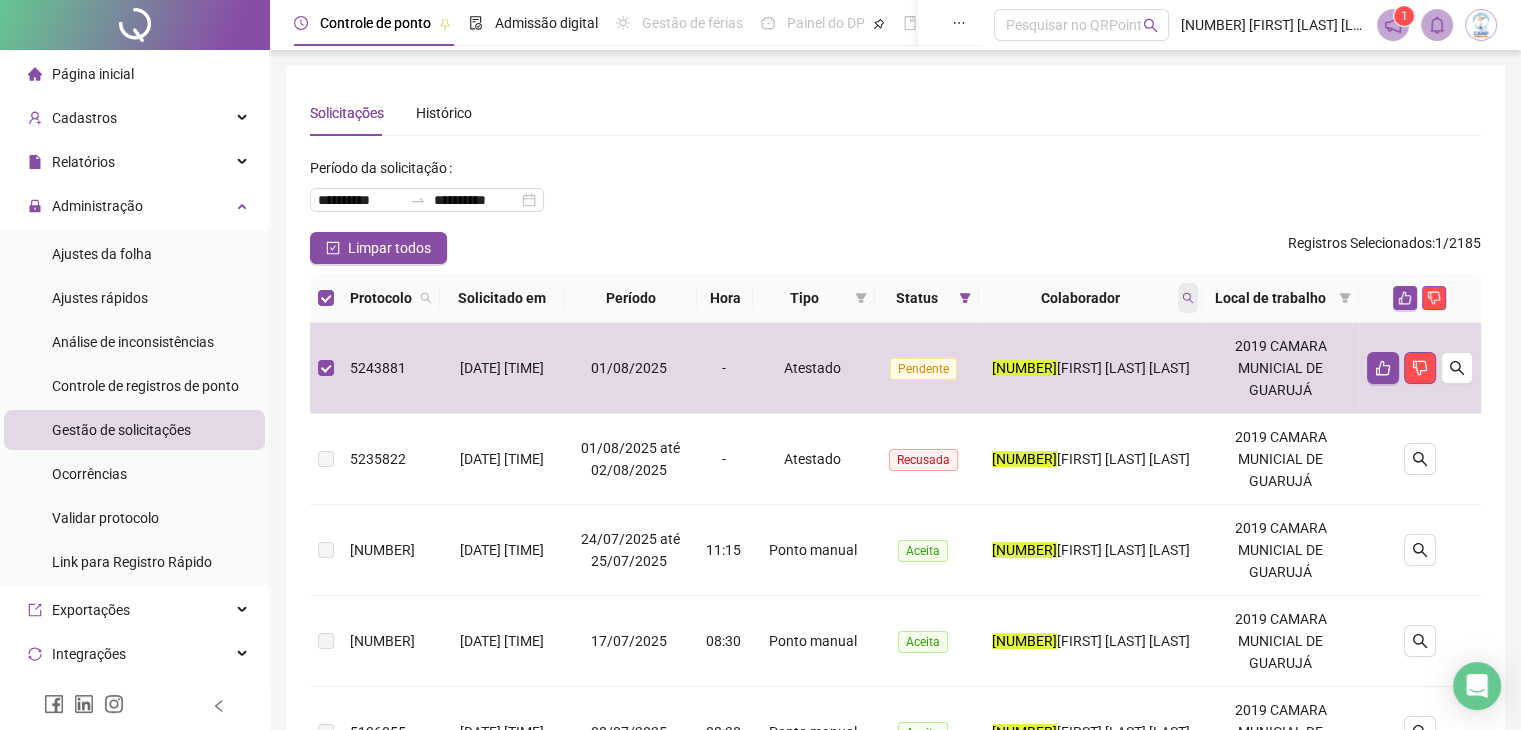 click 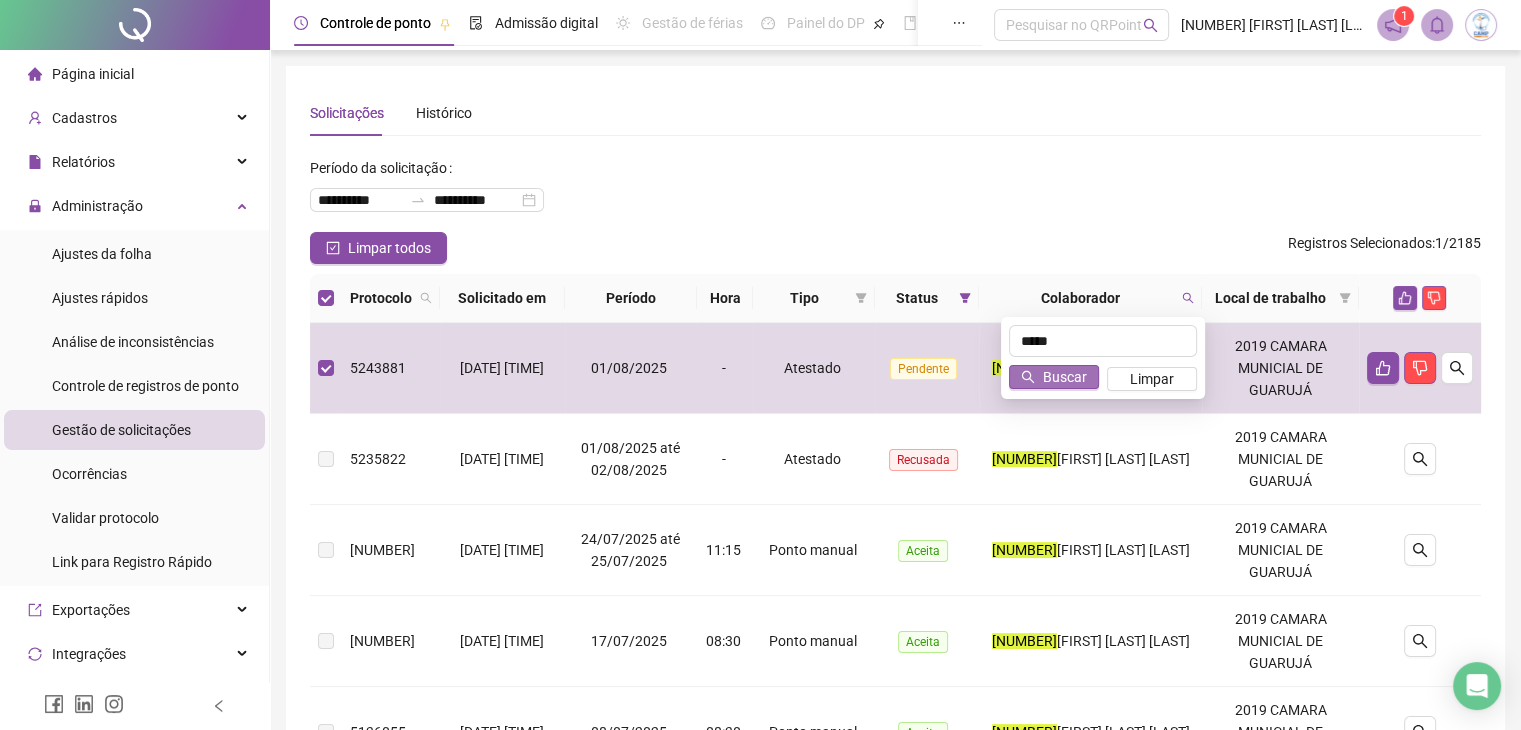 click on "Buscar" at bounding box center (1065, 377) 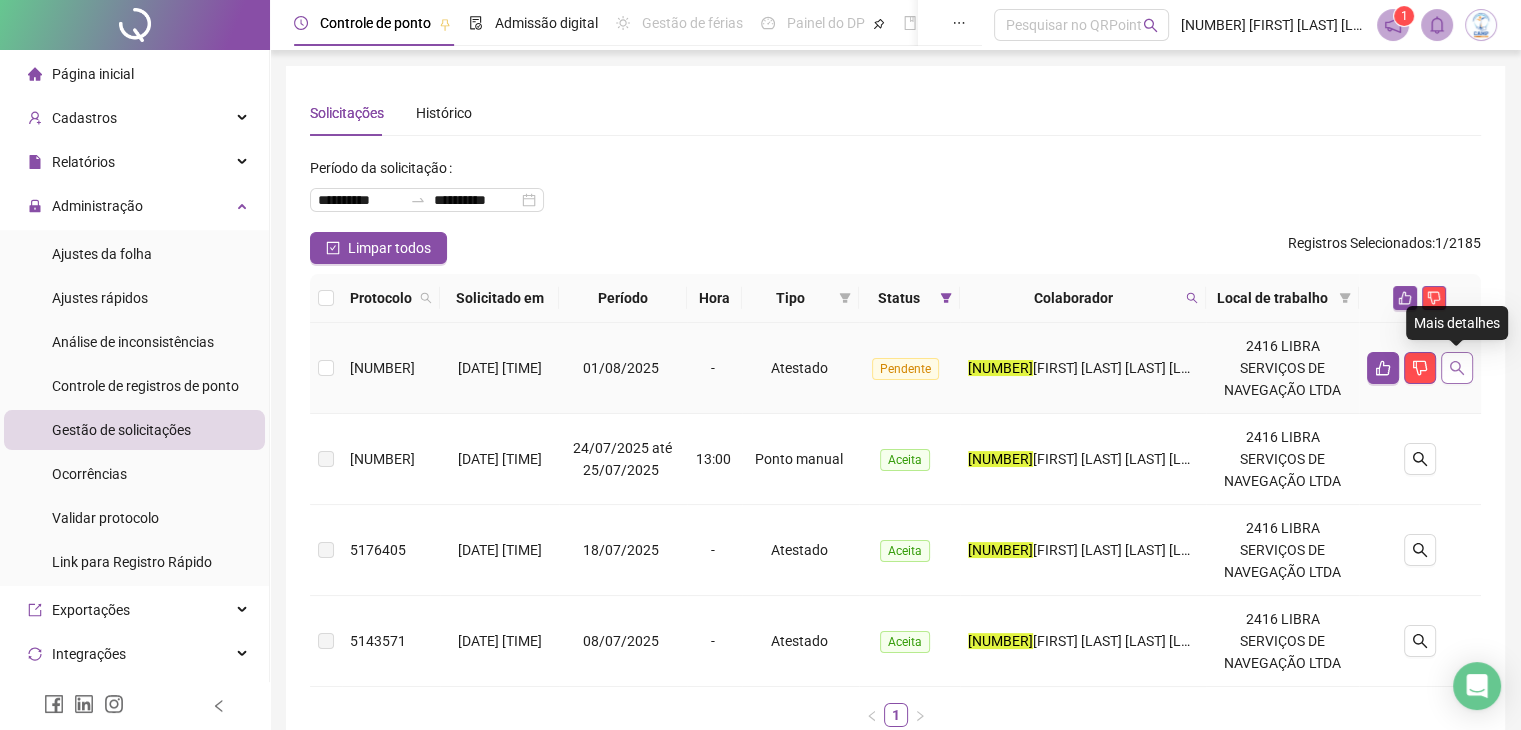 click at bounding box center [1457, 368] 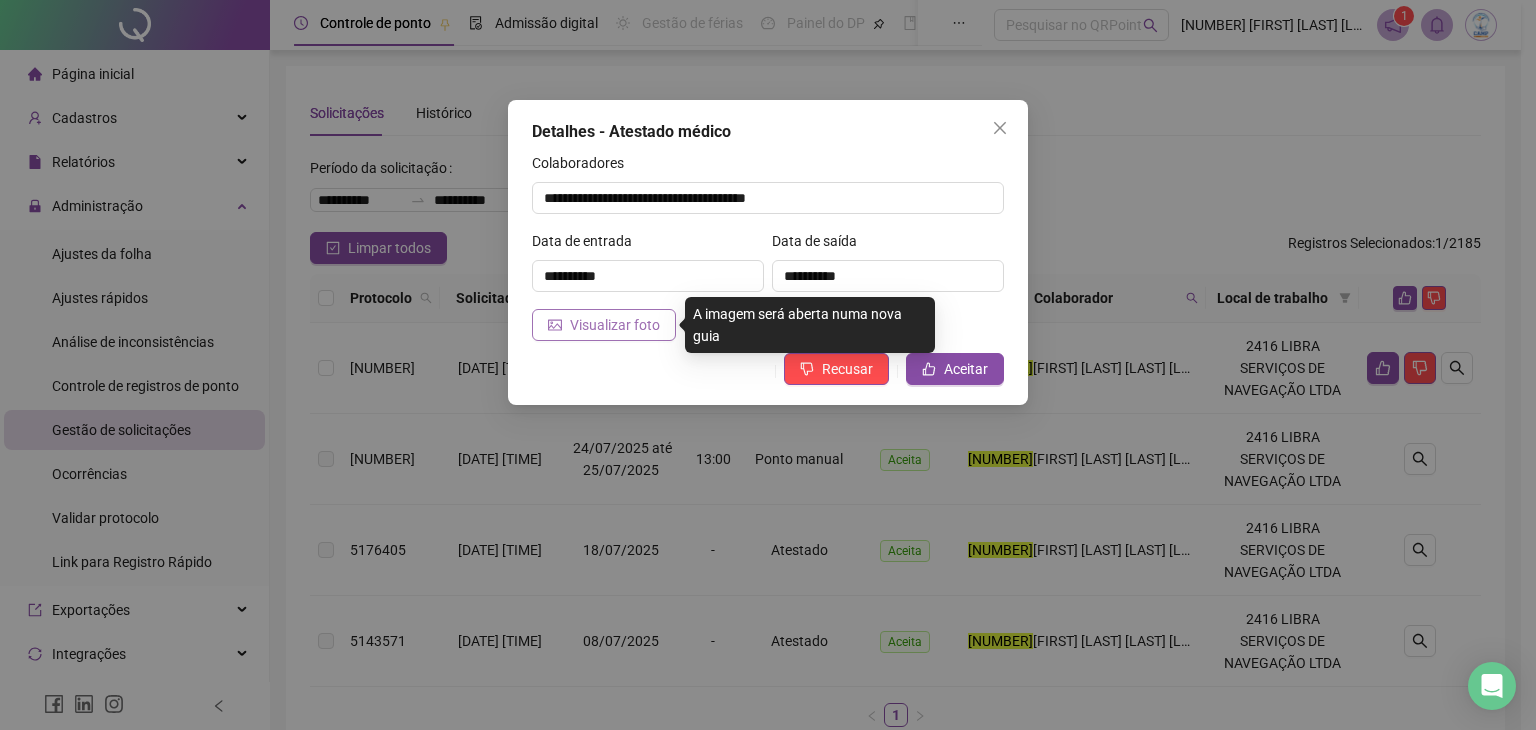 click on "Visualizar foto" at bounding box center [604, 325] 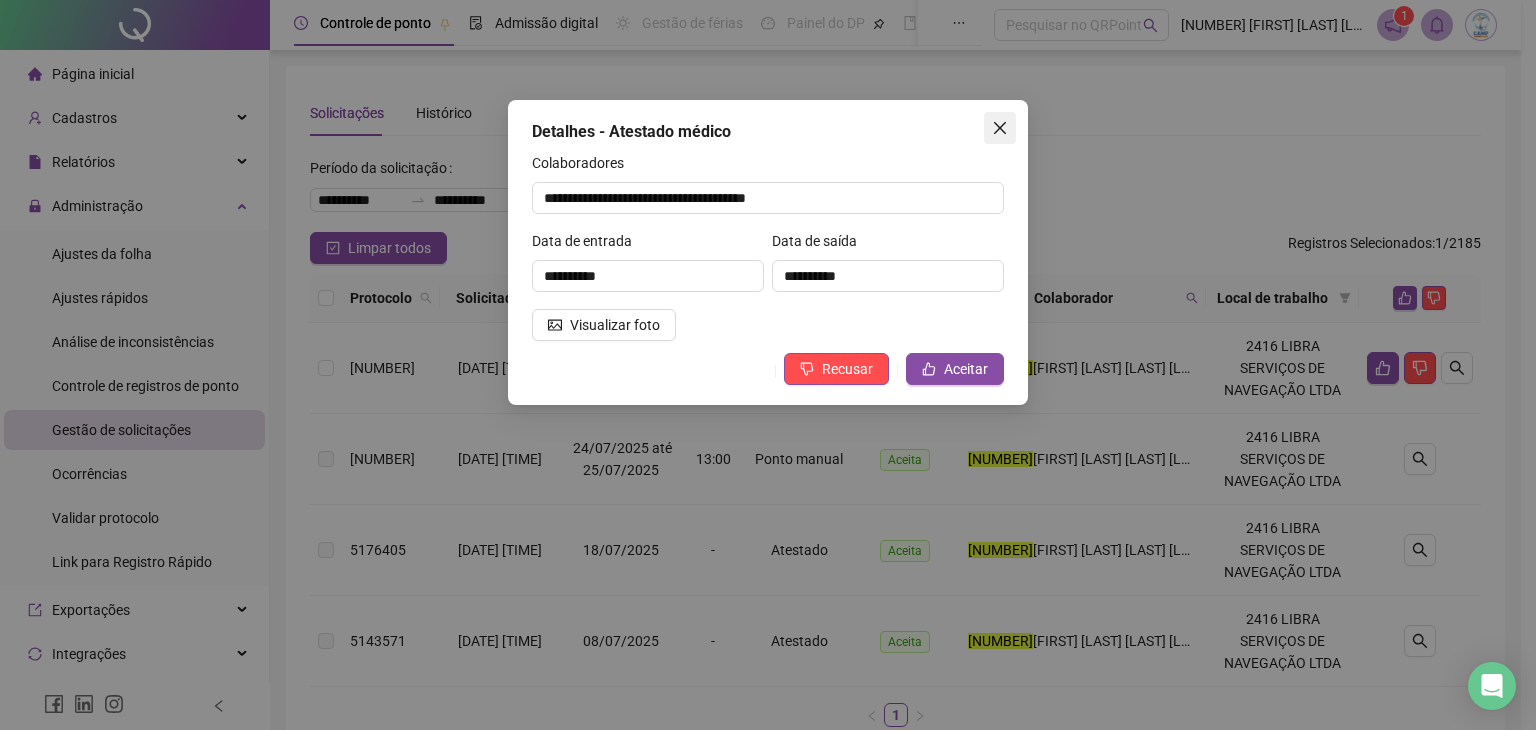 click at bounding box center [1000, 128] 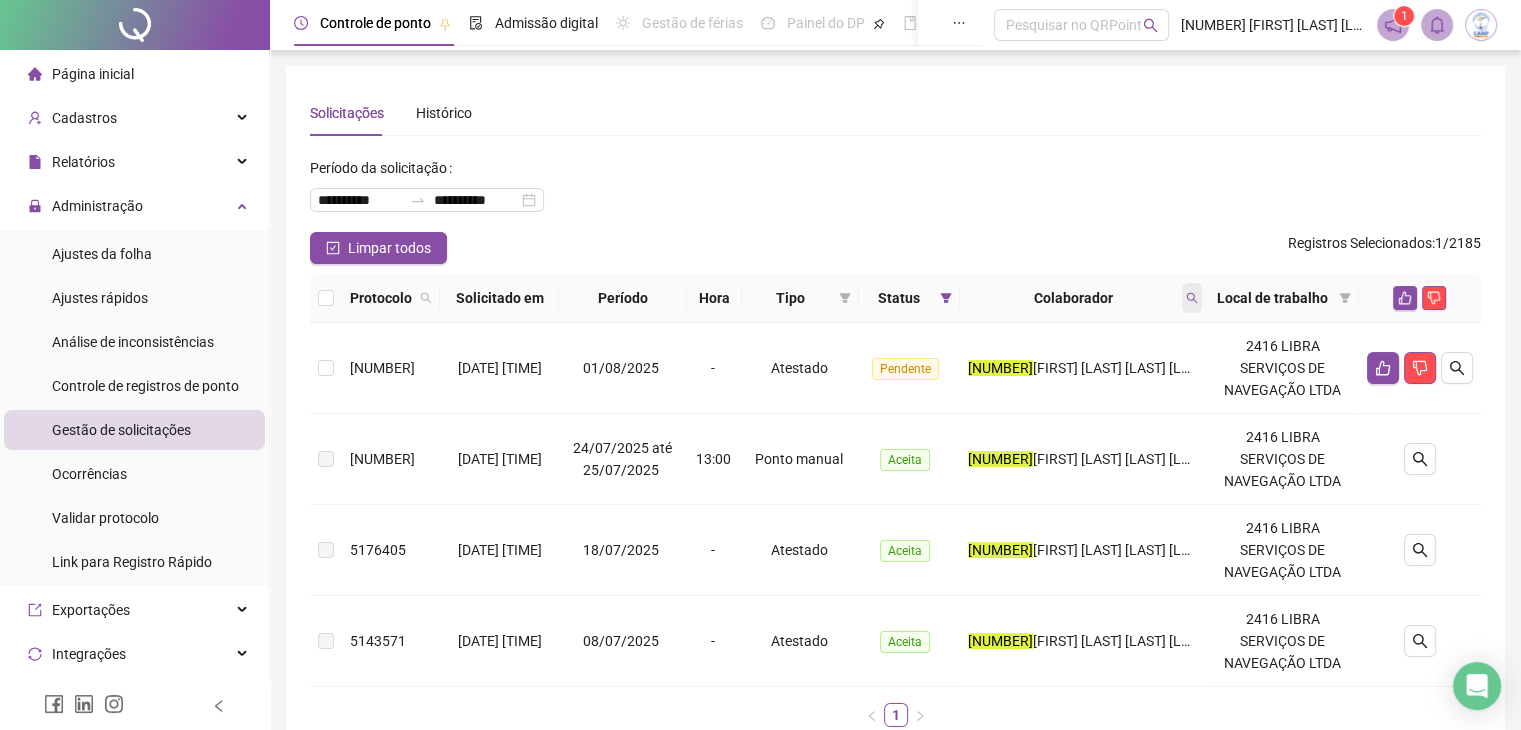 click 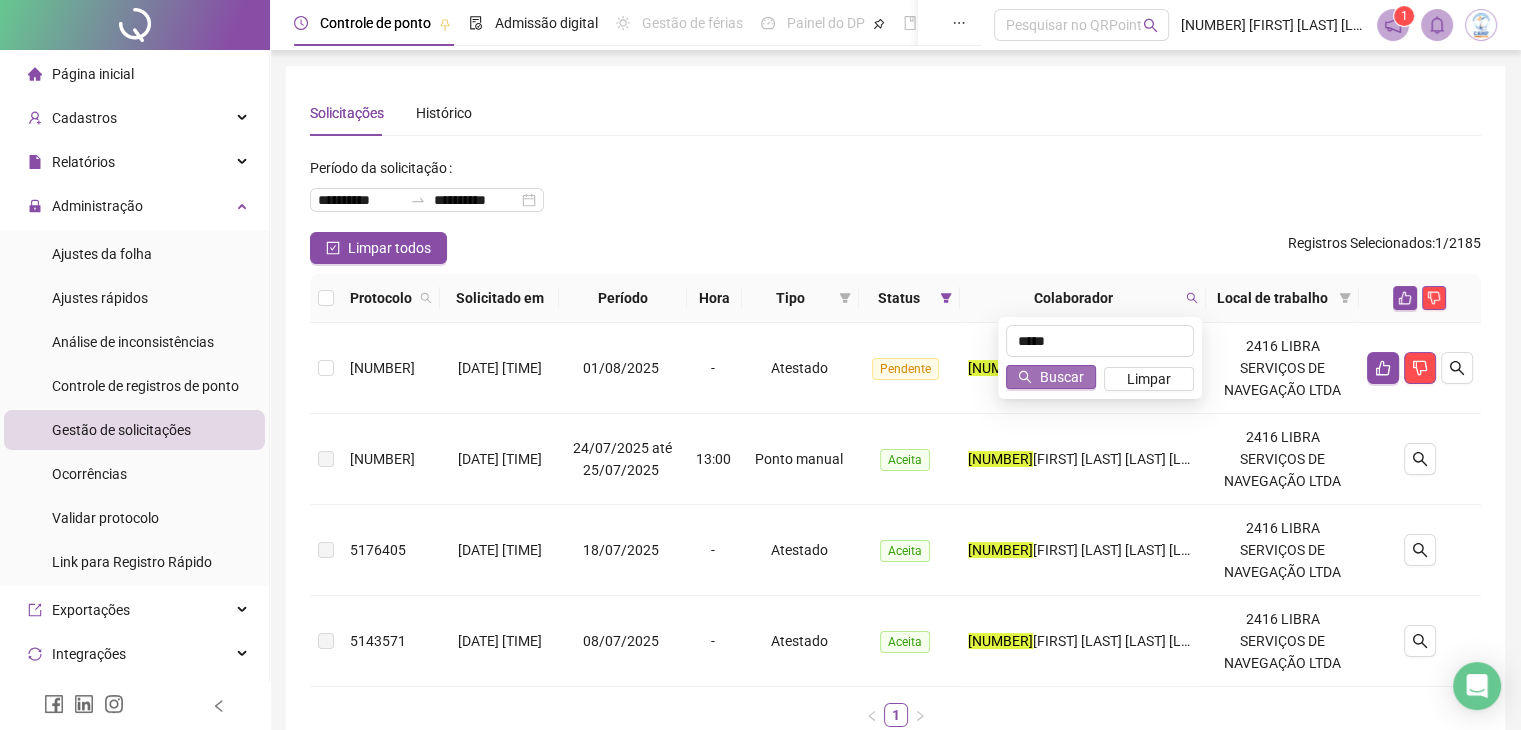 click on "Buscar" at bounding box center [1062, 377] 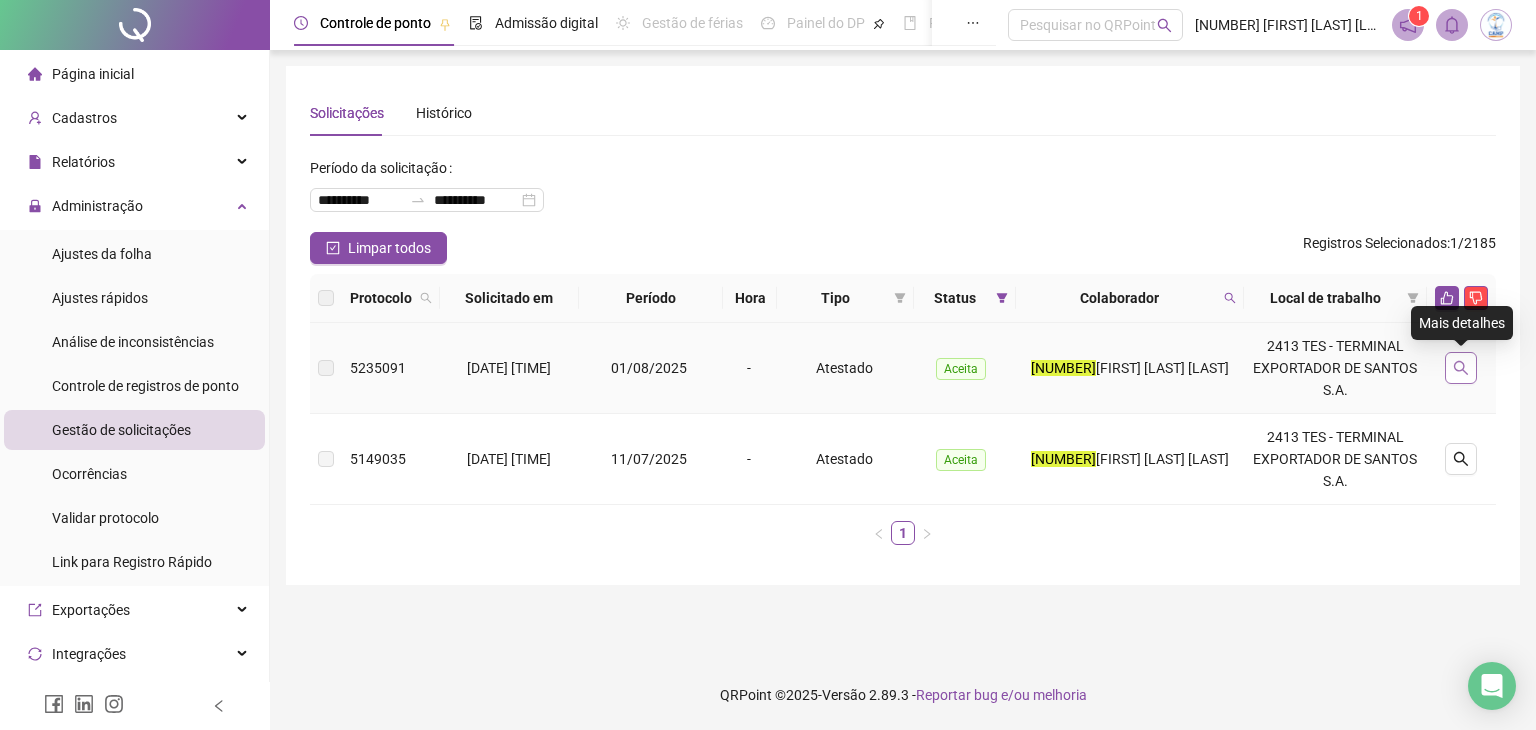 click at bounding box center (1461, 368) 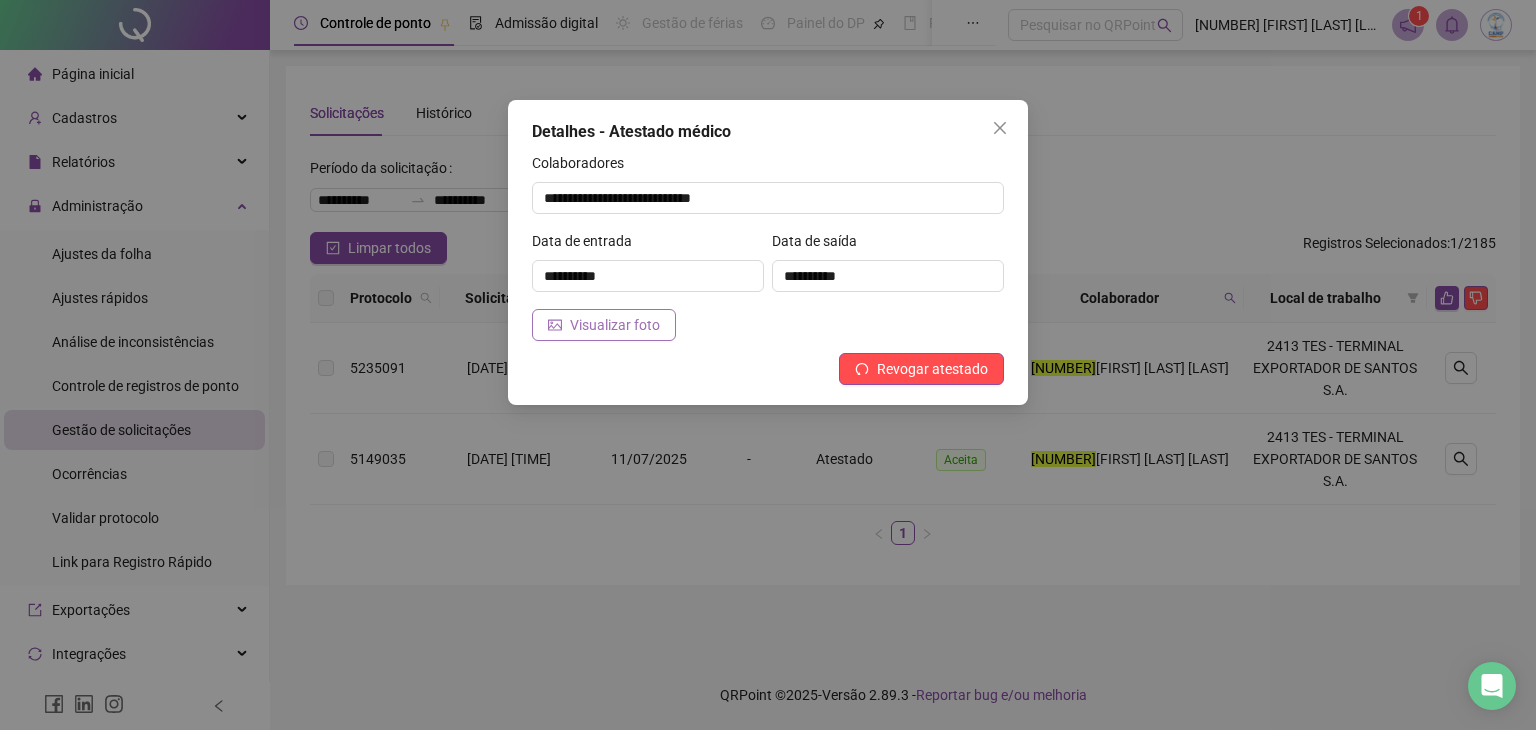 click on "Visualizar foto" at bounding box center [615, 325] 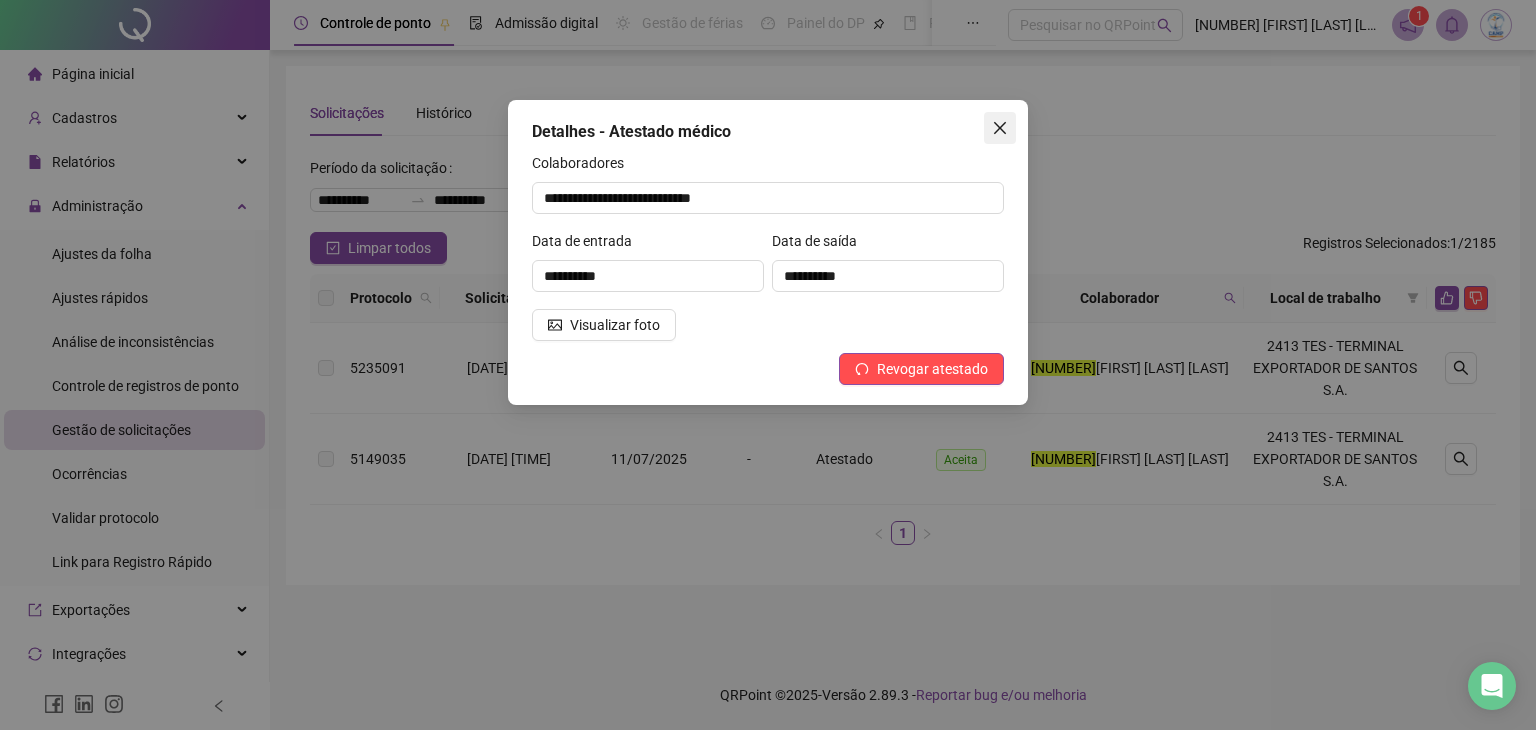 click 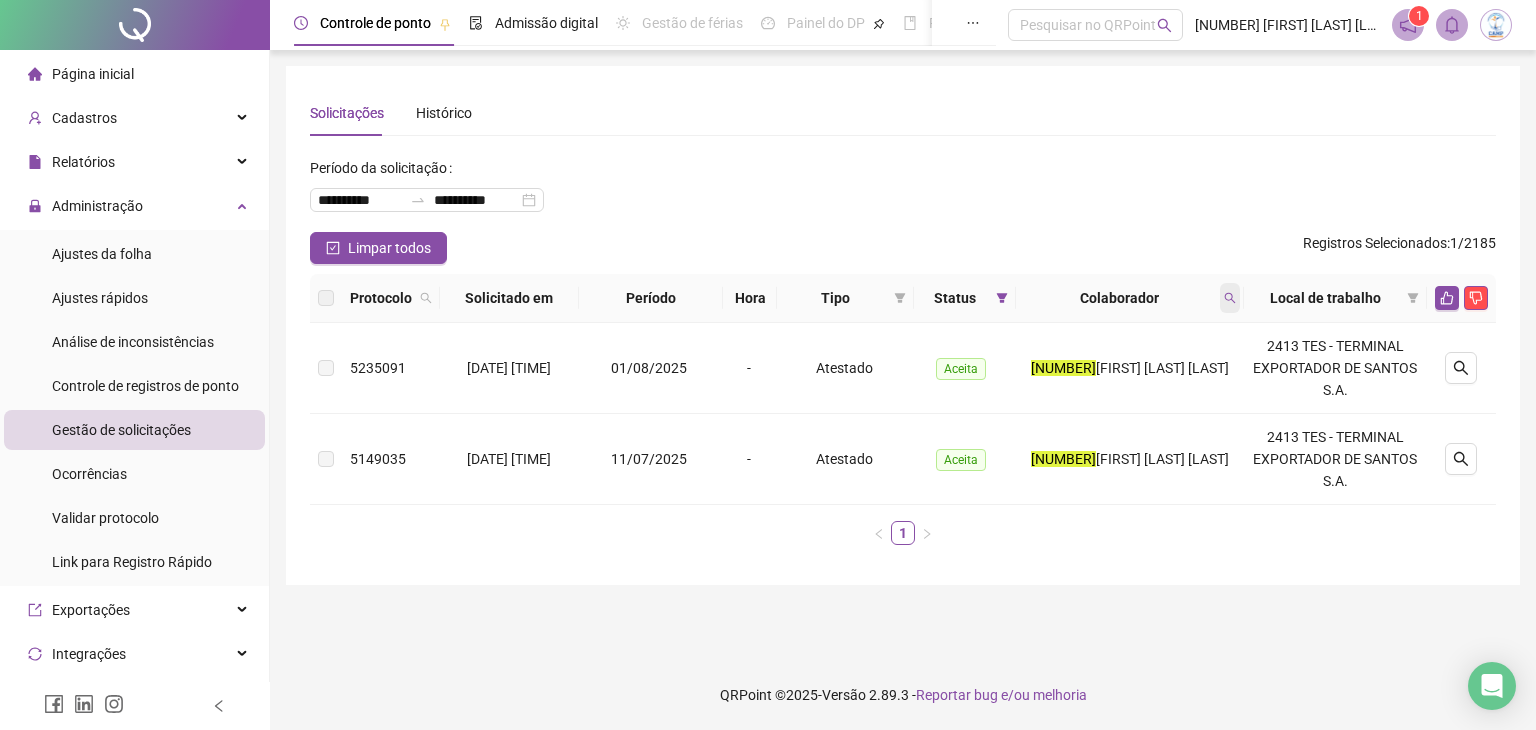 click at bounding box center [1230, 298] 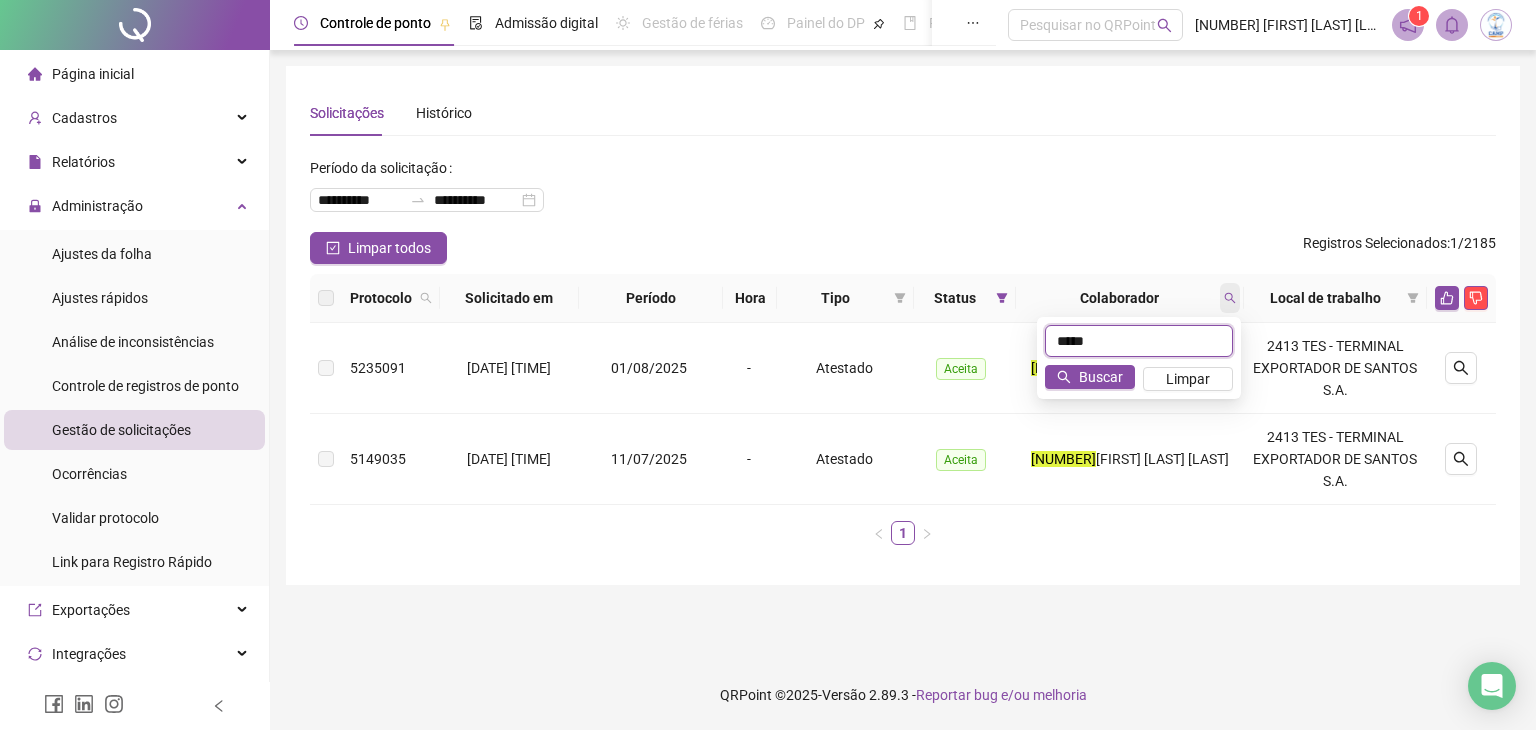 type on "*****" 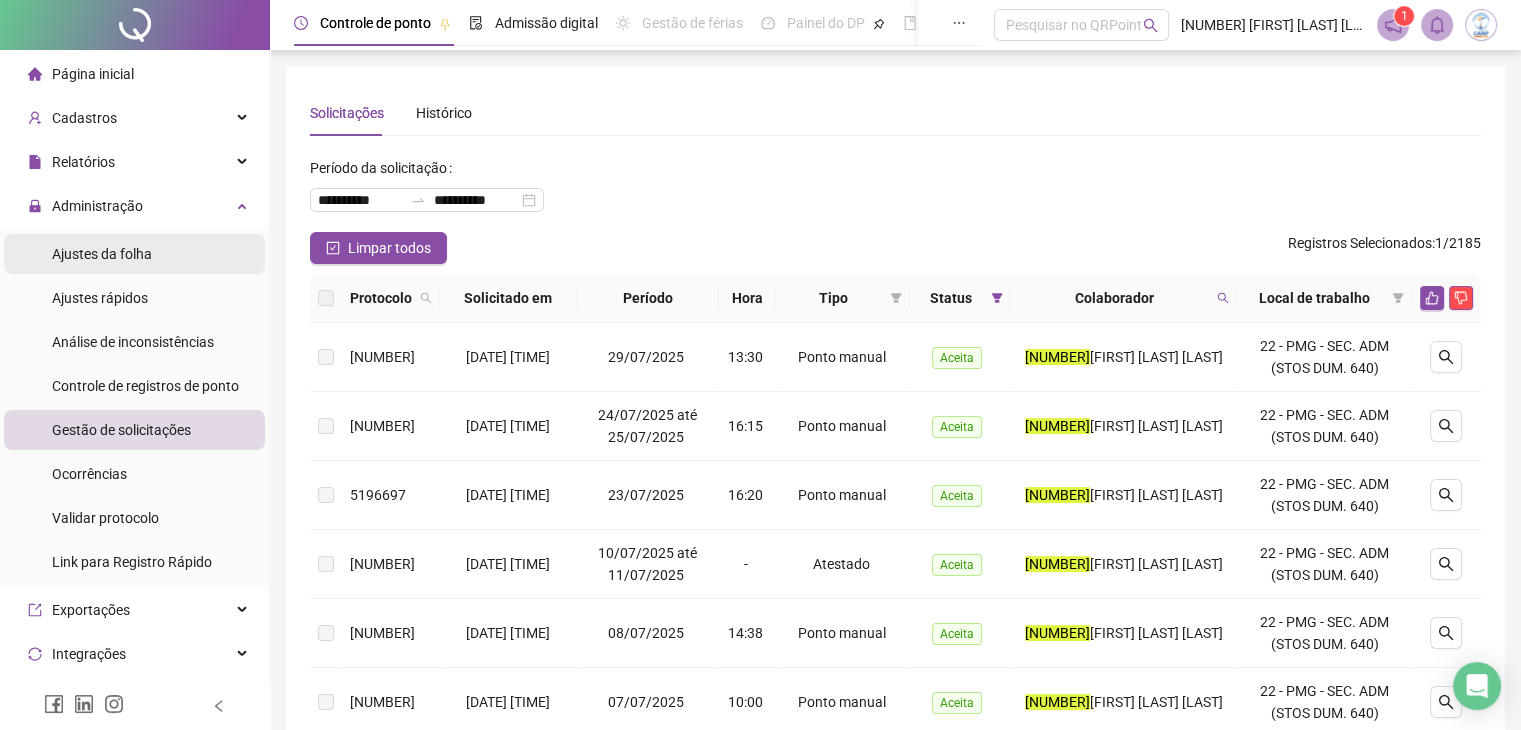 click on "Ajustes da folha" at bounding box center [102, 254] 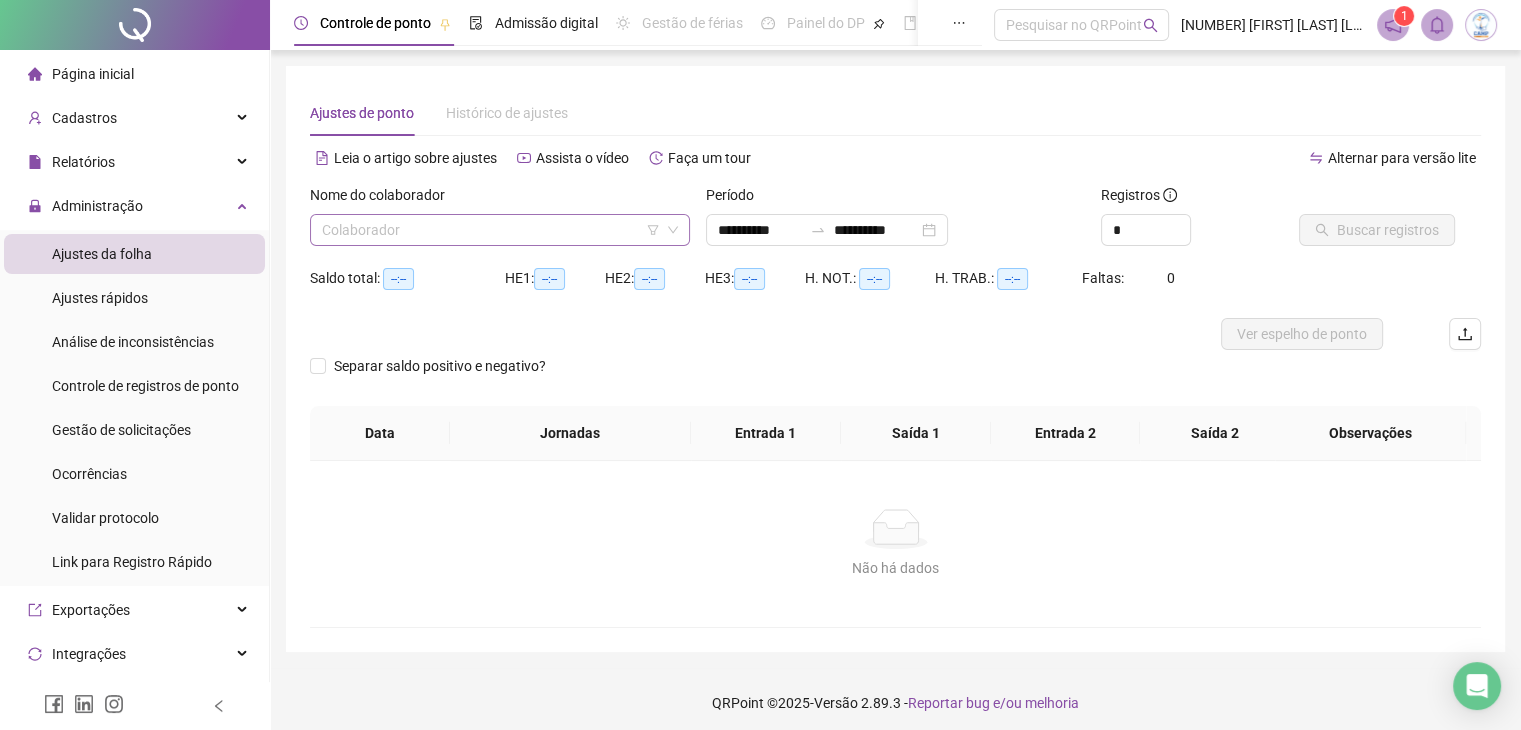 click at bounding box center [491, 230] 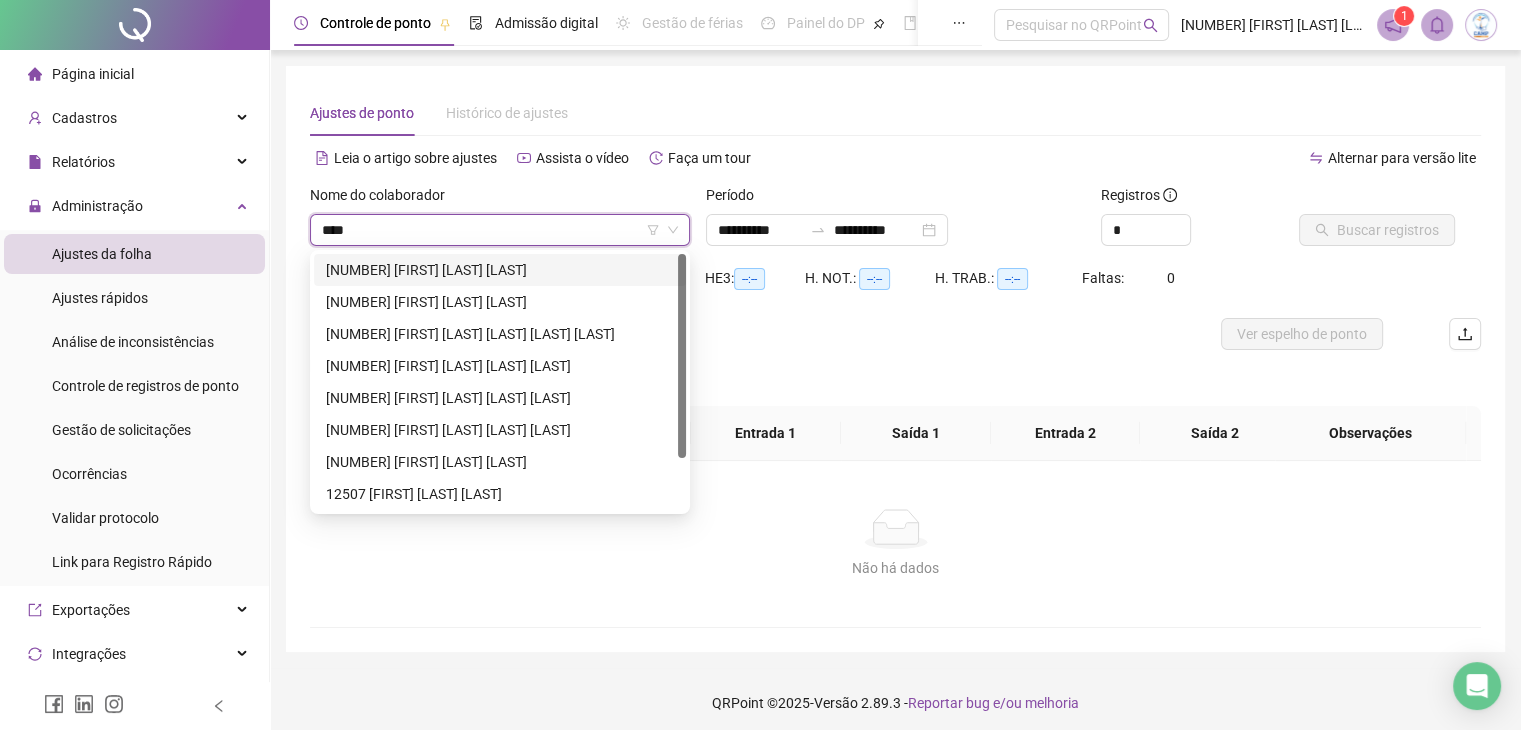 type on "*****" 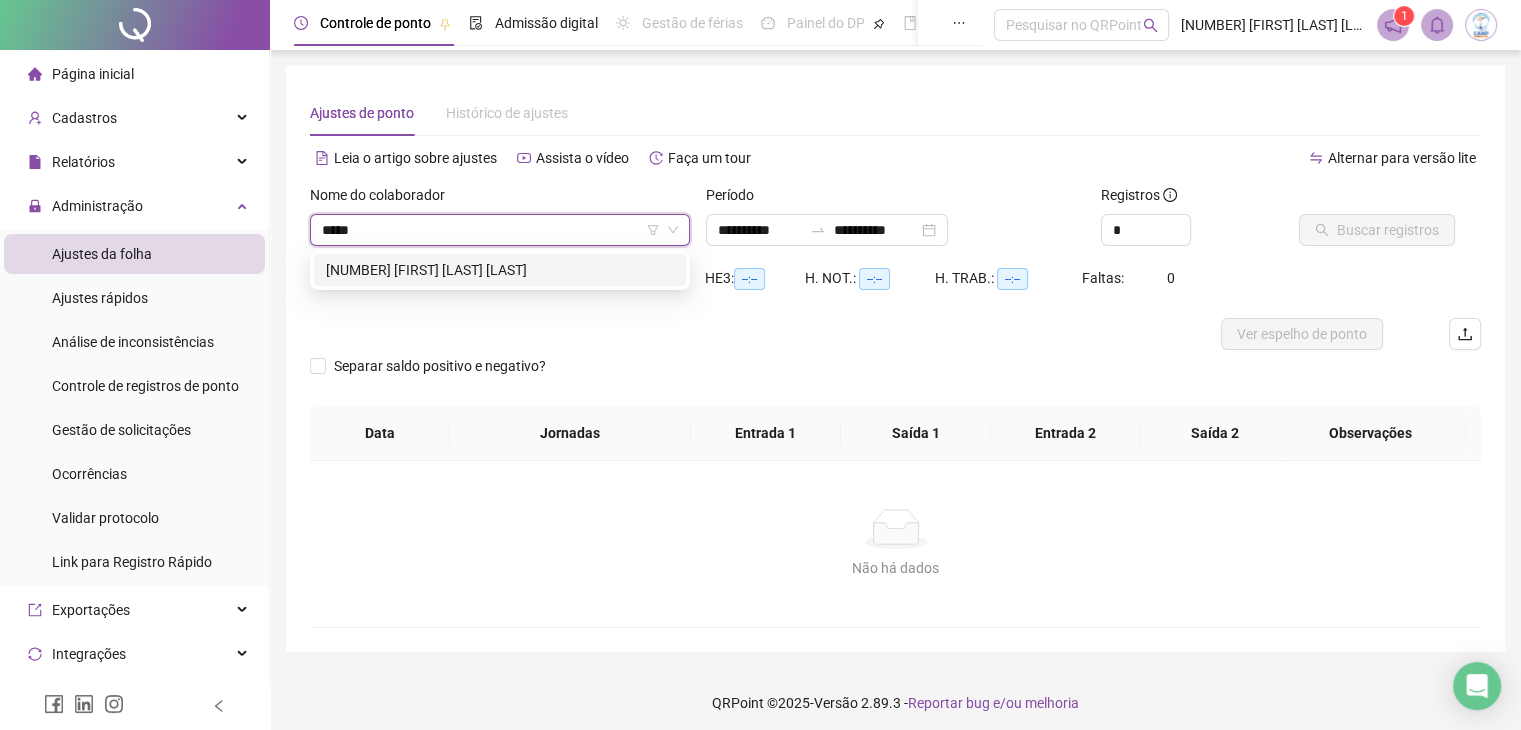 click on "[NUMBER] [FIRST] [LAST] [LAST]" at bounding box center [500, 270] 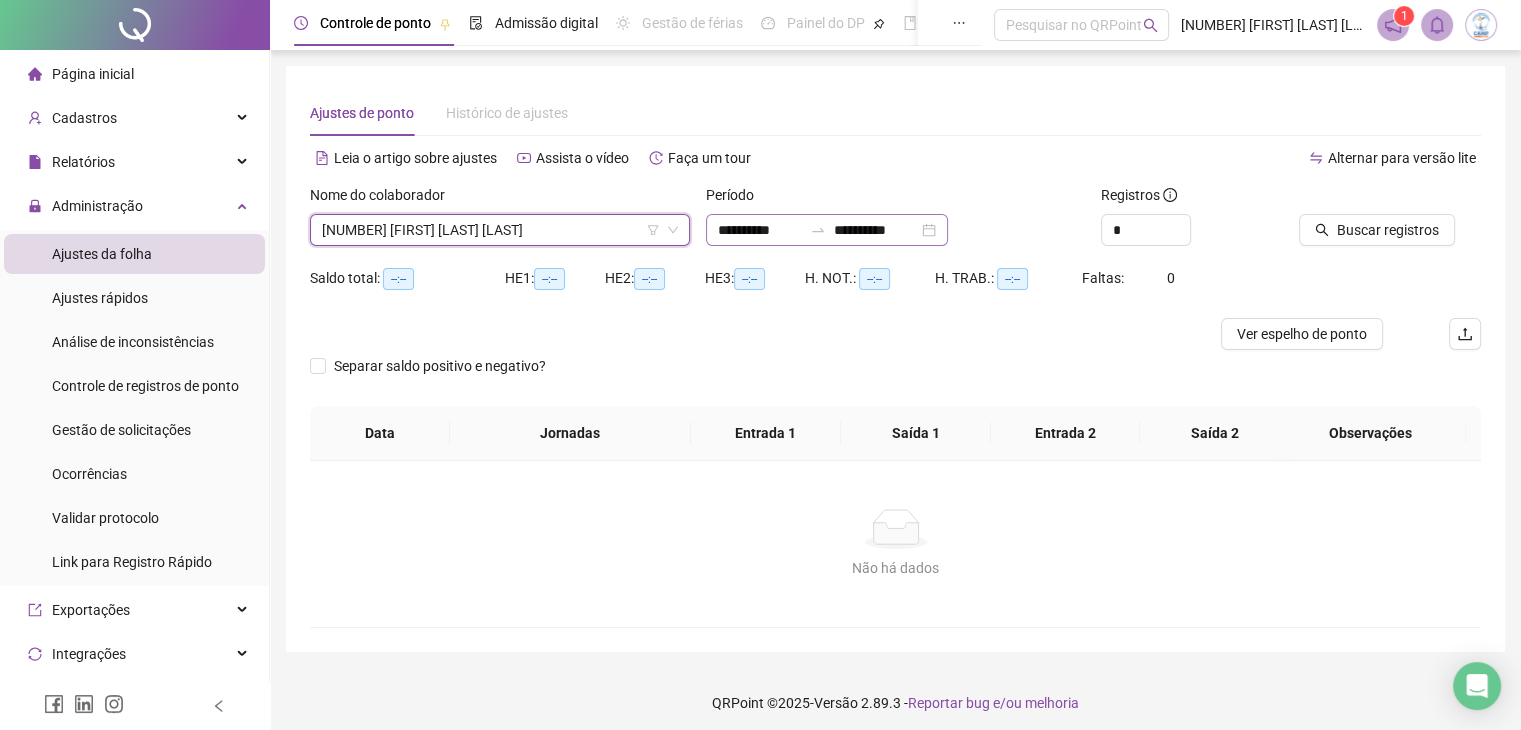 click on "**********" at bounding box center [827, 230] 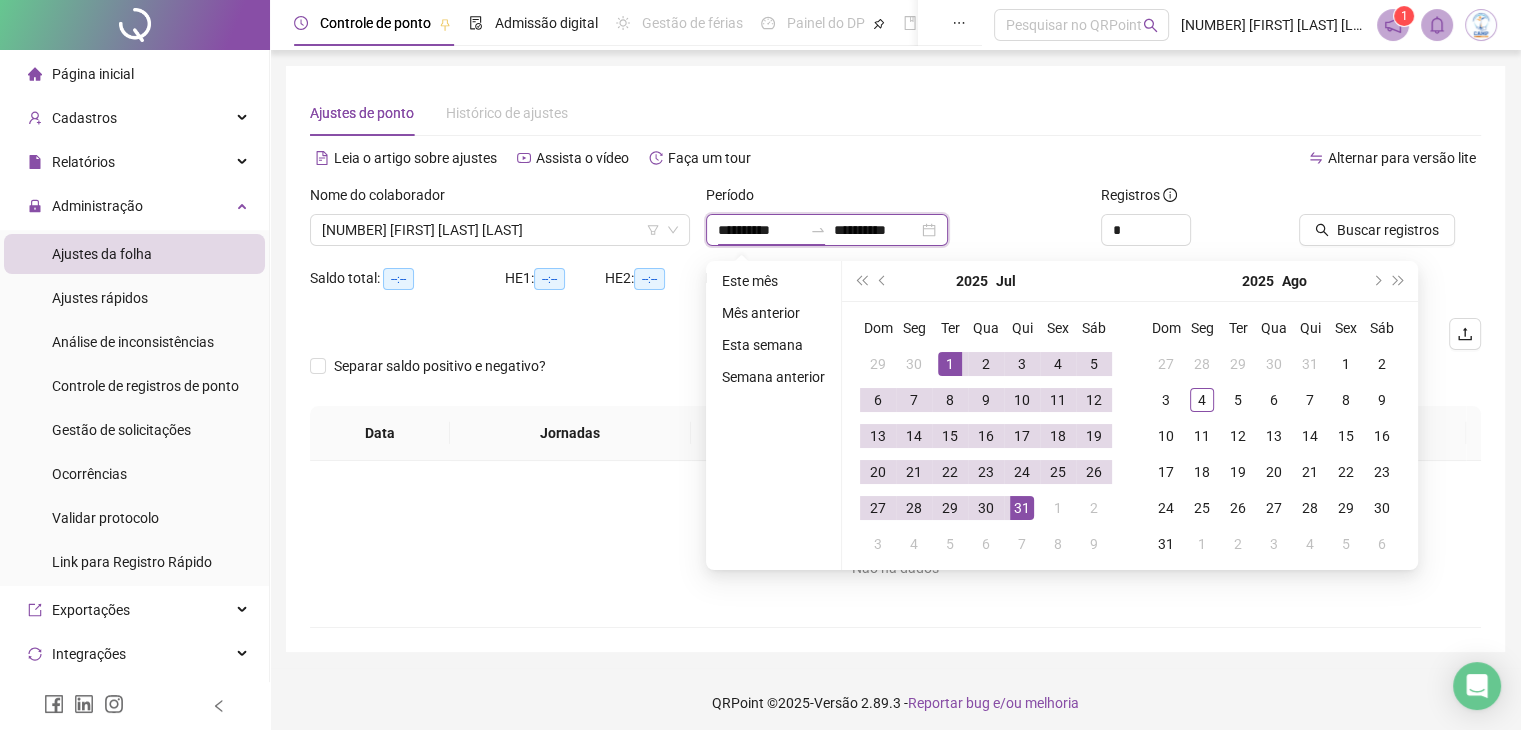 type on "**********" 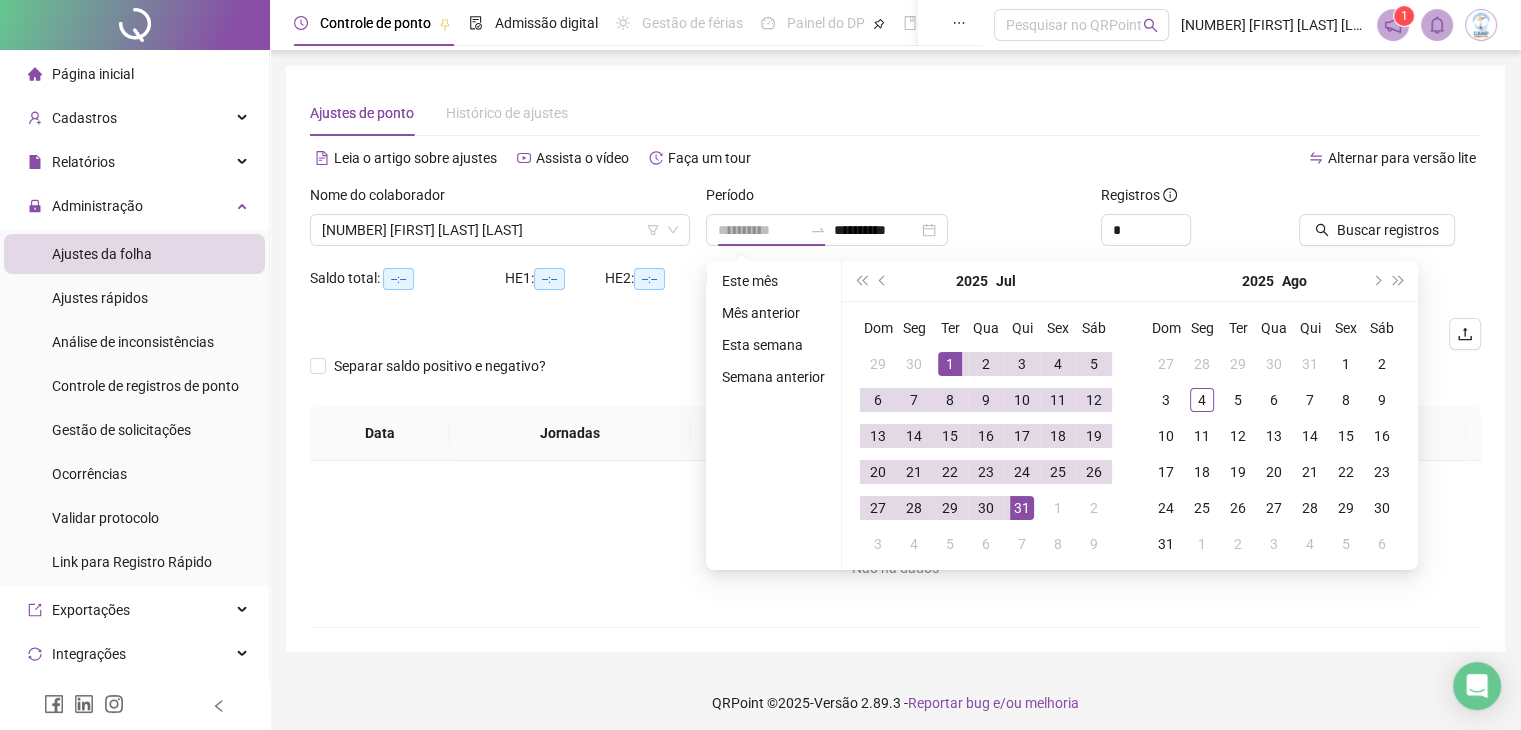 click on "1" at bounding box center [950, 364] 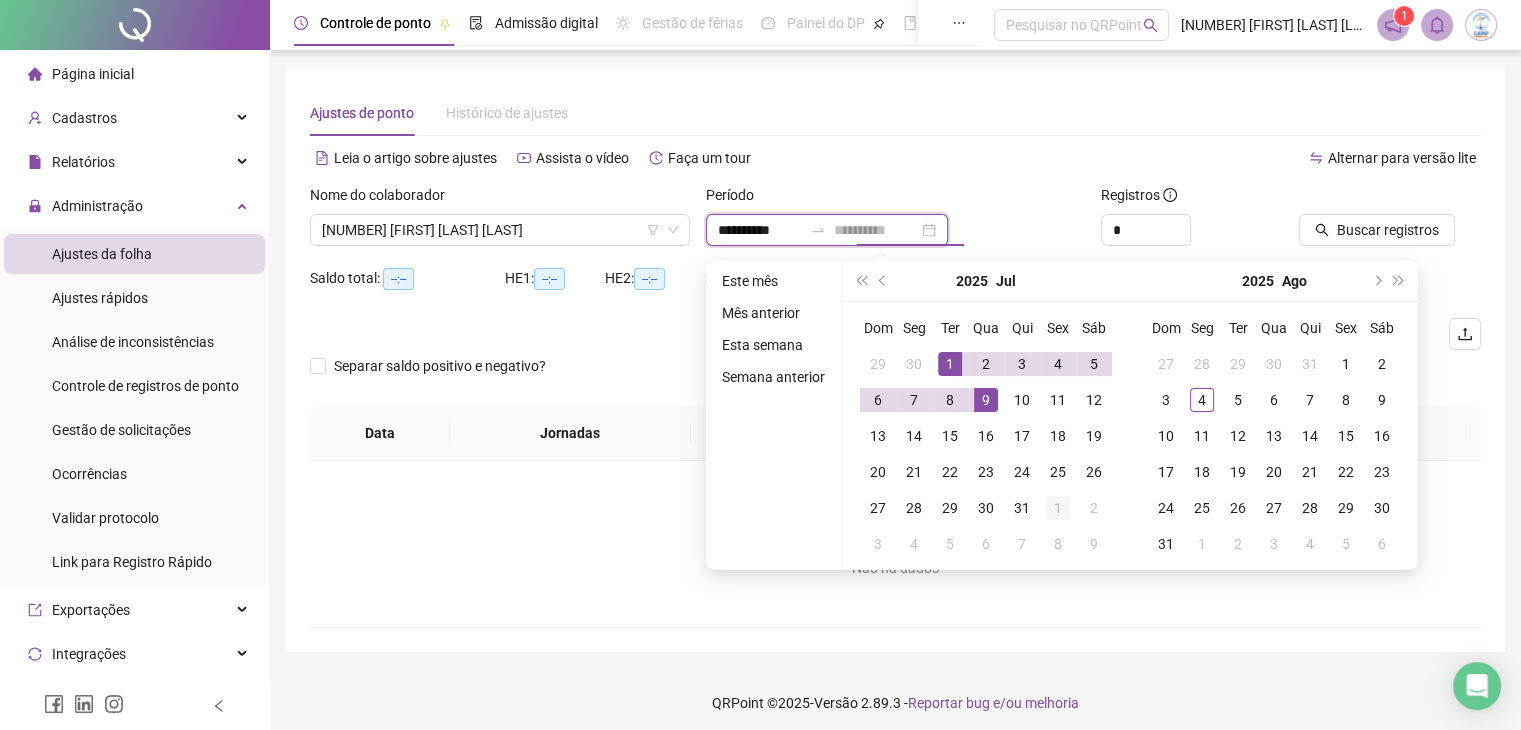 type on "**********" 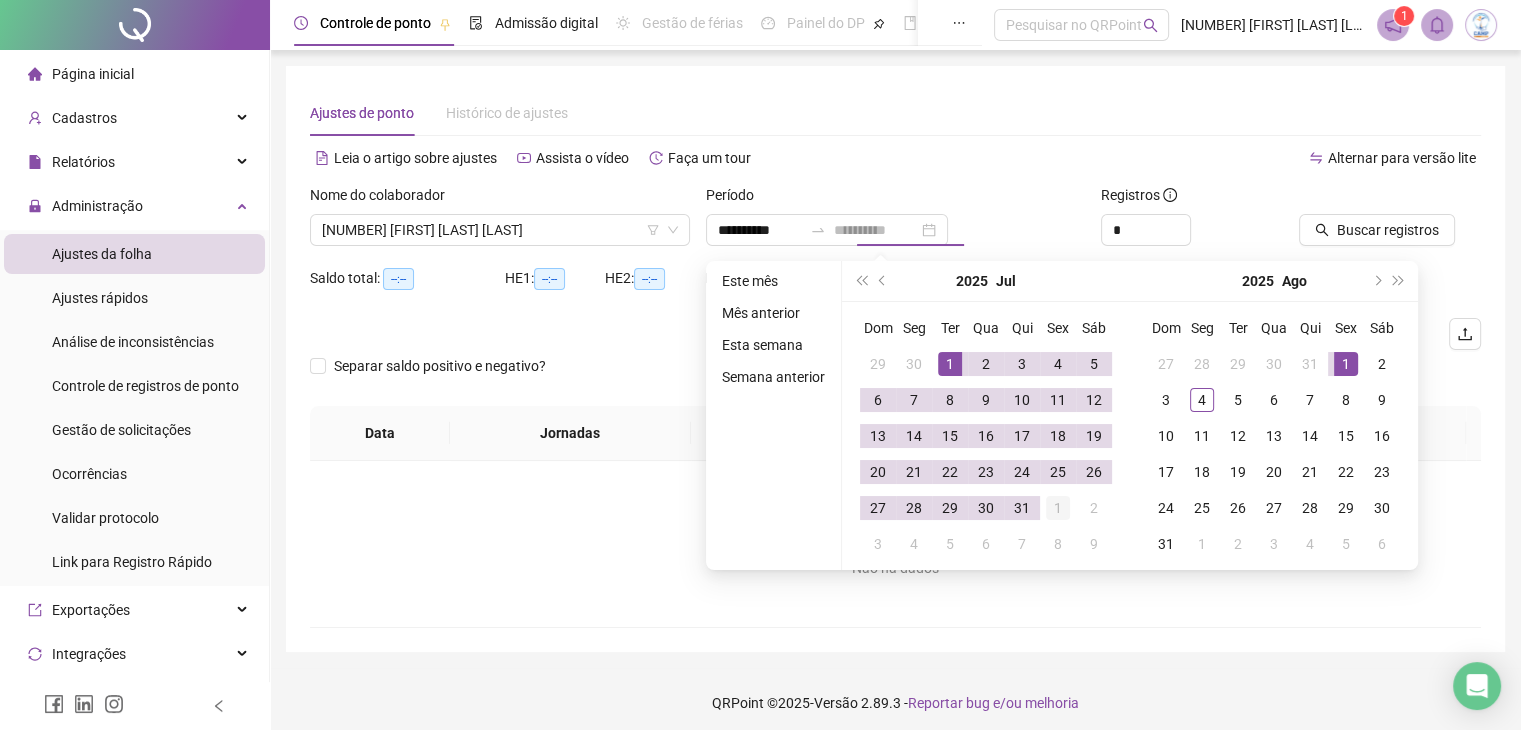 click on "1" at bounding box center (1058, 508) 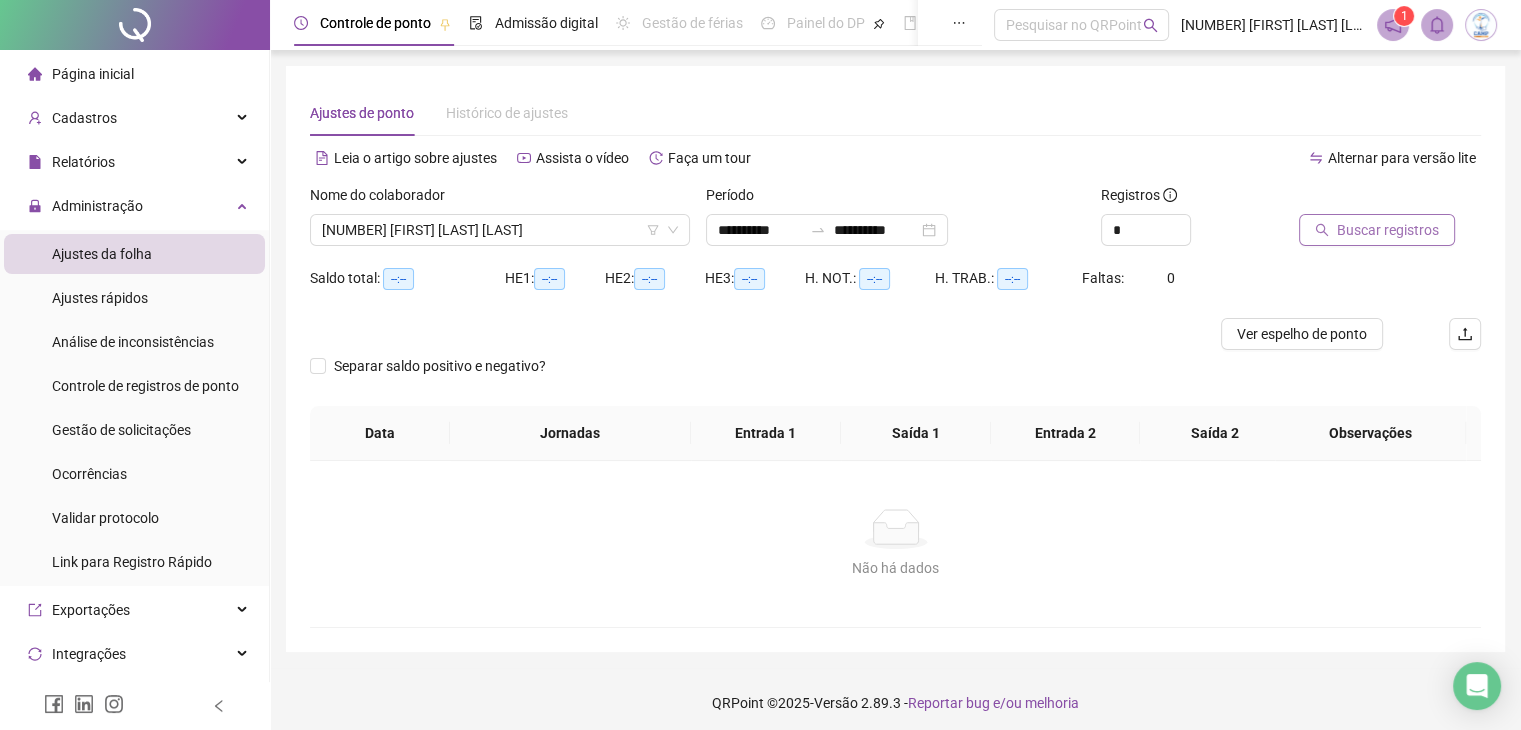 click on "Buscar registros" at bounding box center [1388, 230] 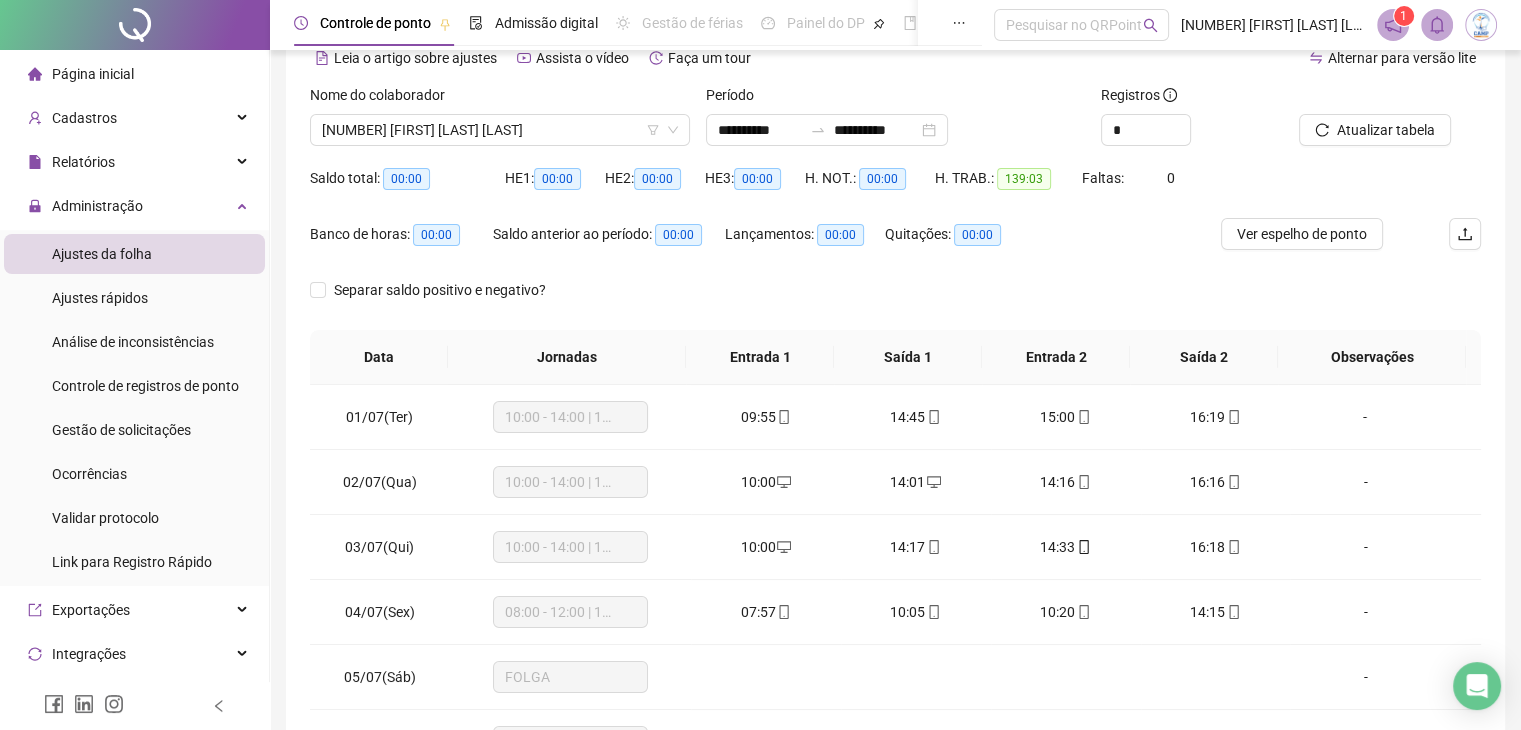 scroll, scrollTop: 292, scrollLeft: 0, axis: vertical 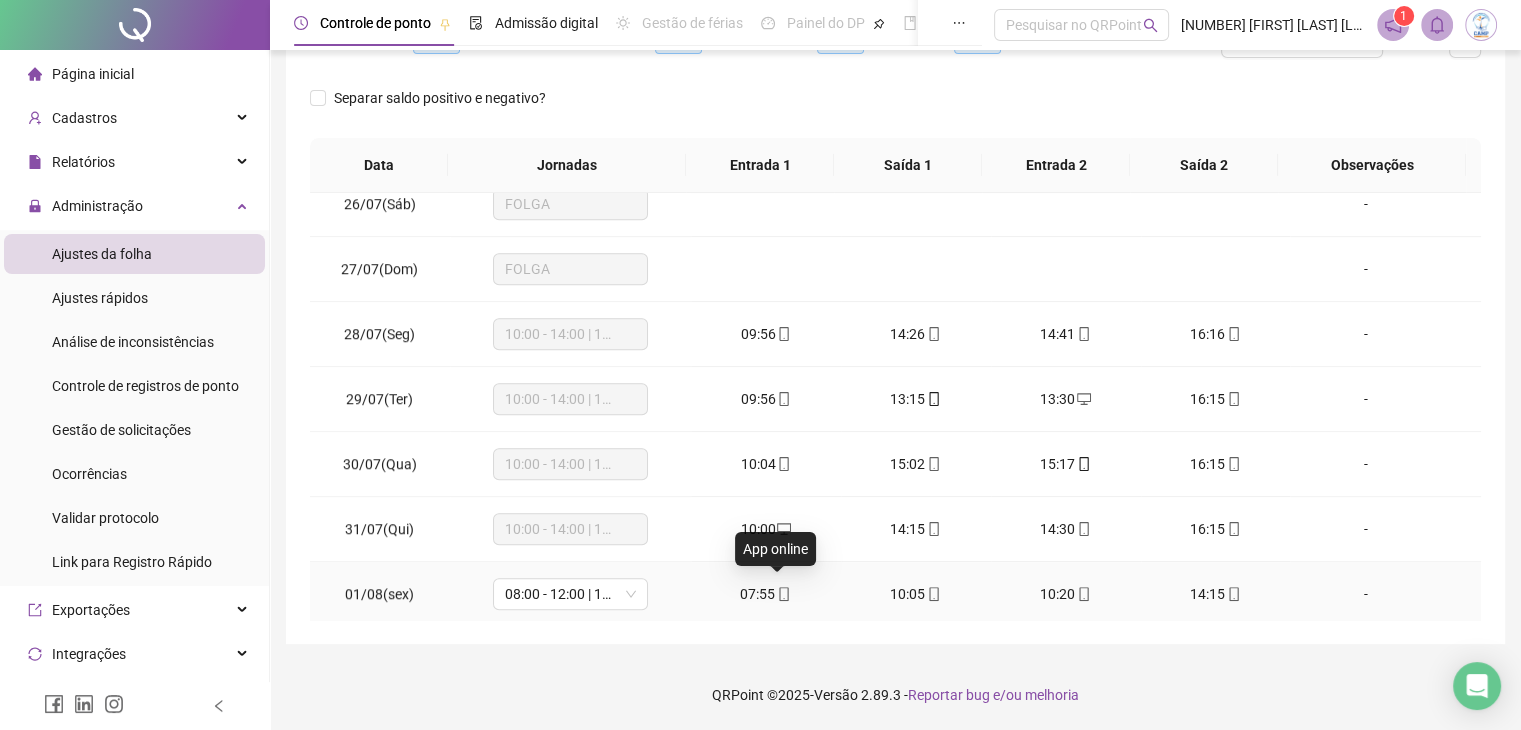 click 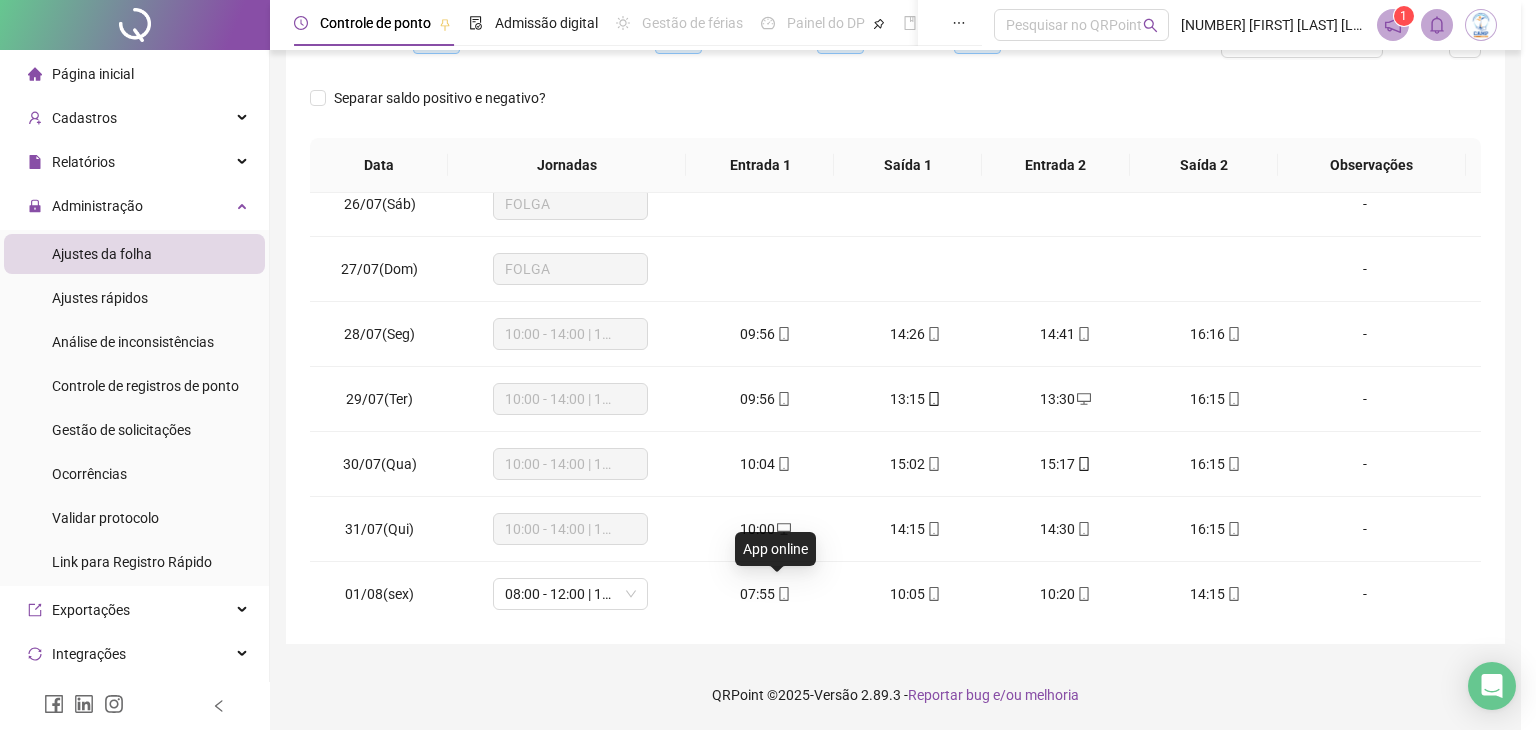 type on "**********" 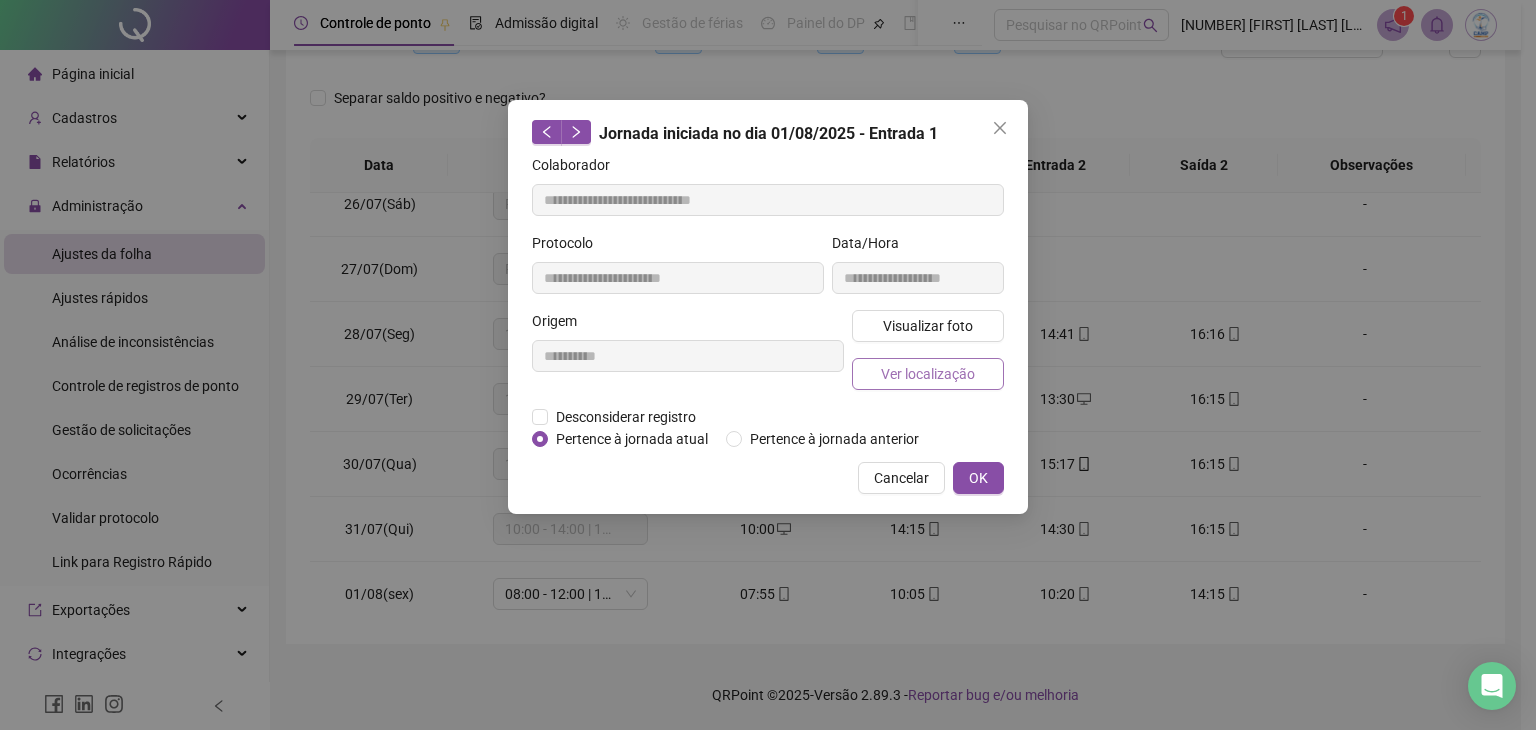 click on "Ver localização" at bounding box center [928, 374] 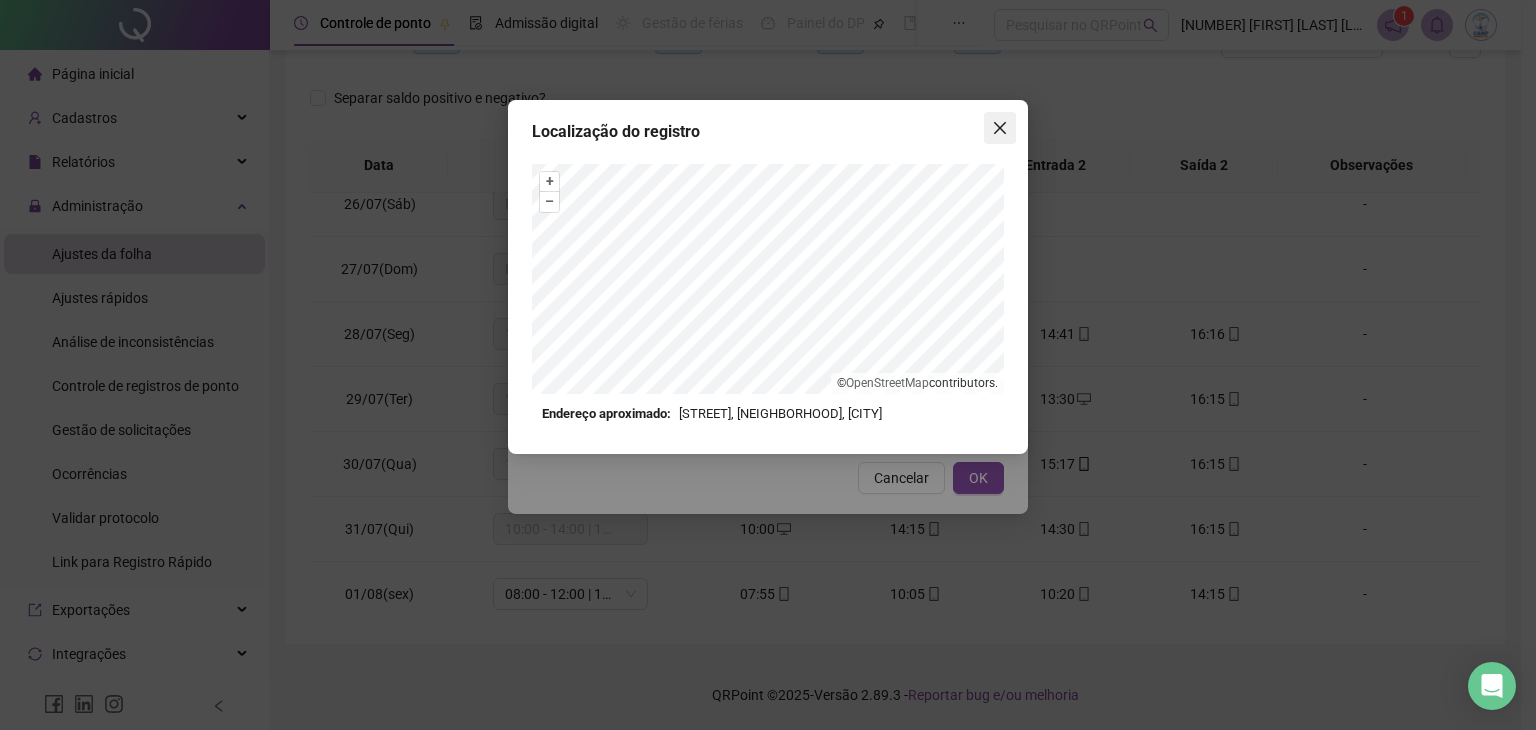 click 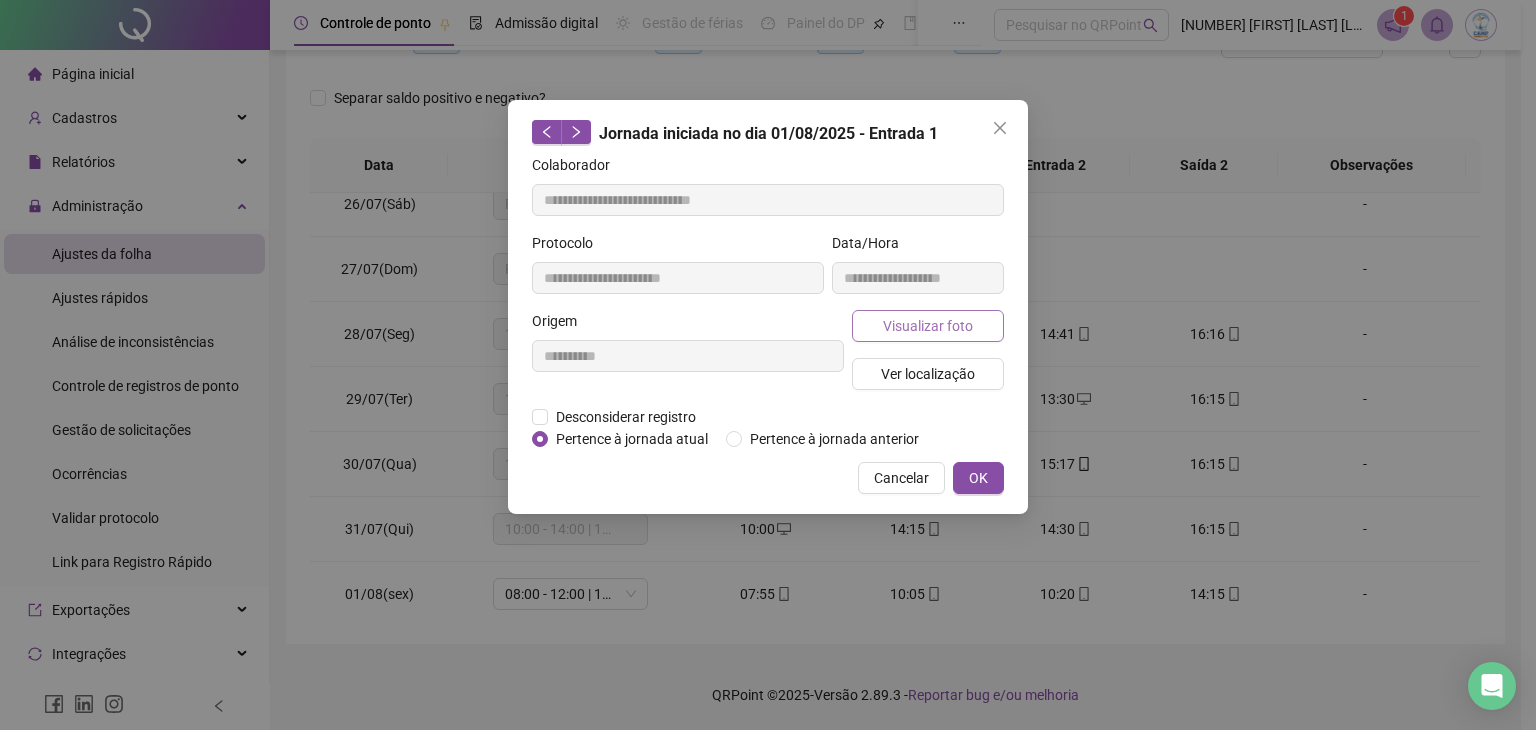 click on "Visualizar foto" at bounding box center [928, 326] 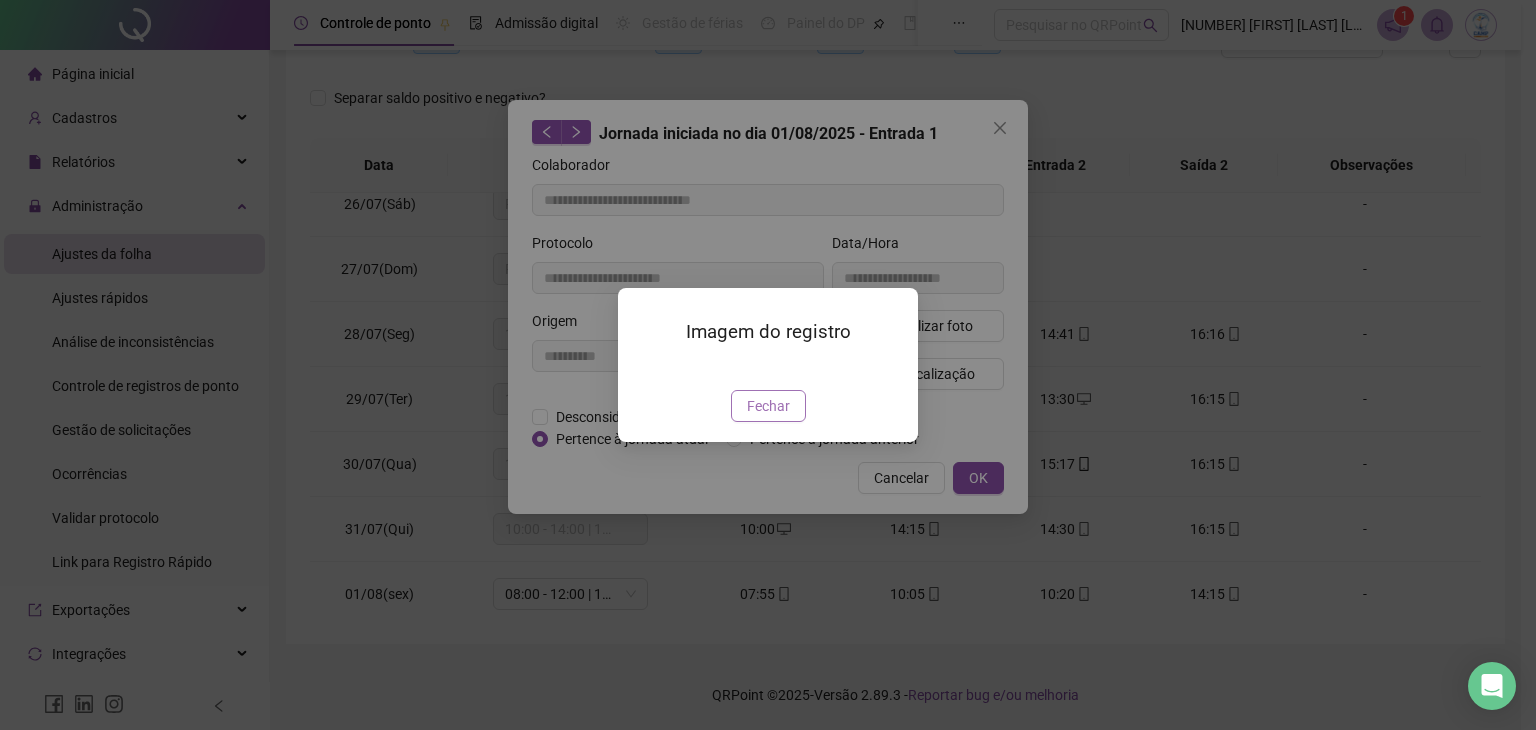 click on "Fechar" at bounding box center [768, 406] 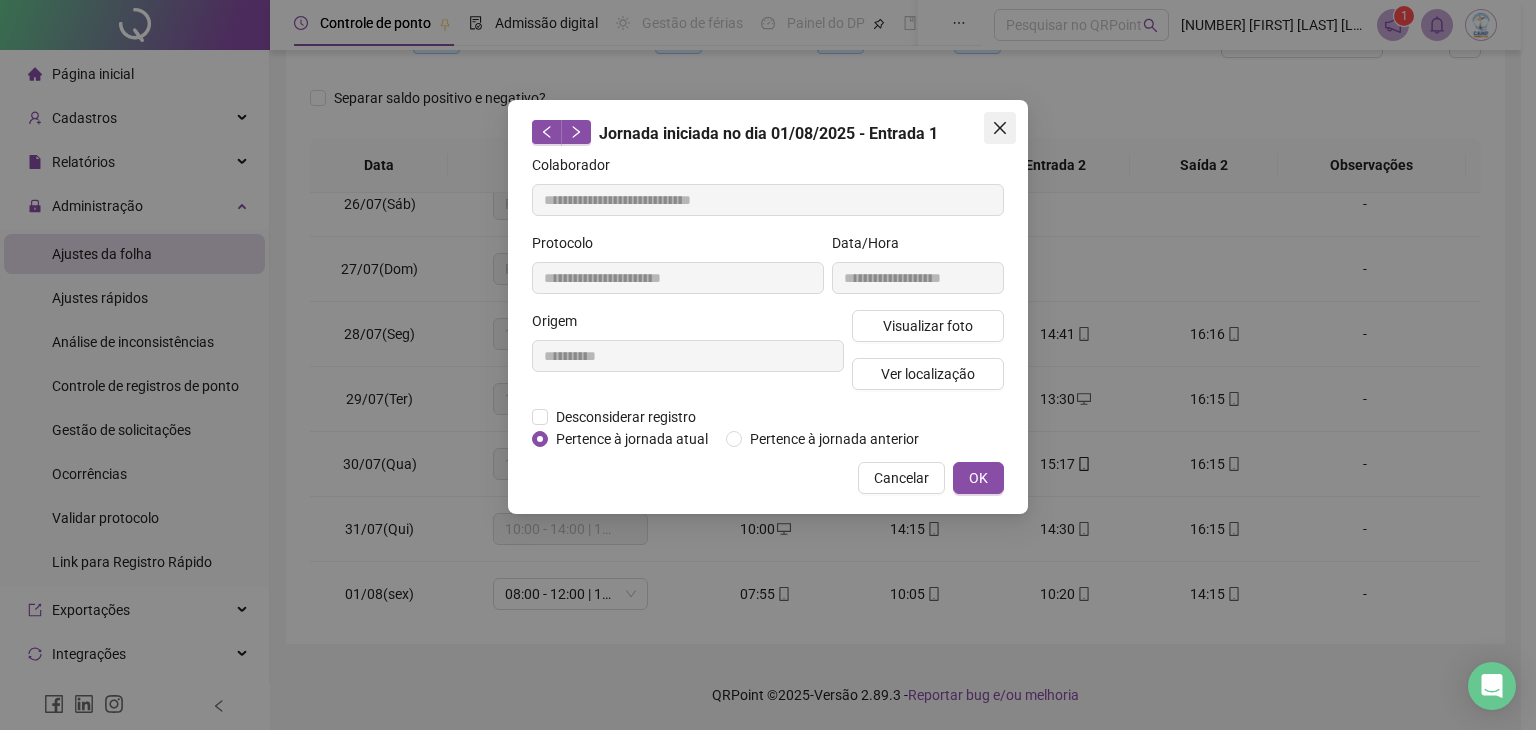 click at bounding box center [1000, 128] 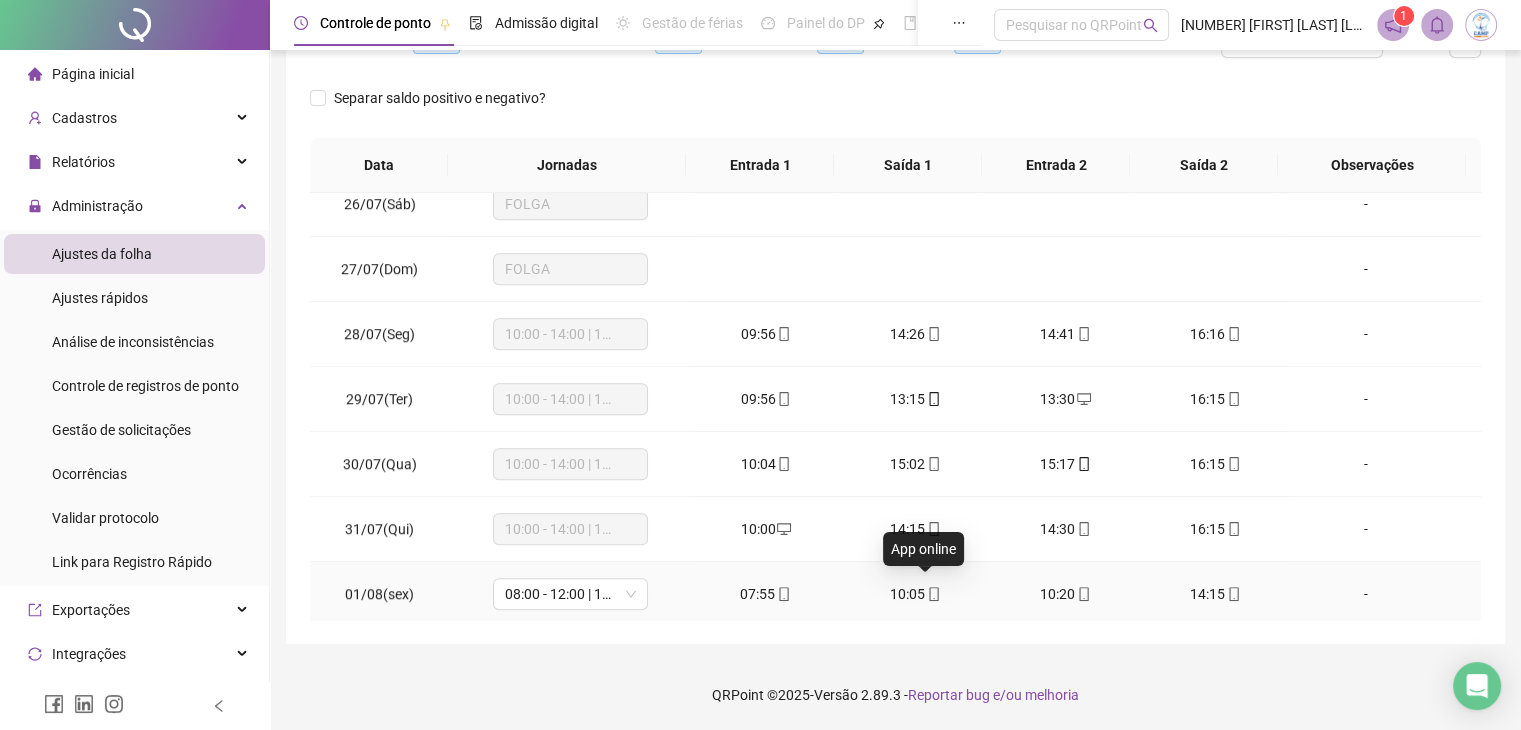 click 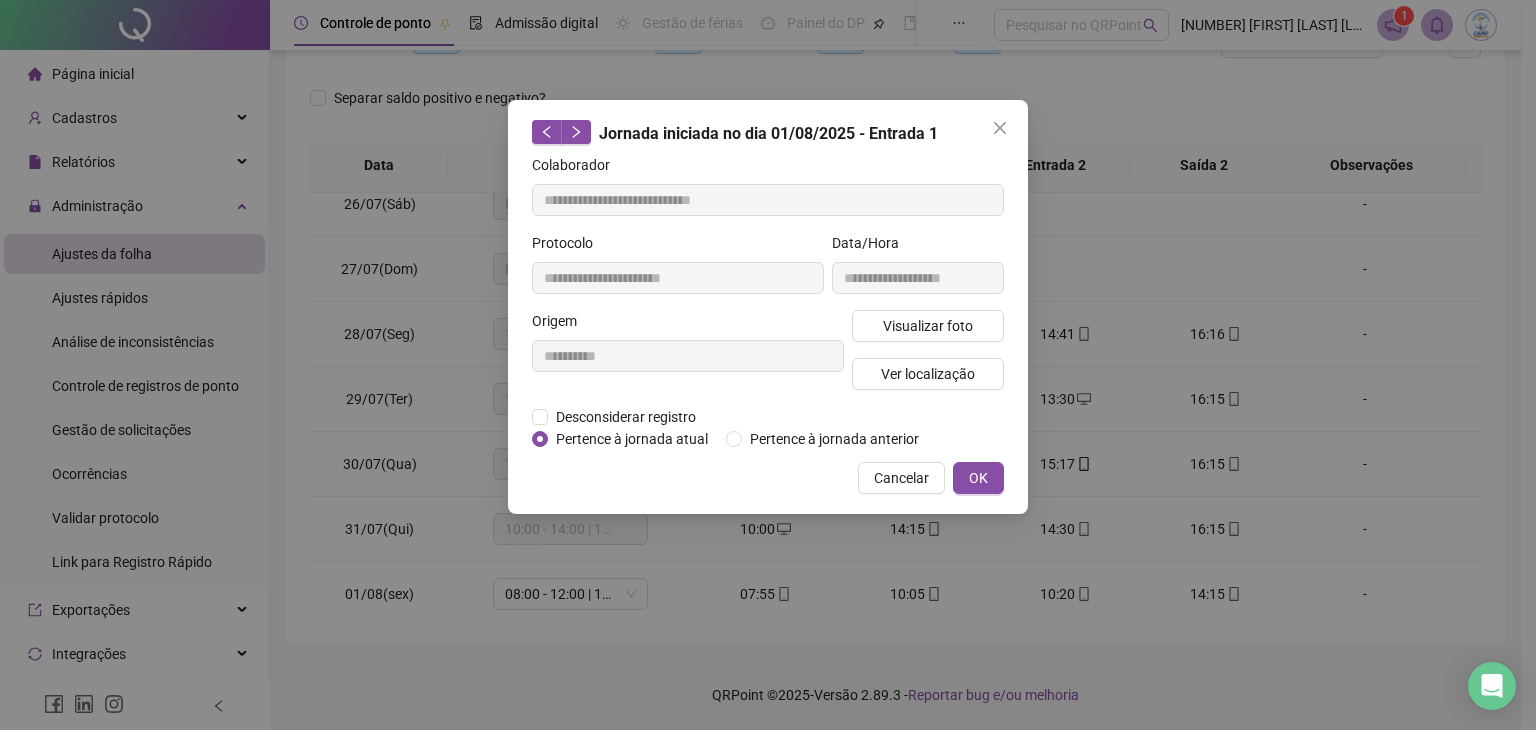 type on "**********" 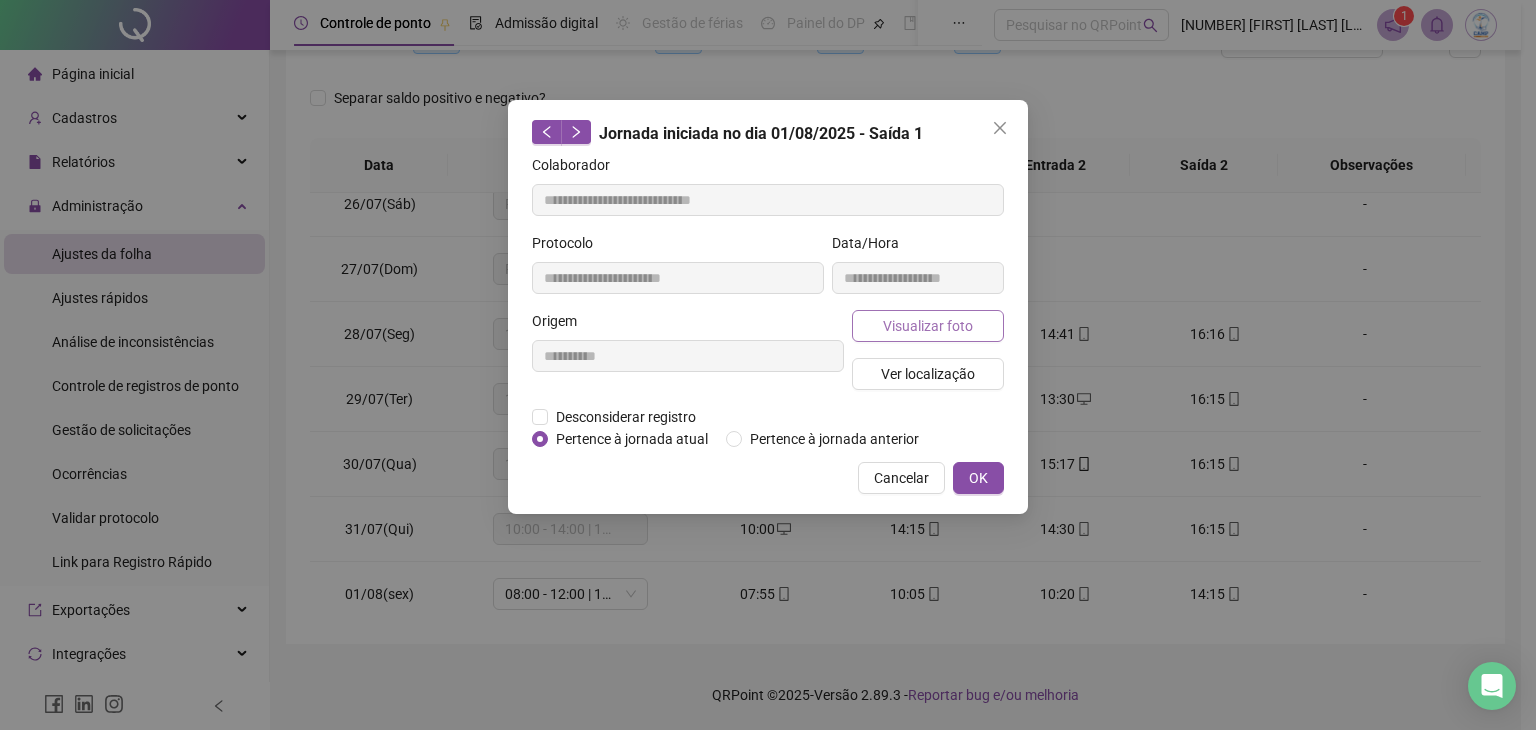 click on "Visualizar foto" at bounding box center (928, 326) 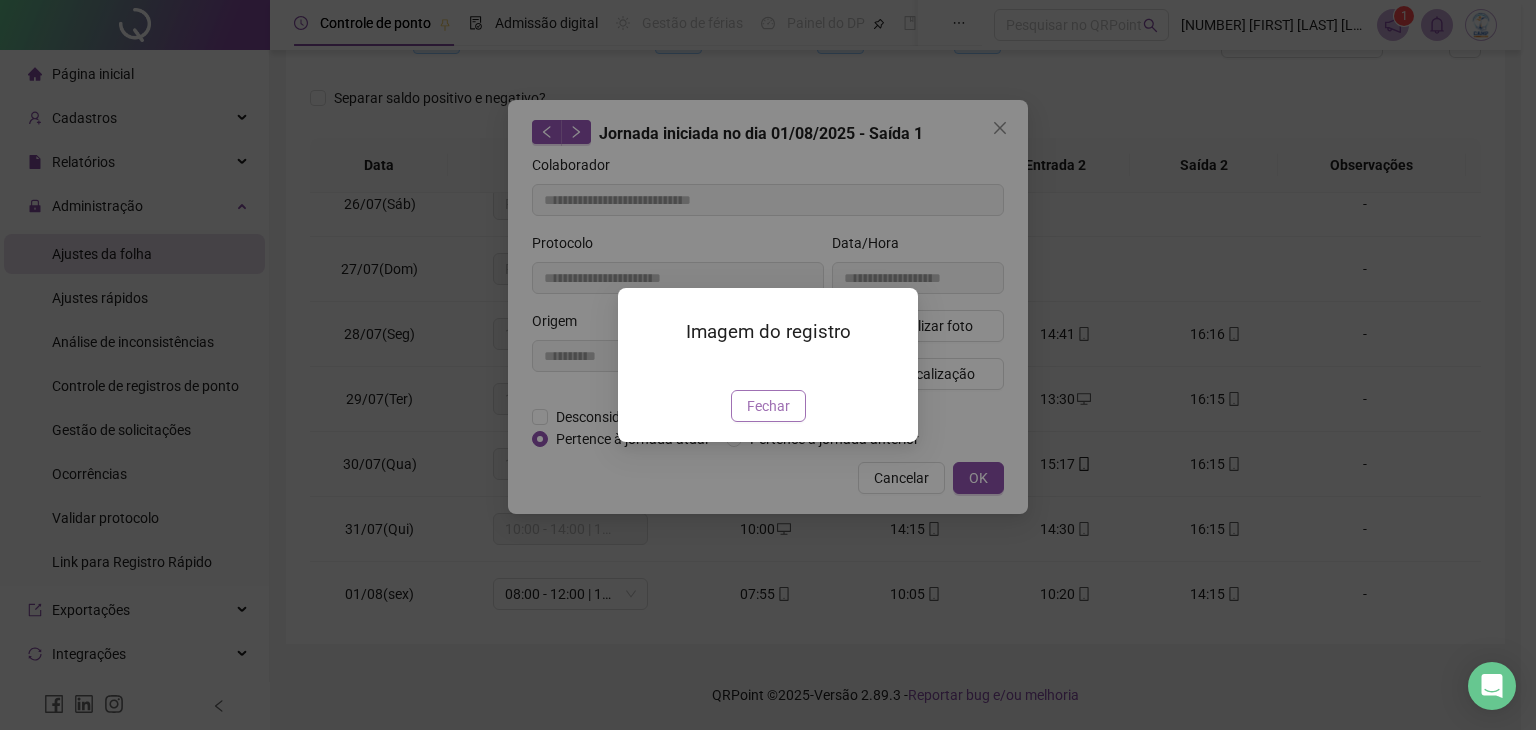 click on "Fechar" at bounding box center [768, 406] 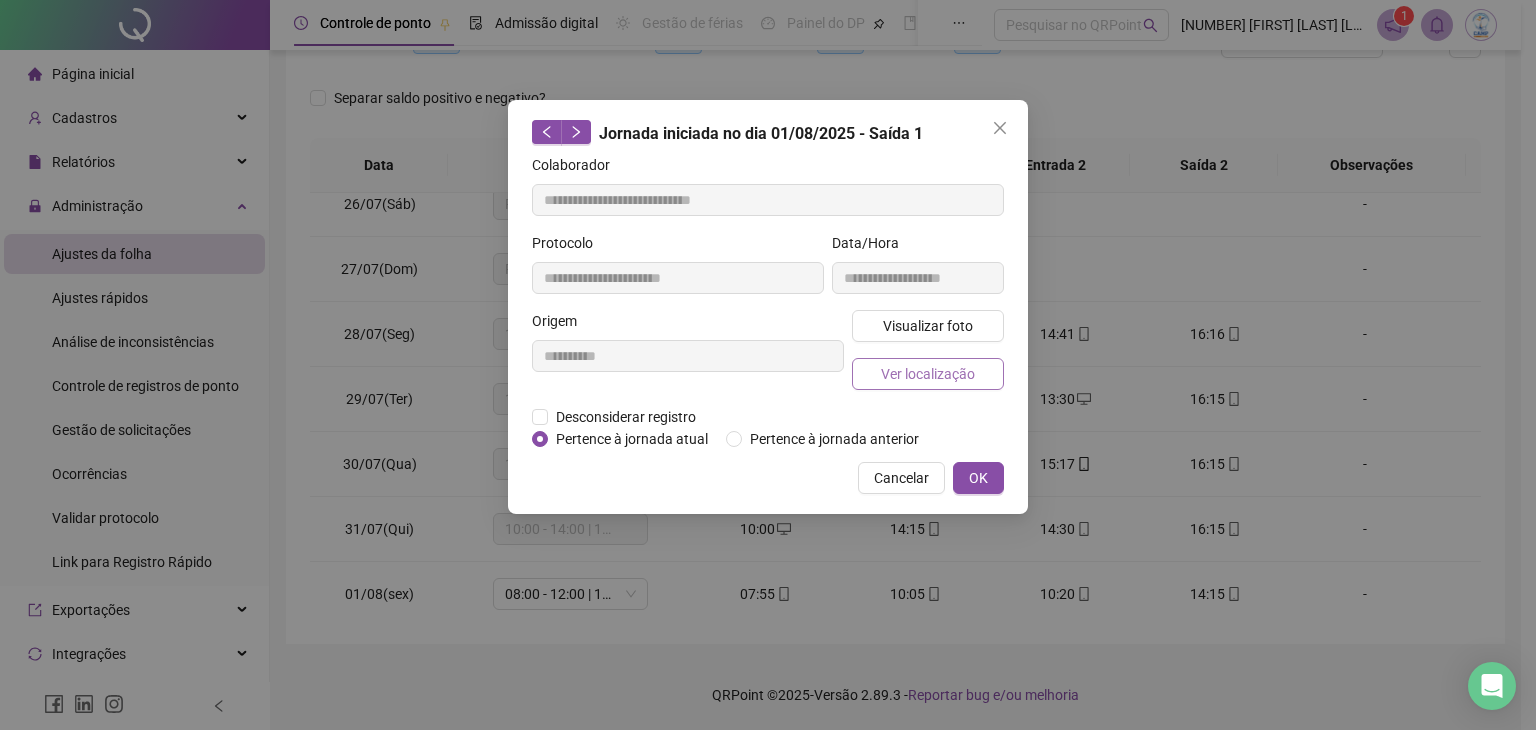 click on "Ver localização" at bounding box center [928, 374] 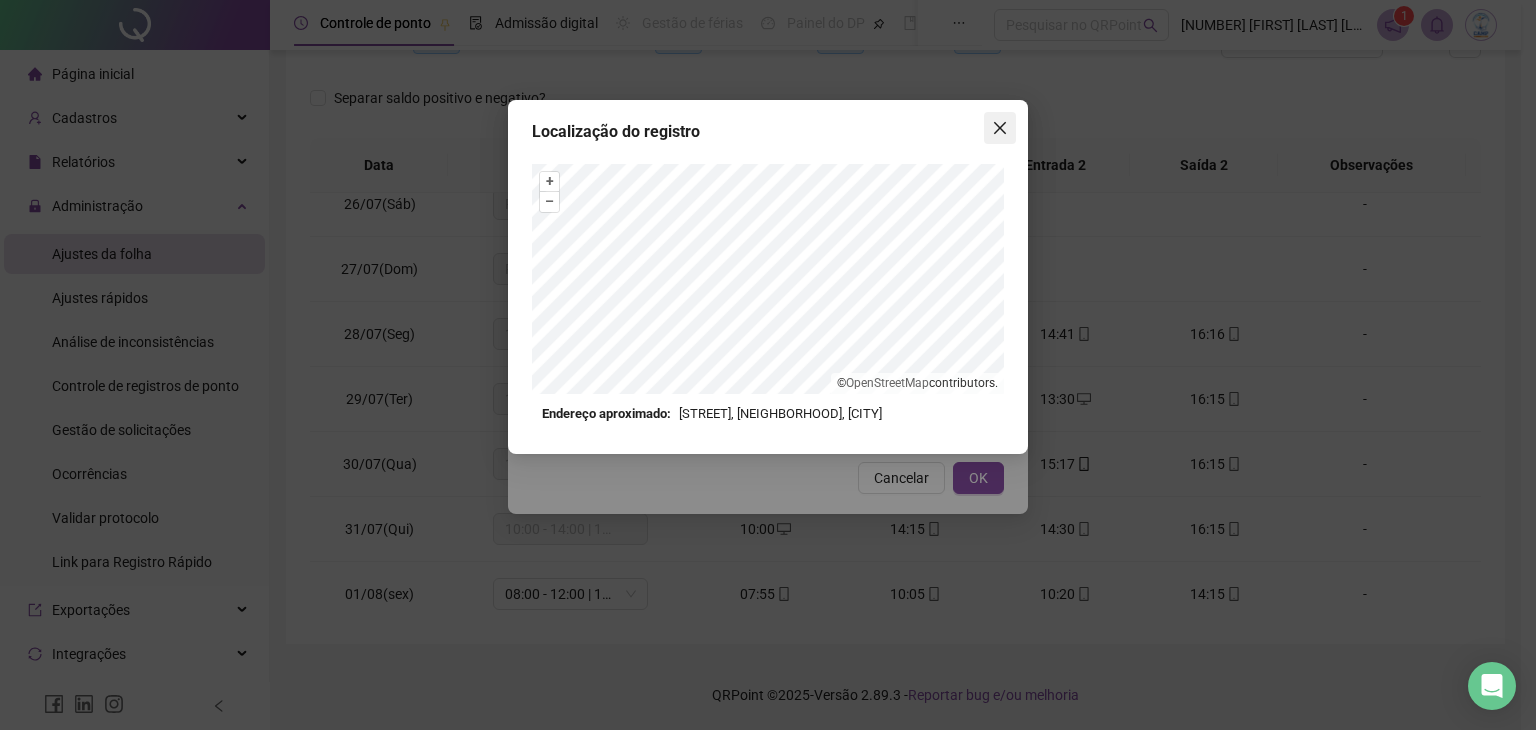click 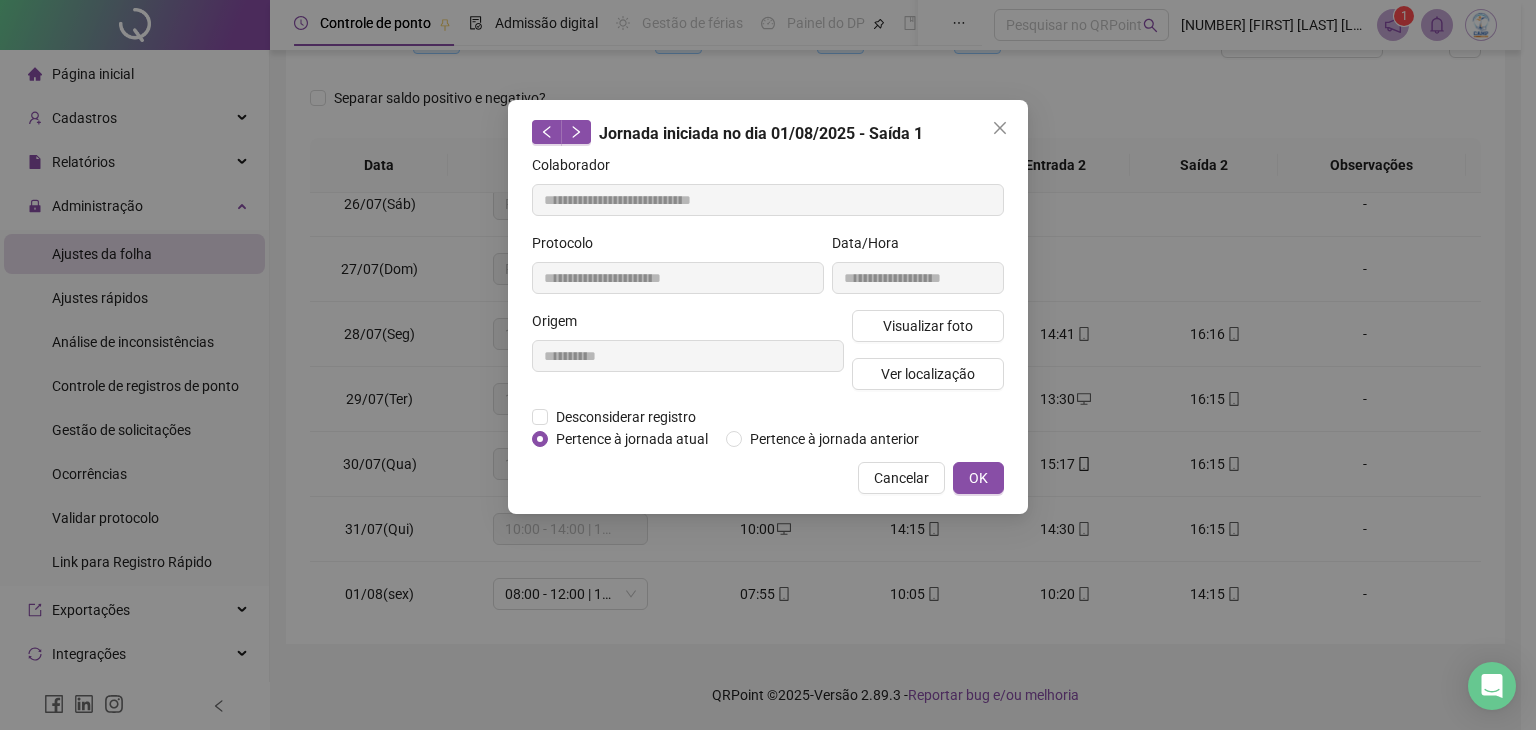 click 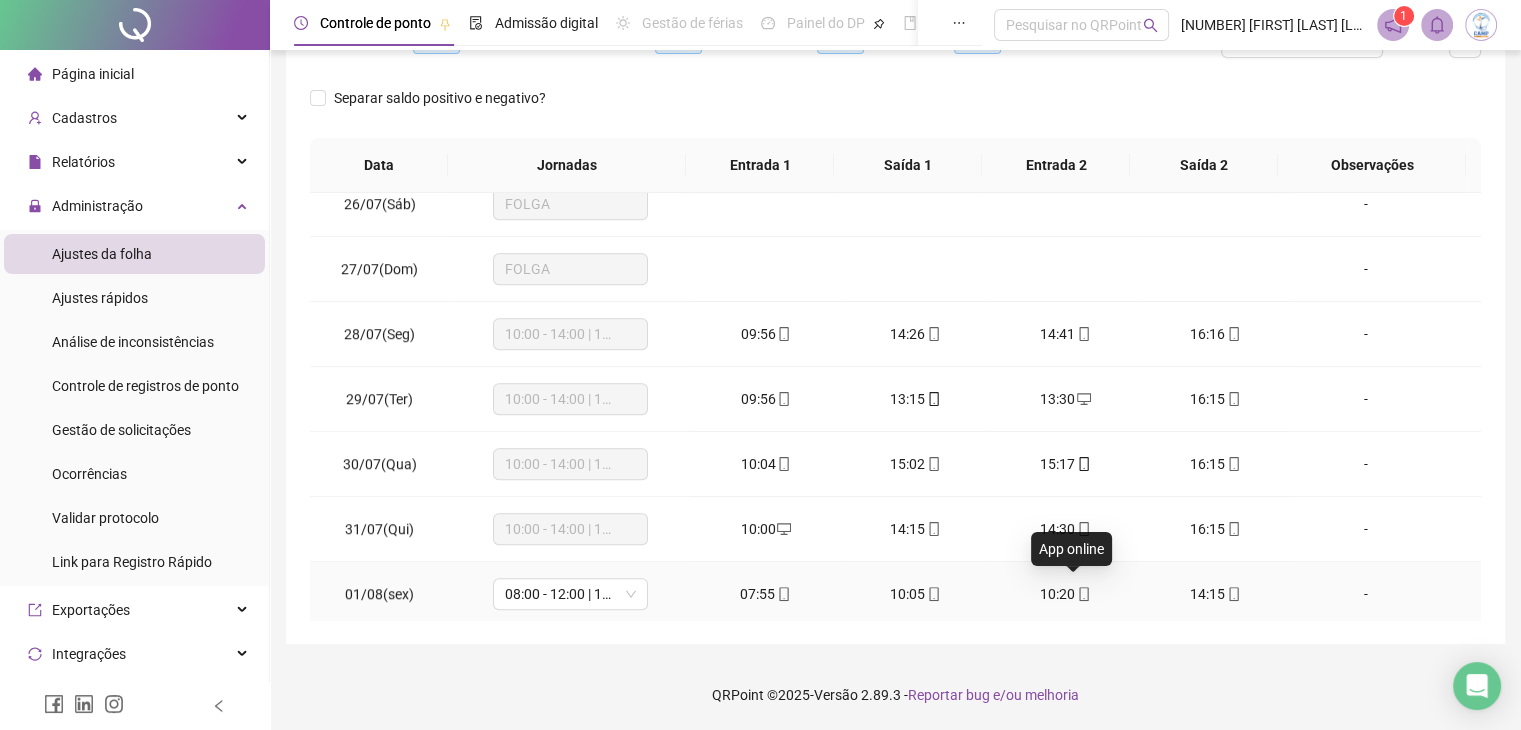 click 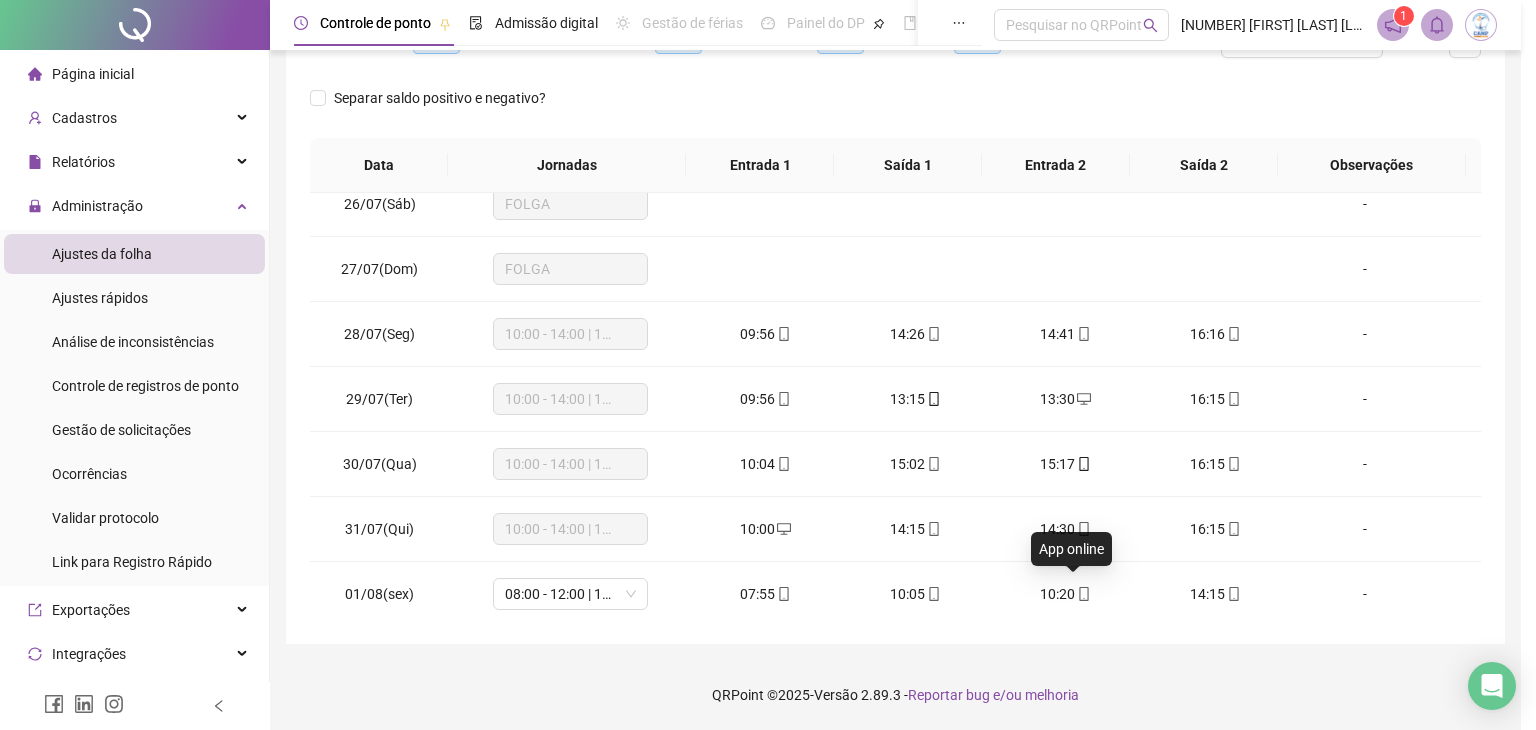 type on "**********" 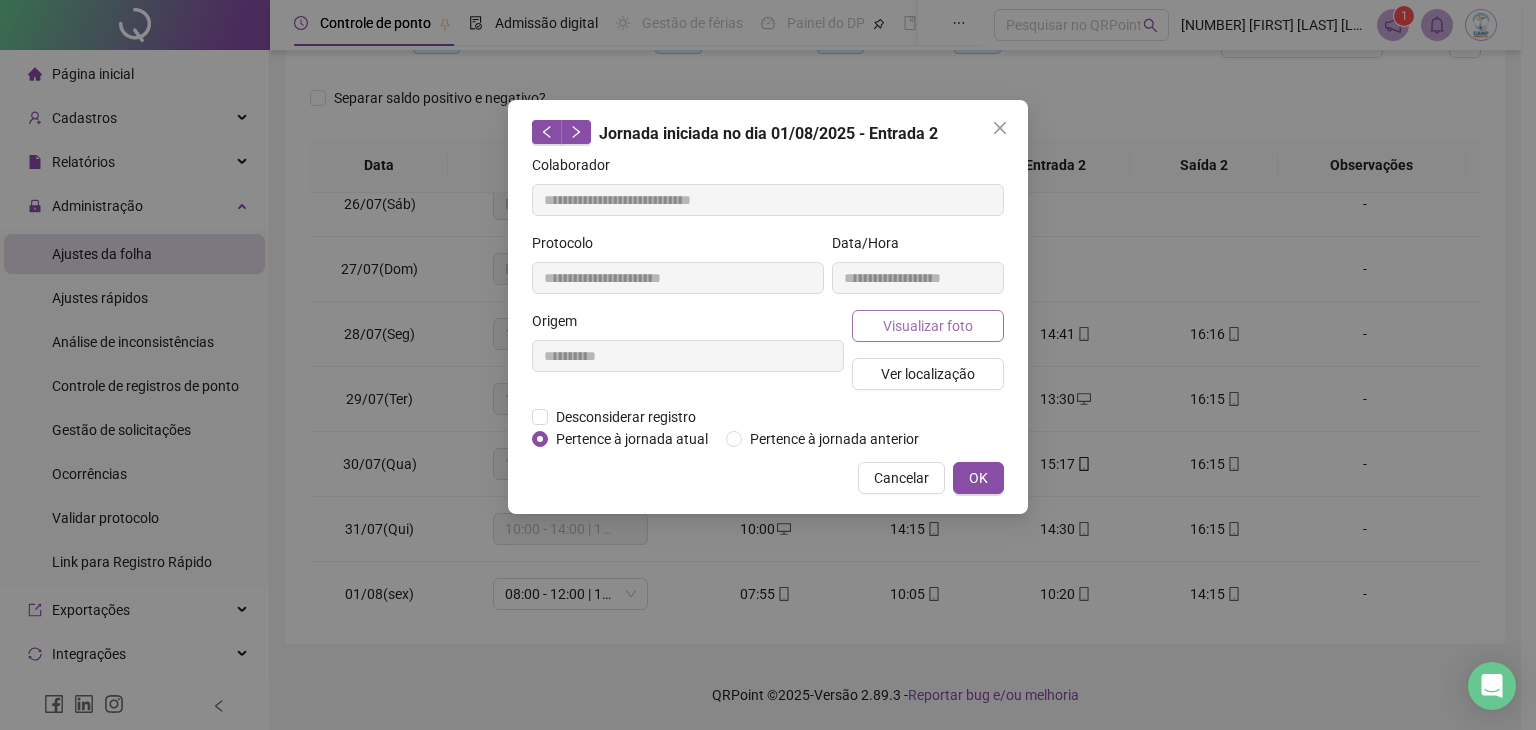 click on "Visualizar foto" at bounding box center (928, 326) 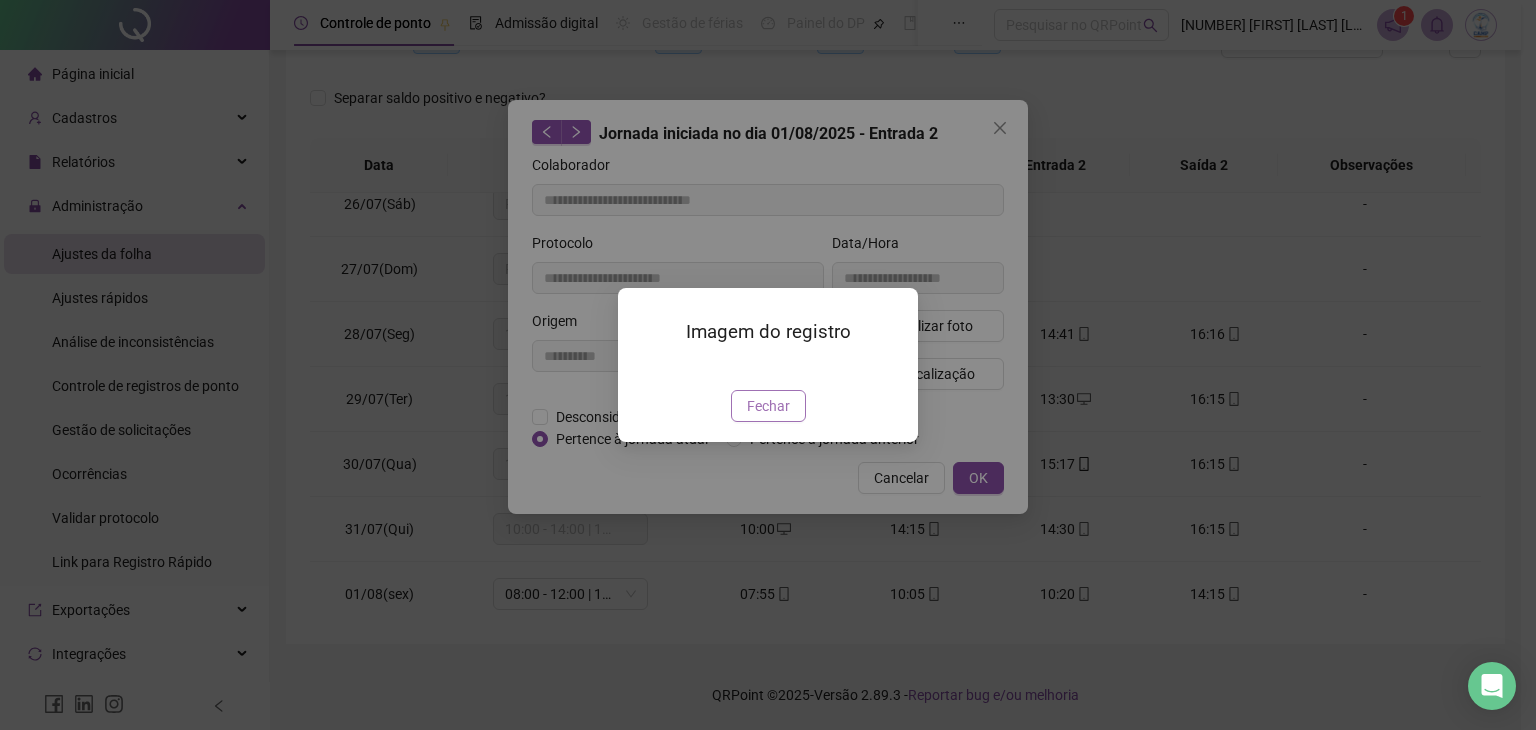 click on "Fechar" at bounding box center [768, 406] 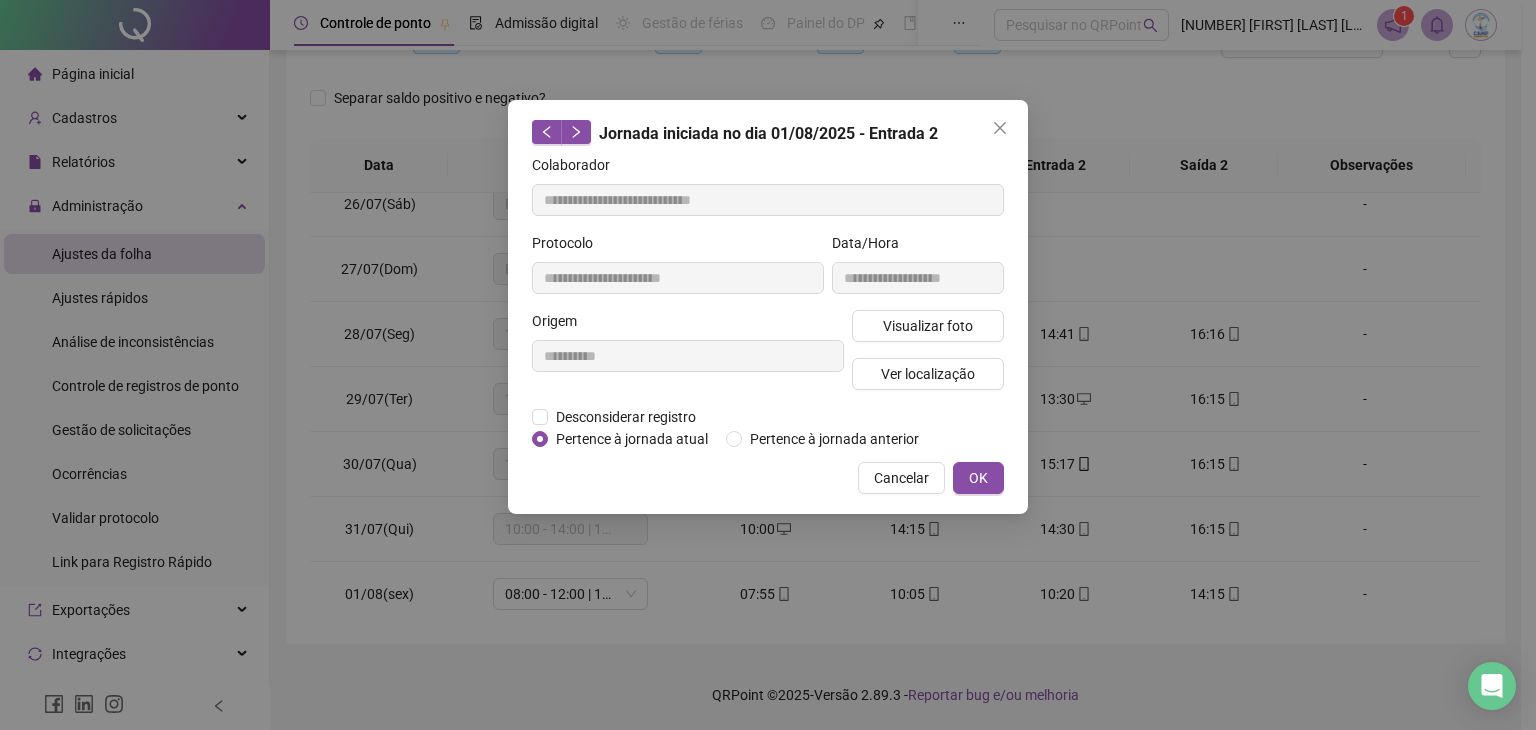 click on "Visualizar foto Ver localização" at bounding box center (928, 358) 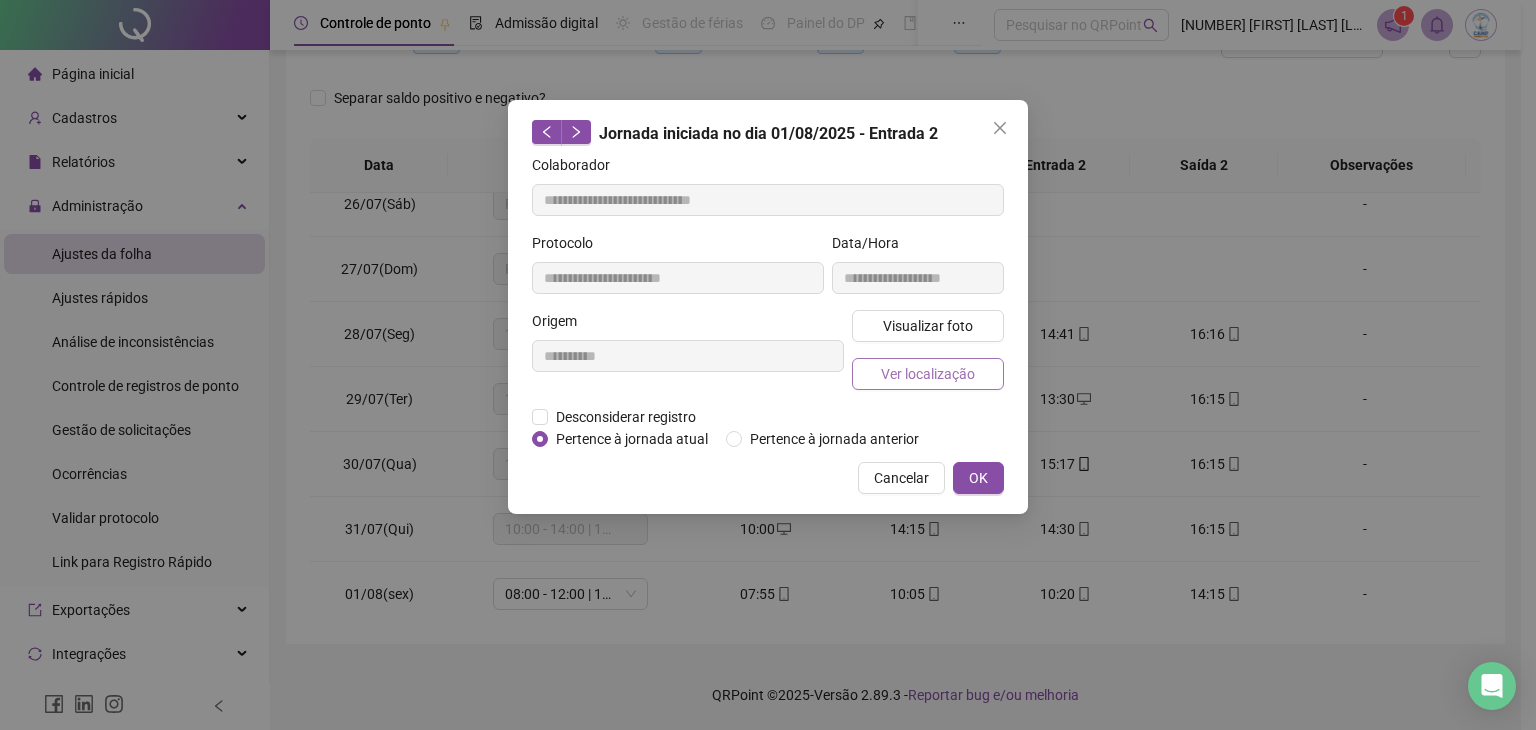 click on "Ver localização" at bounding box center (928, 374) 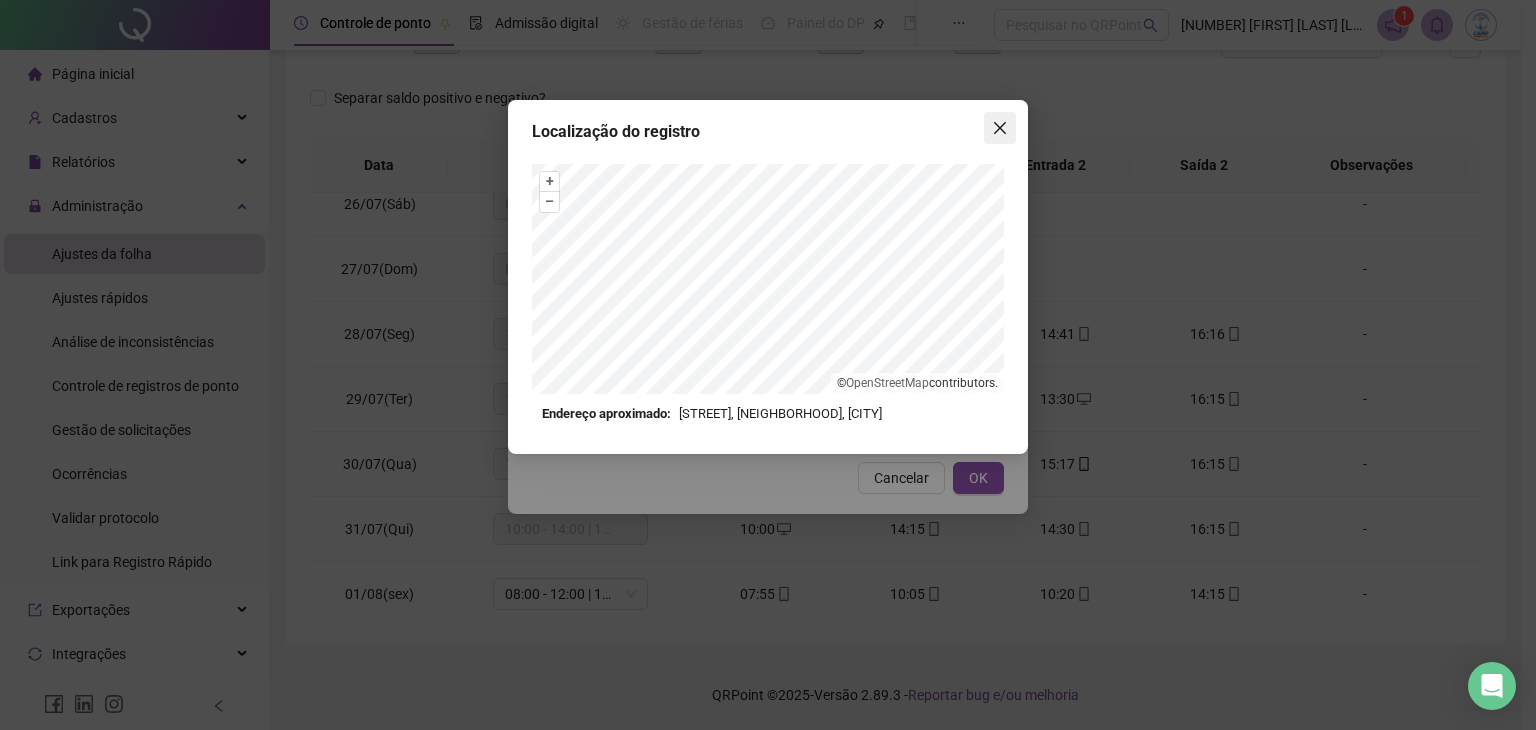 click 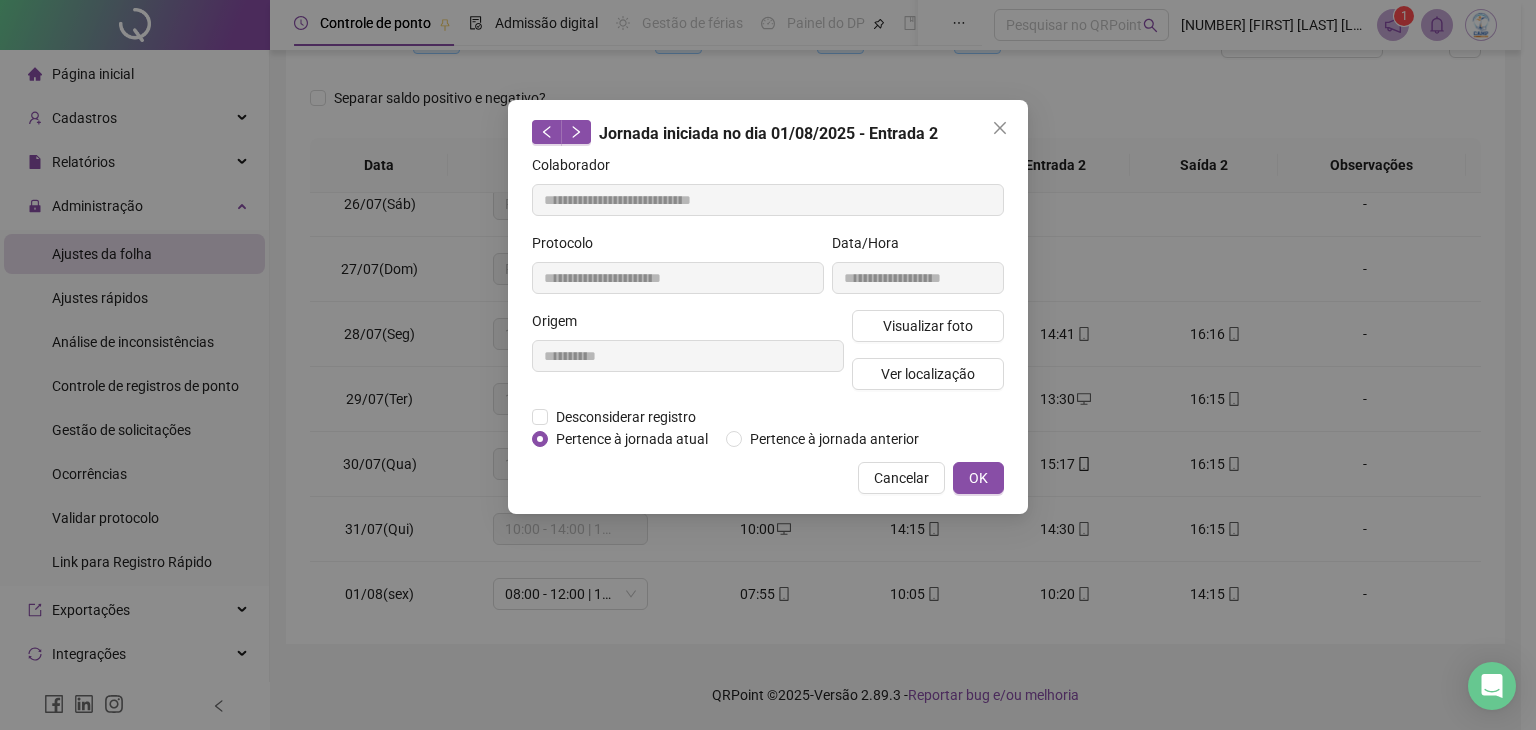 click 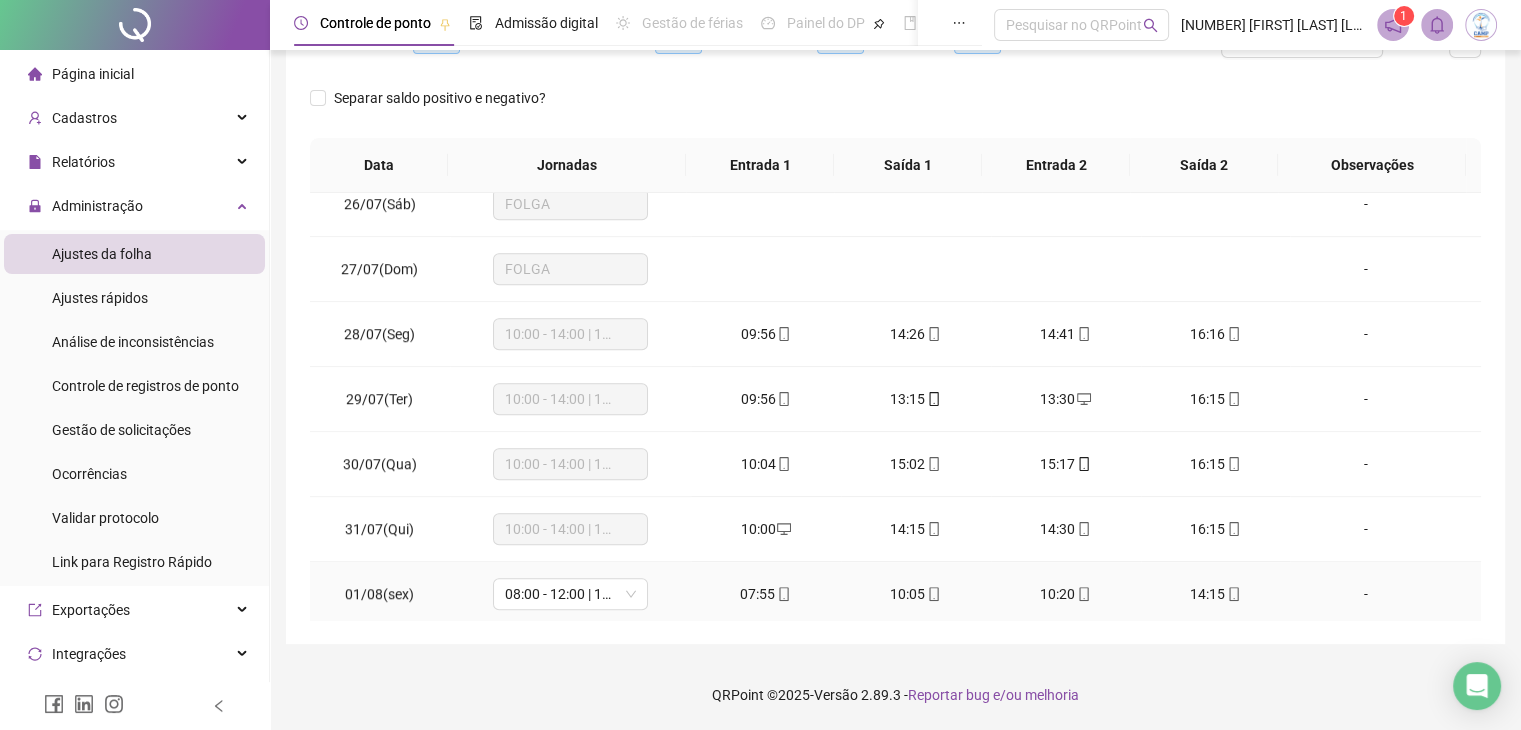 click 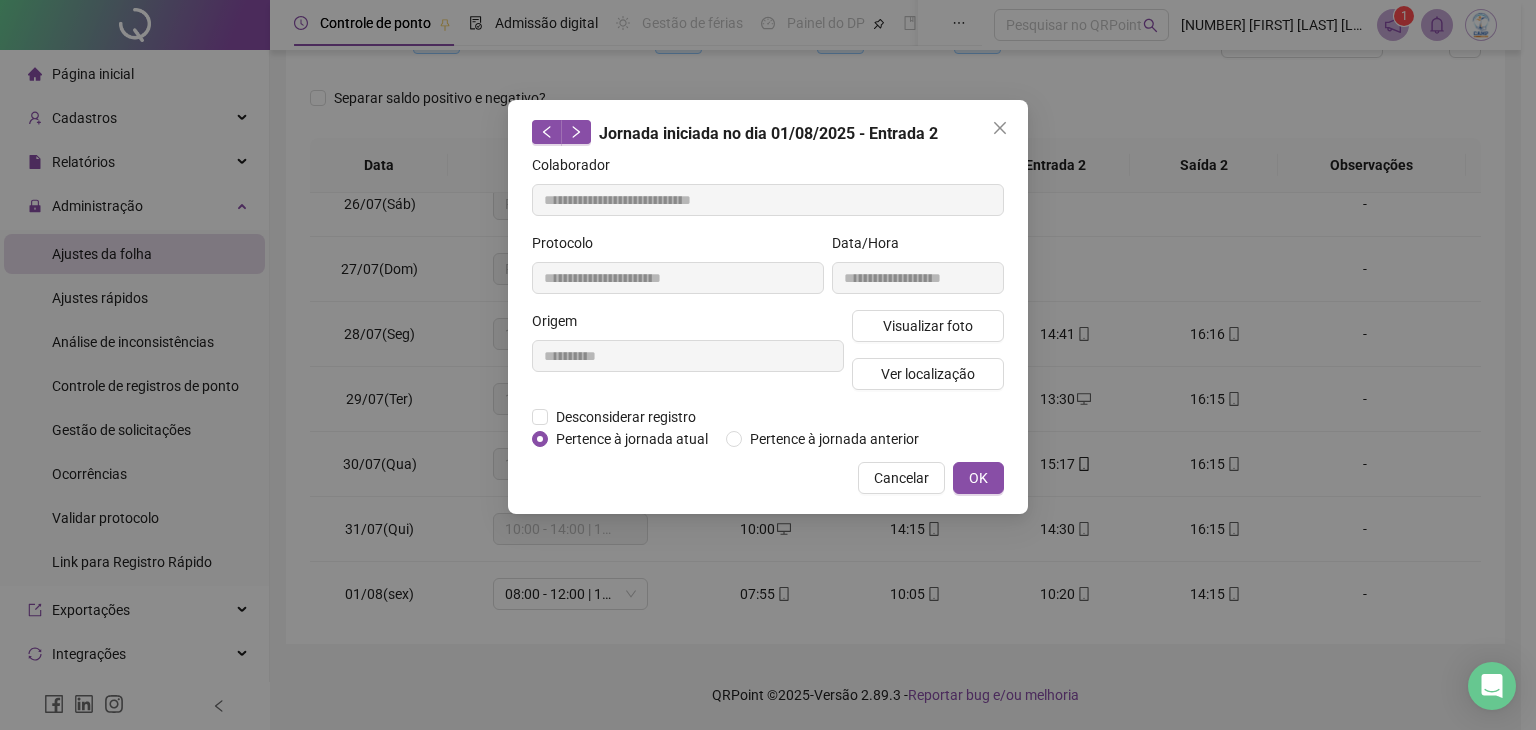 type on "**********" 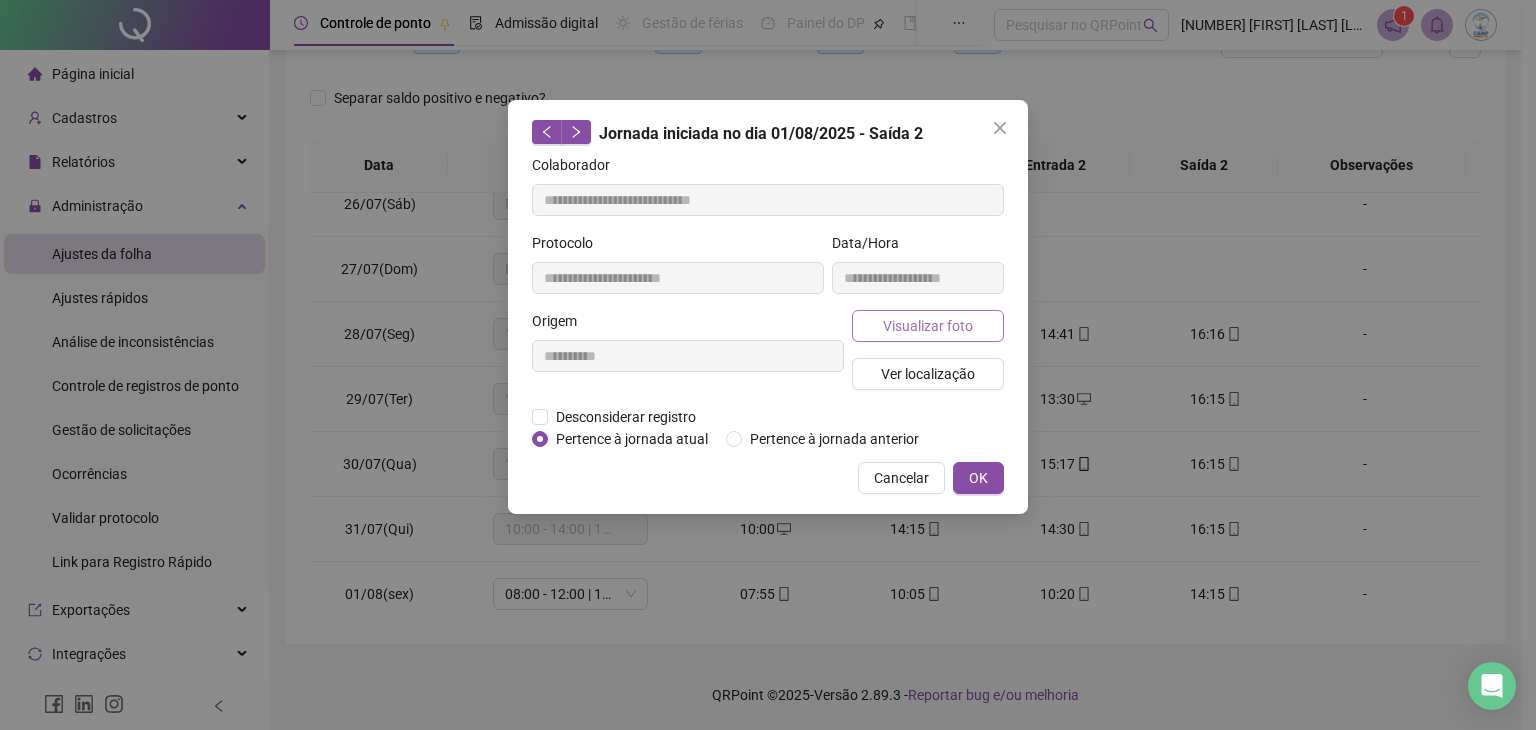 click on "Visualizar foto" at bounding box center (928, 326) 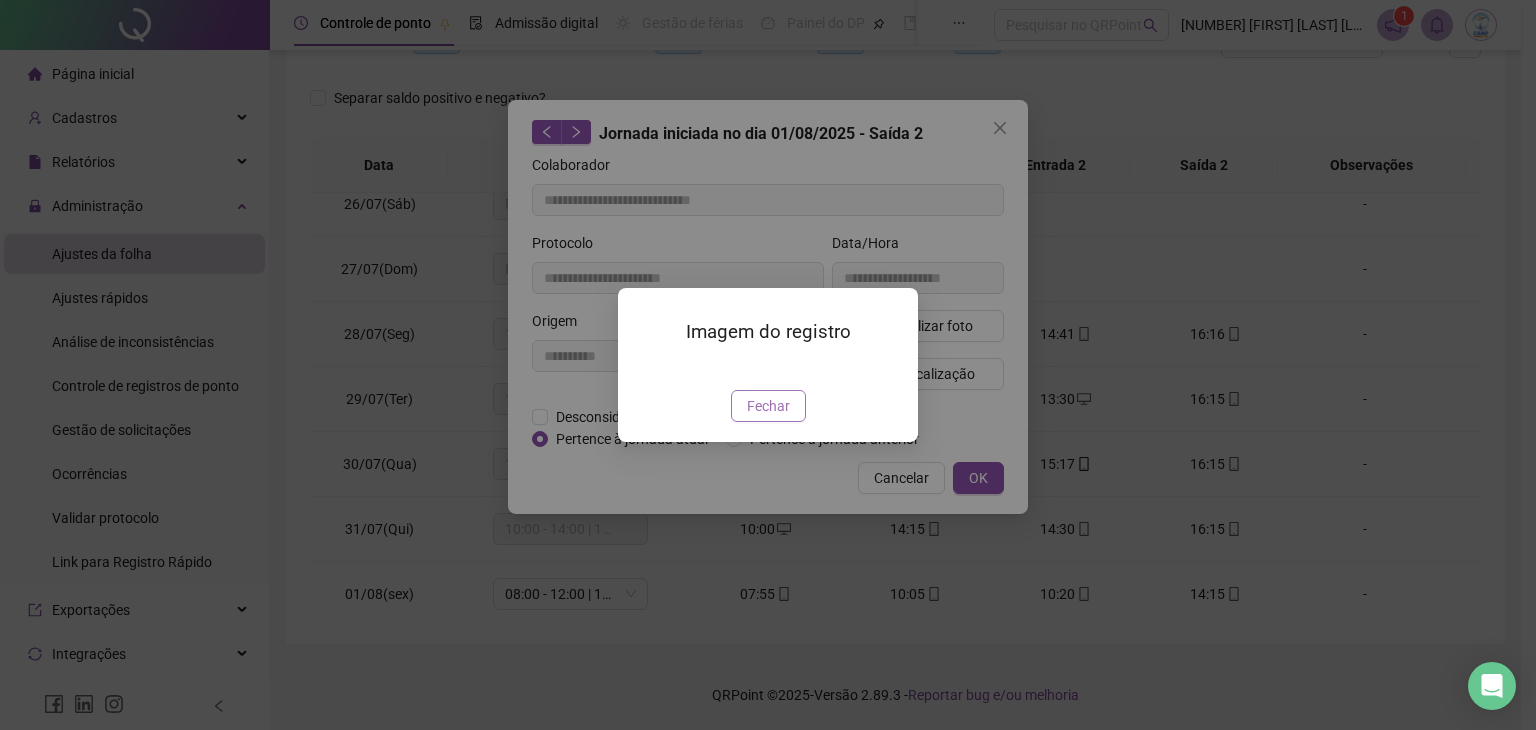 click on "Fechar" at bounding box center [768, 406] 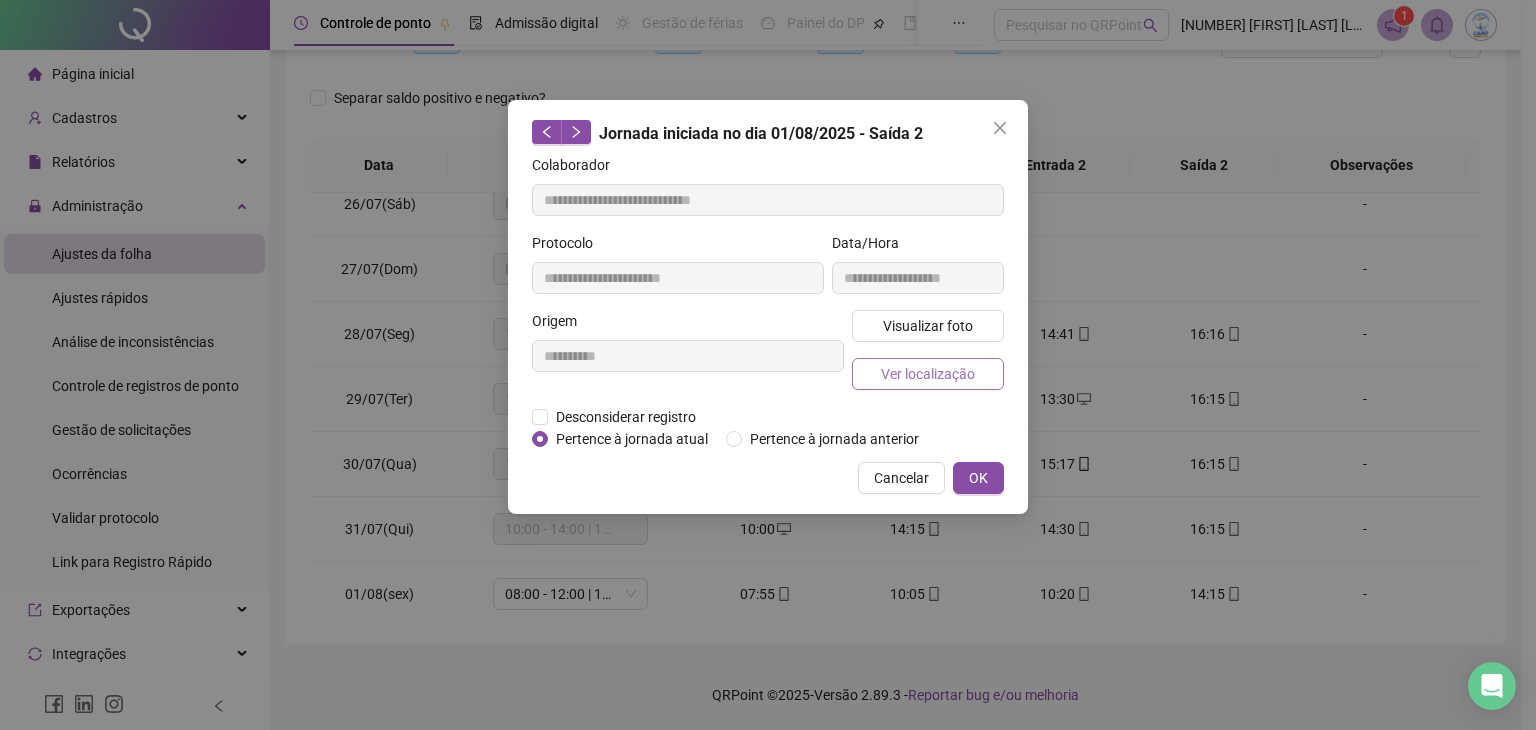 click on "Ver localização" at bounding box center [928, 374] 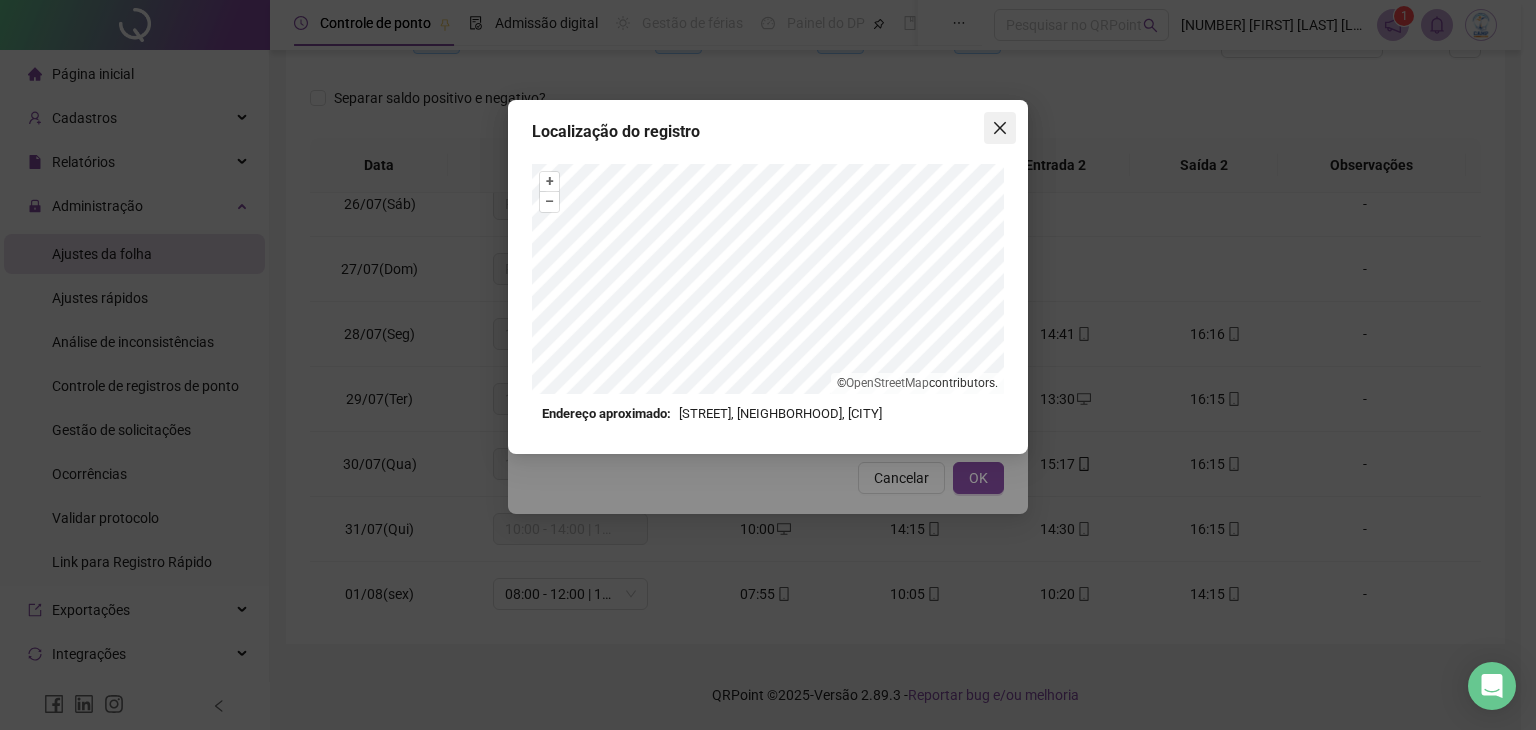 click 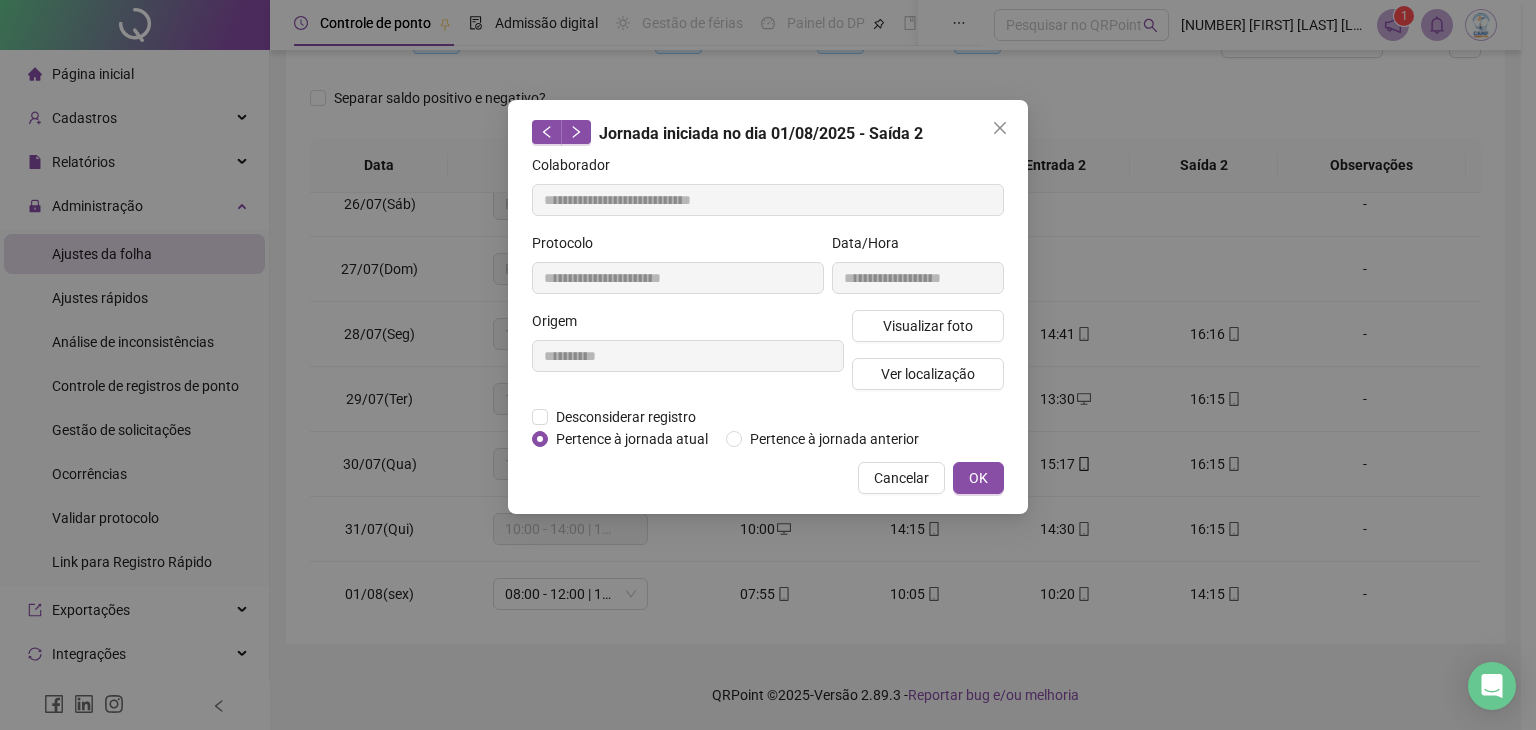 click 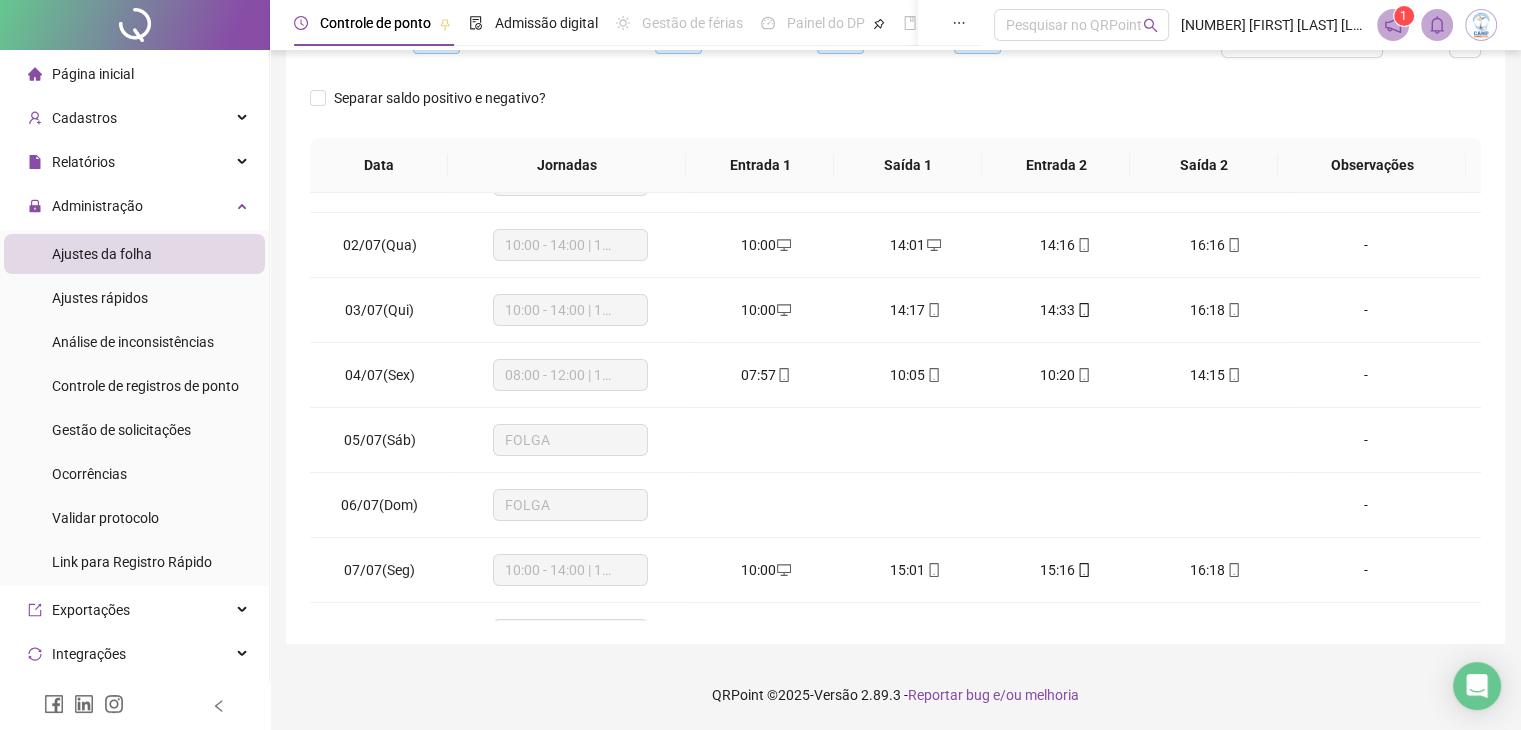 scroll, scrollTop: 0, scrollLeft: 0, axis: both 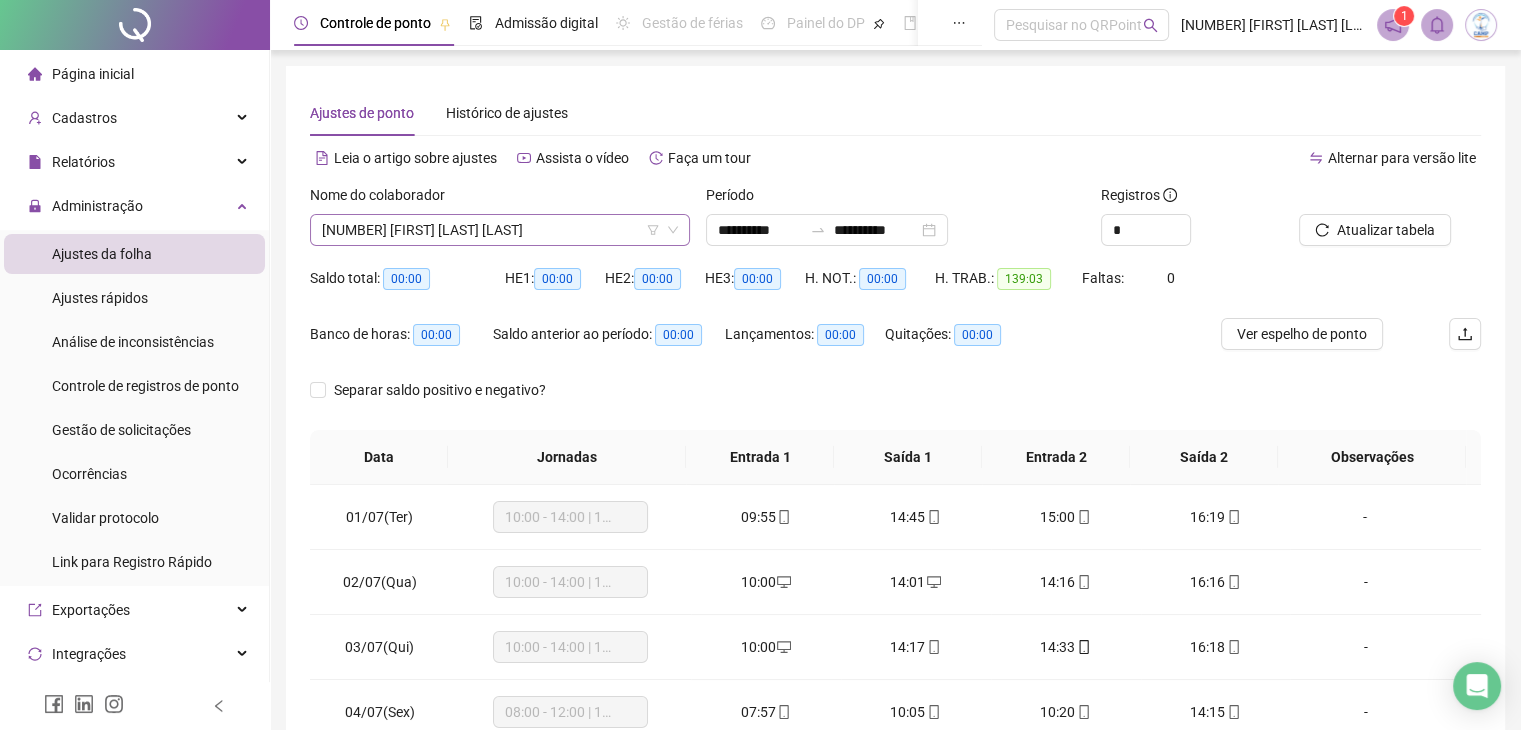 click on "[NUMBER] [FIRST] [LAST] [LAST]" at bounding box center (500, 230) 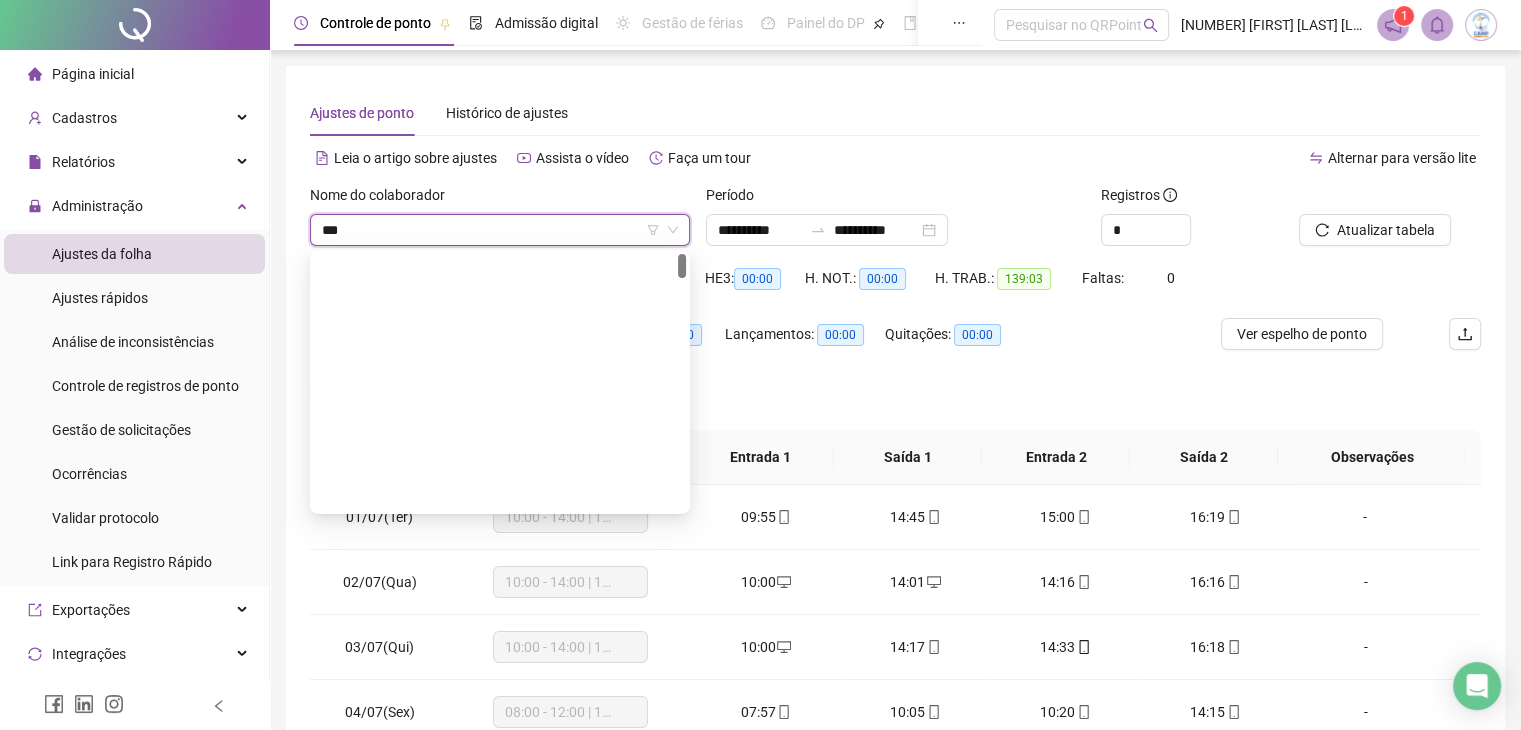 scroll, scrollTop: 0, scrollLeft: 0, axis: both 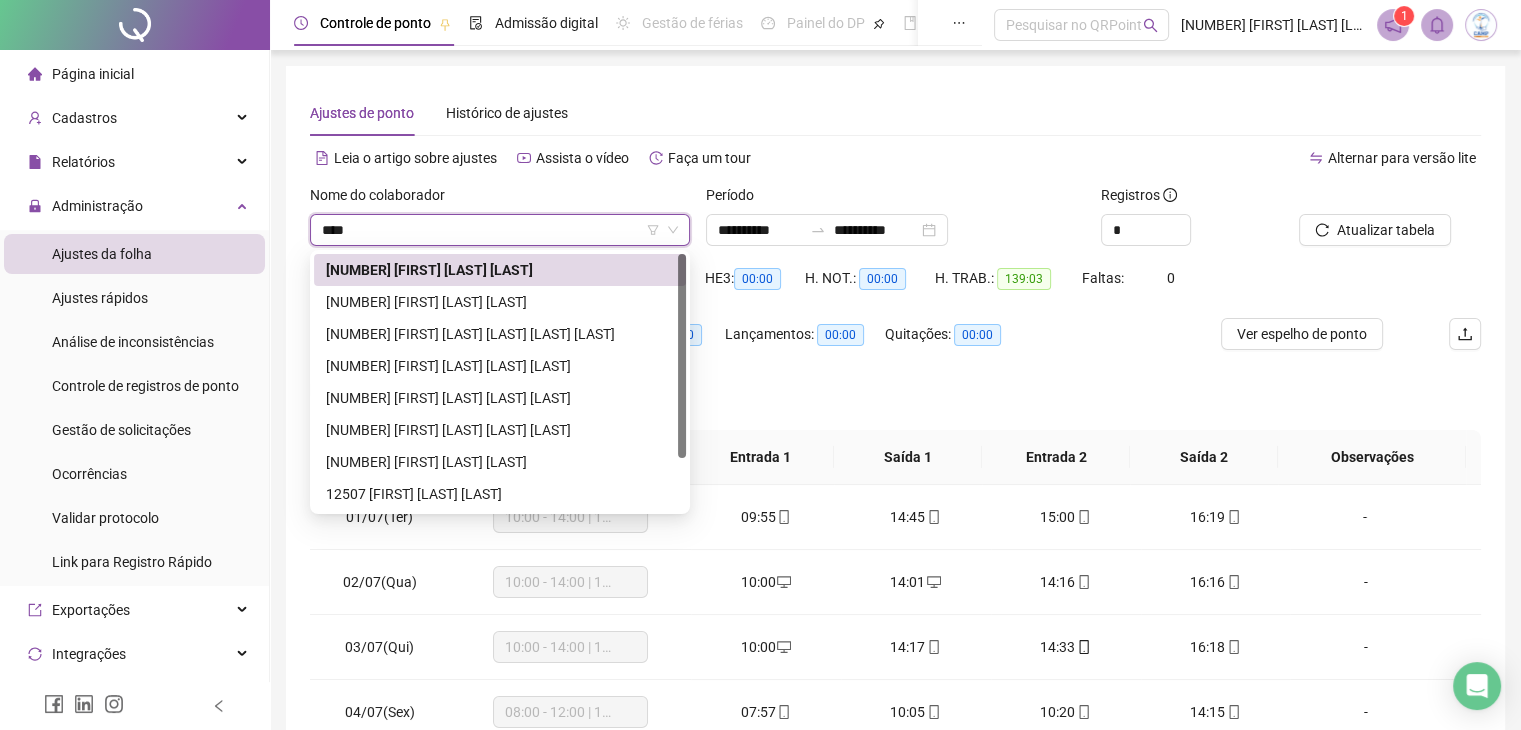 type on "*****" 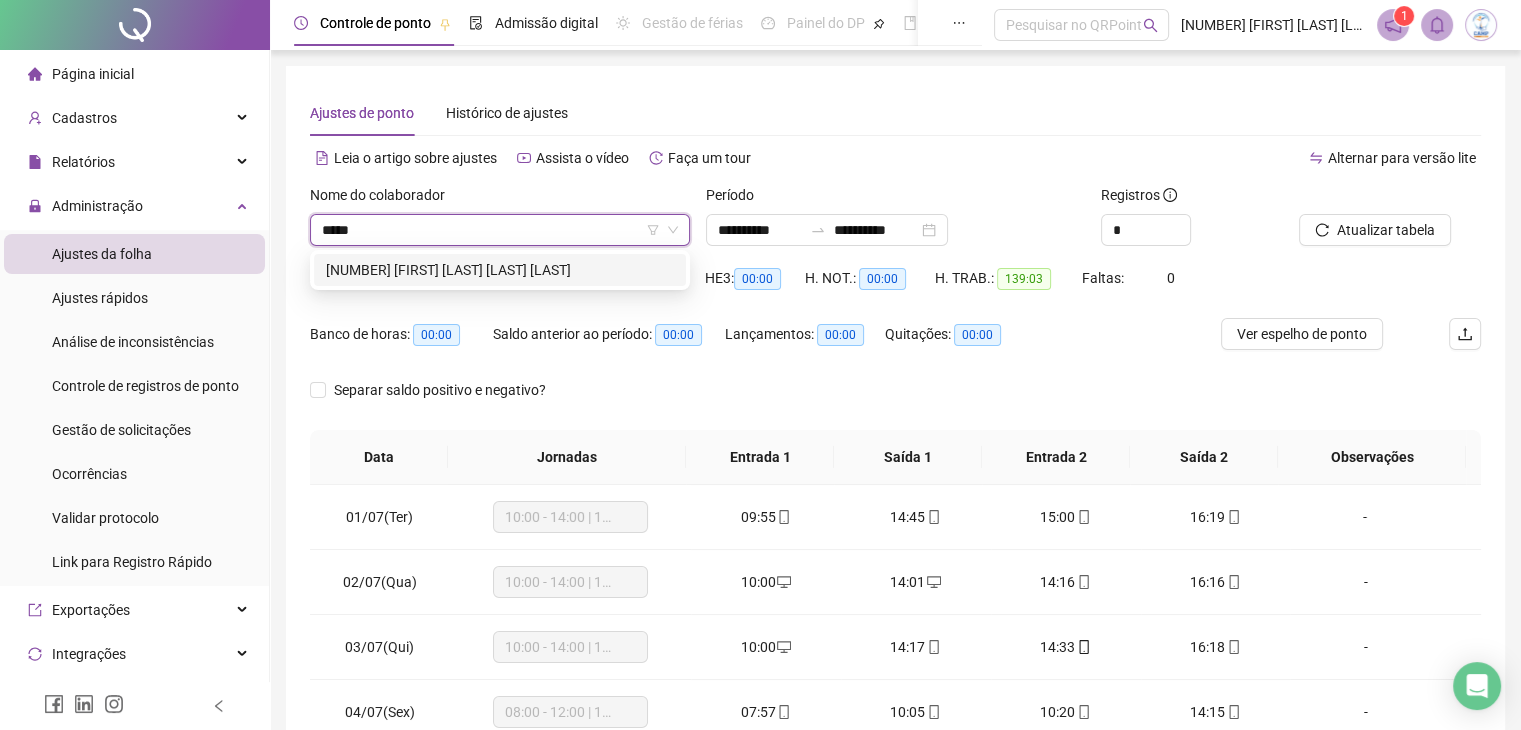 click on "[NUMBER] [FIRST] [LAST] [LAST] [LAST]" at bounding box center [500, 270] 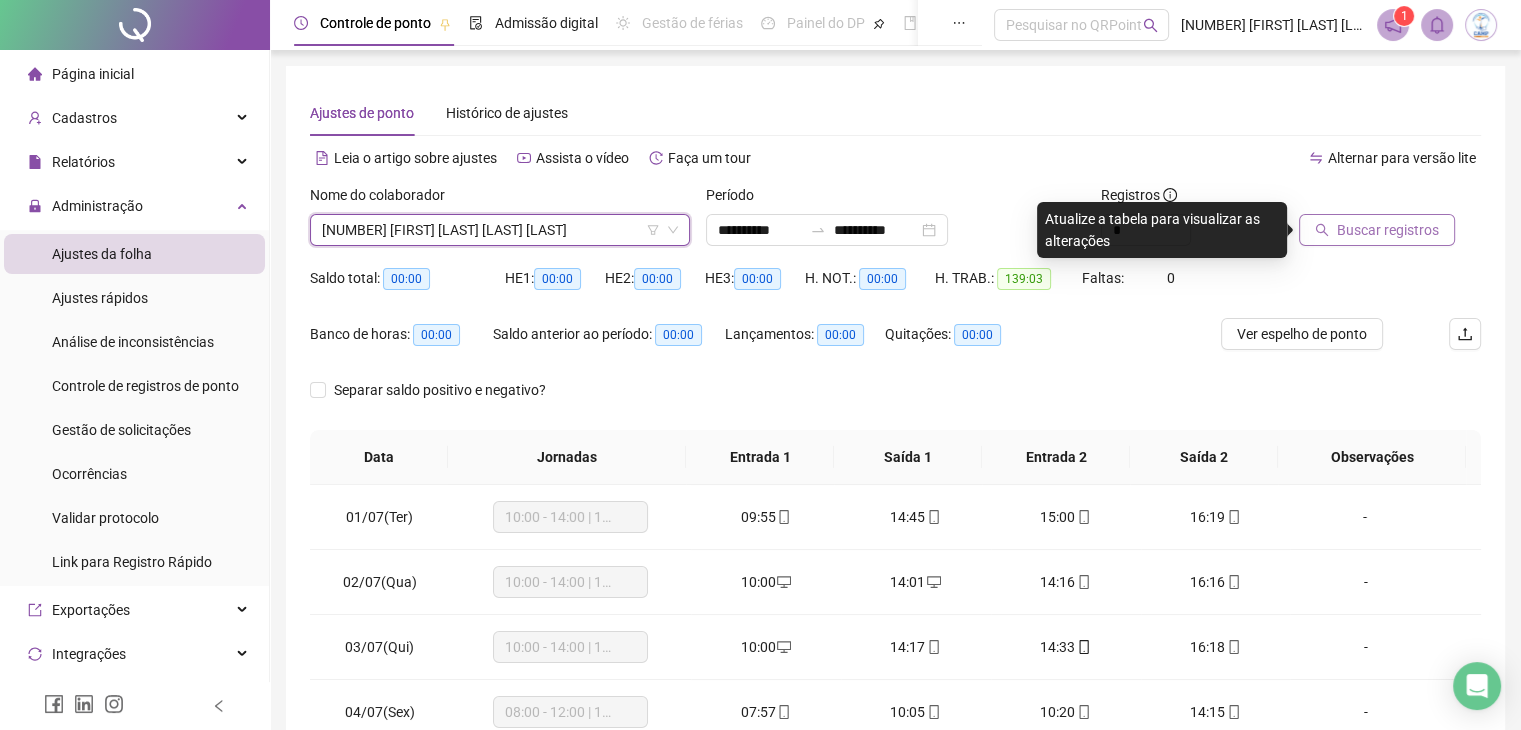 click on "Buscar registros" at bounding box center (1388, 230) 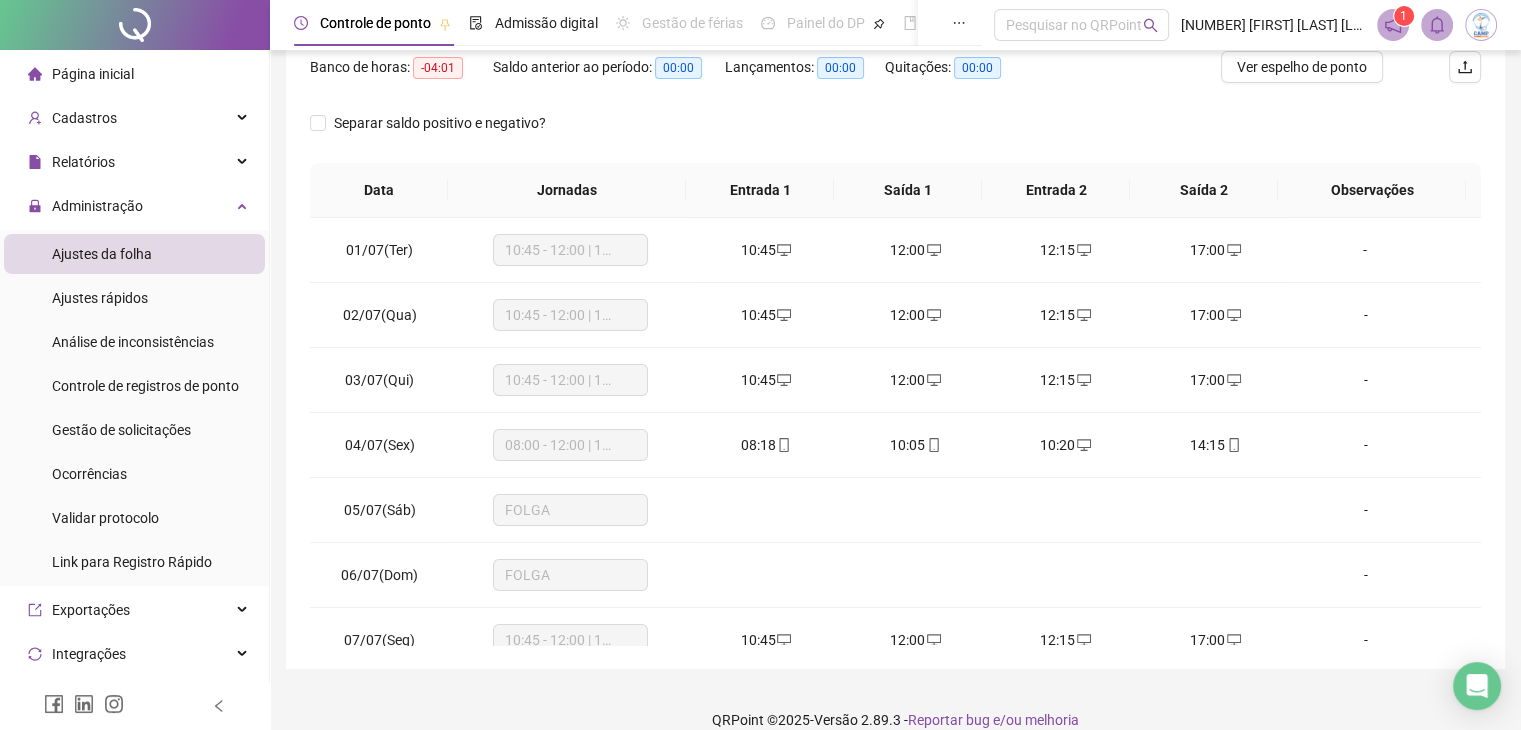 scroll, scrollTop: 292, scrollLeft: 0, axis: vertical 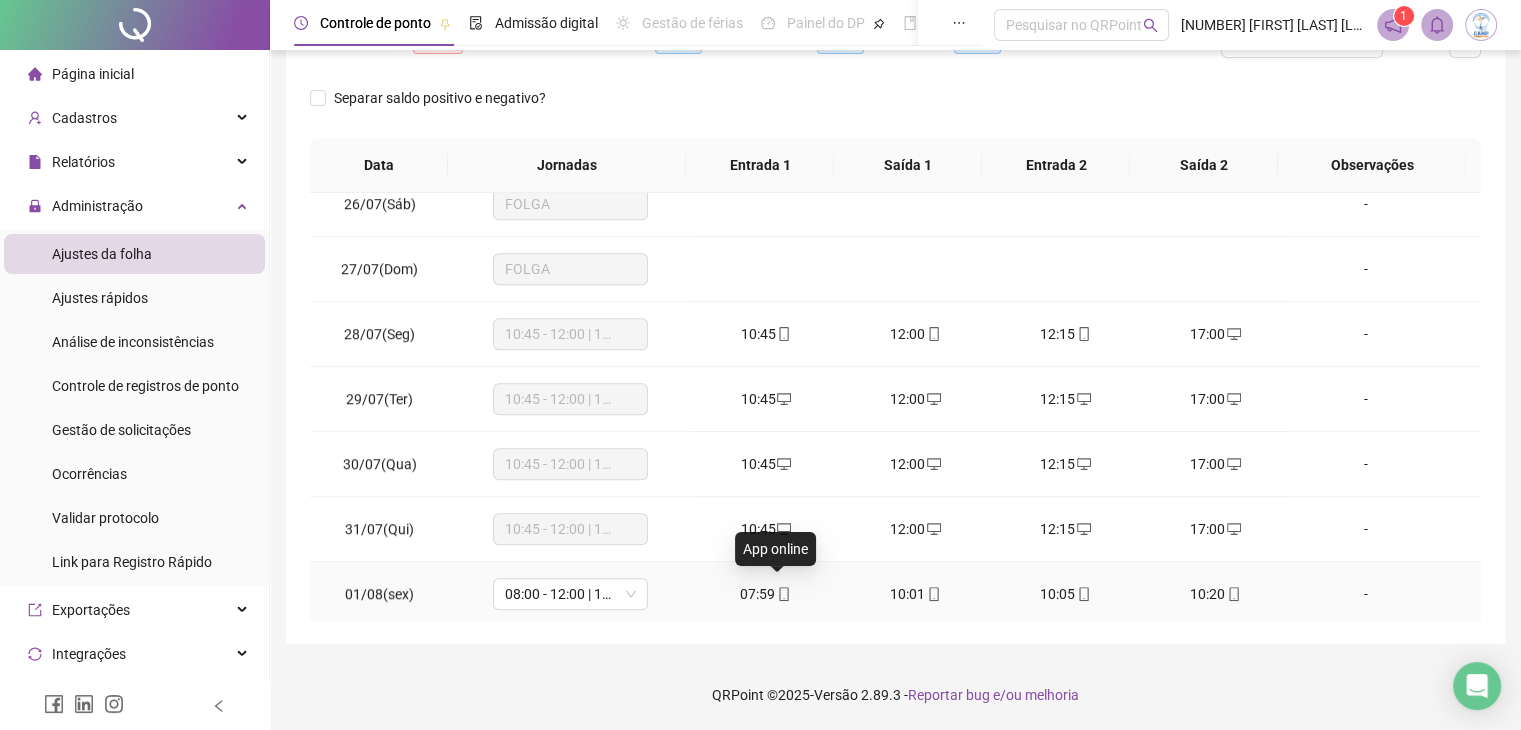 click 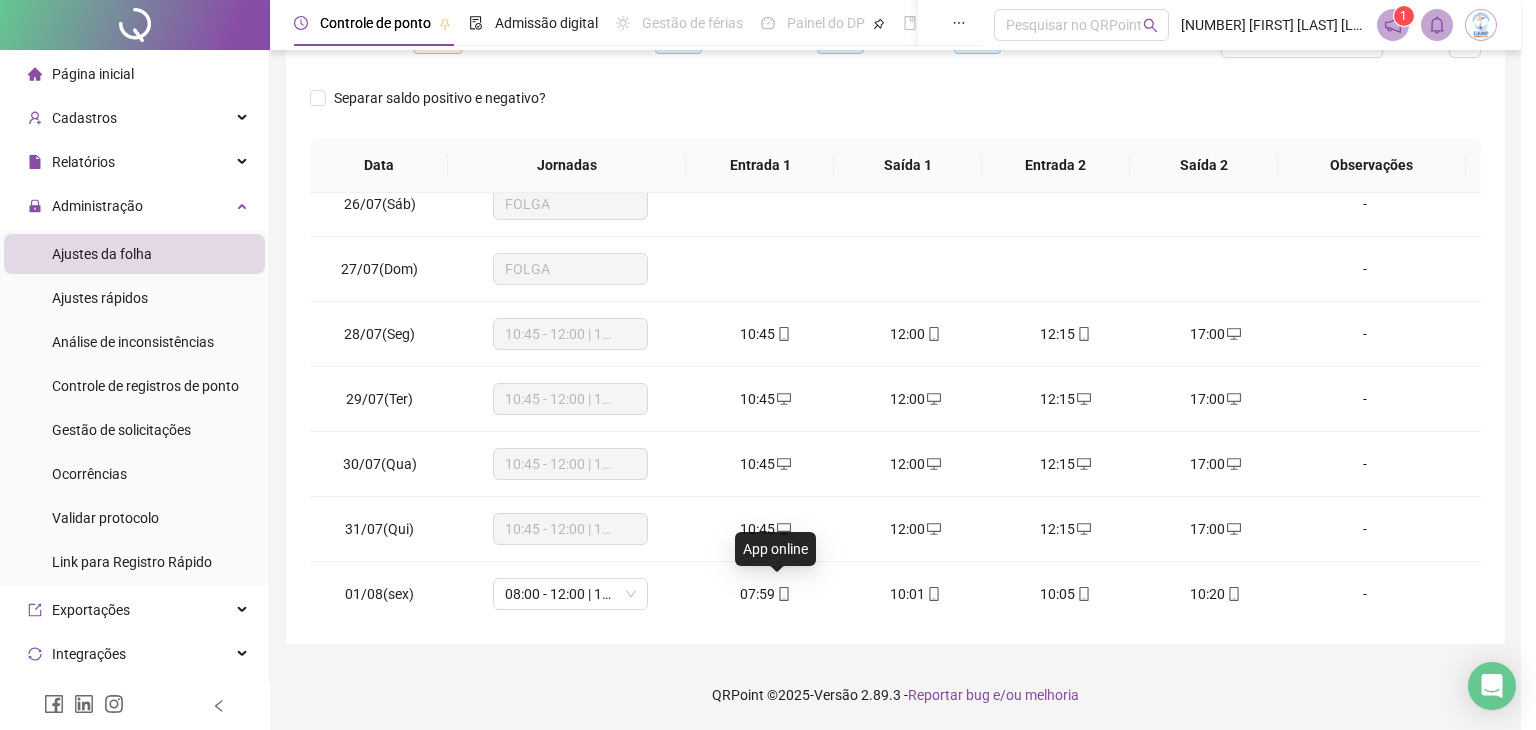 type on "**********" 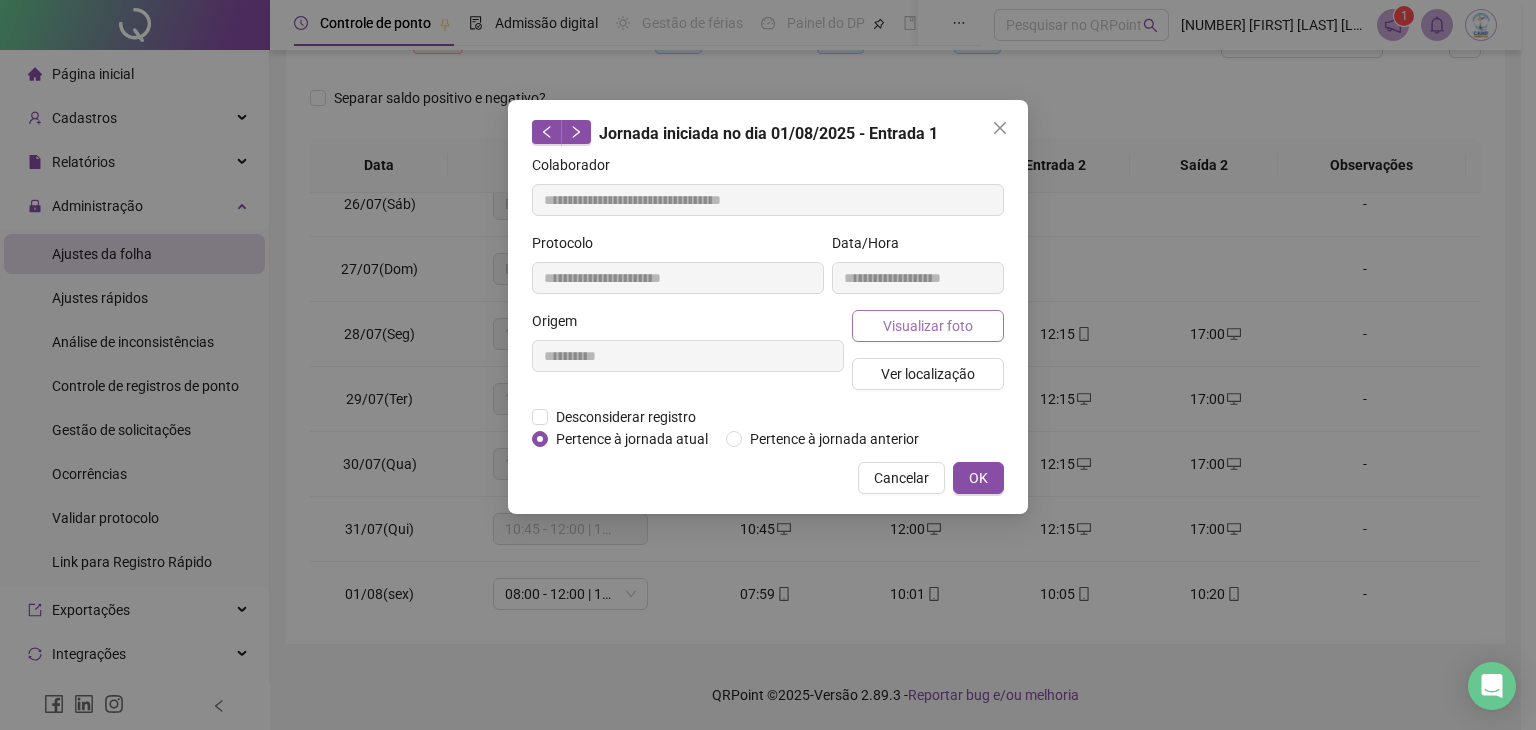 click on "Visualizar foto" at bounding box center [928, 326] 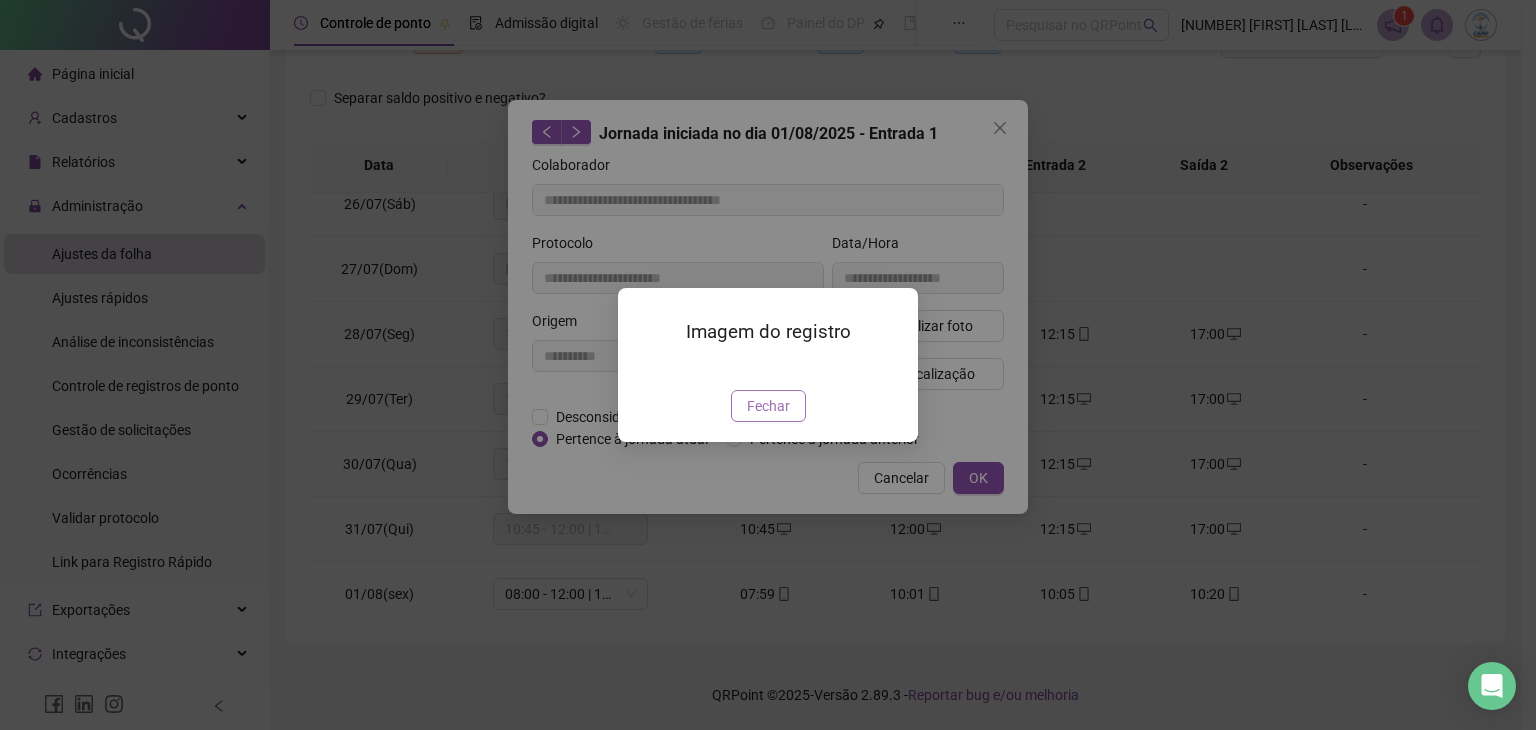 click on "Fechar" at bounding box center (768, 406) 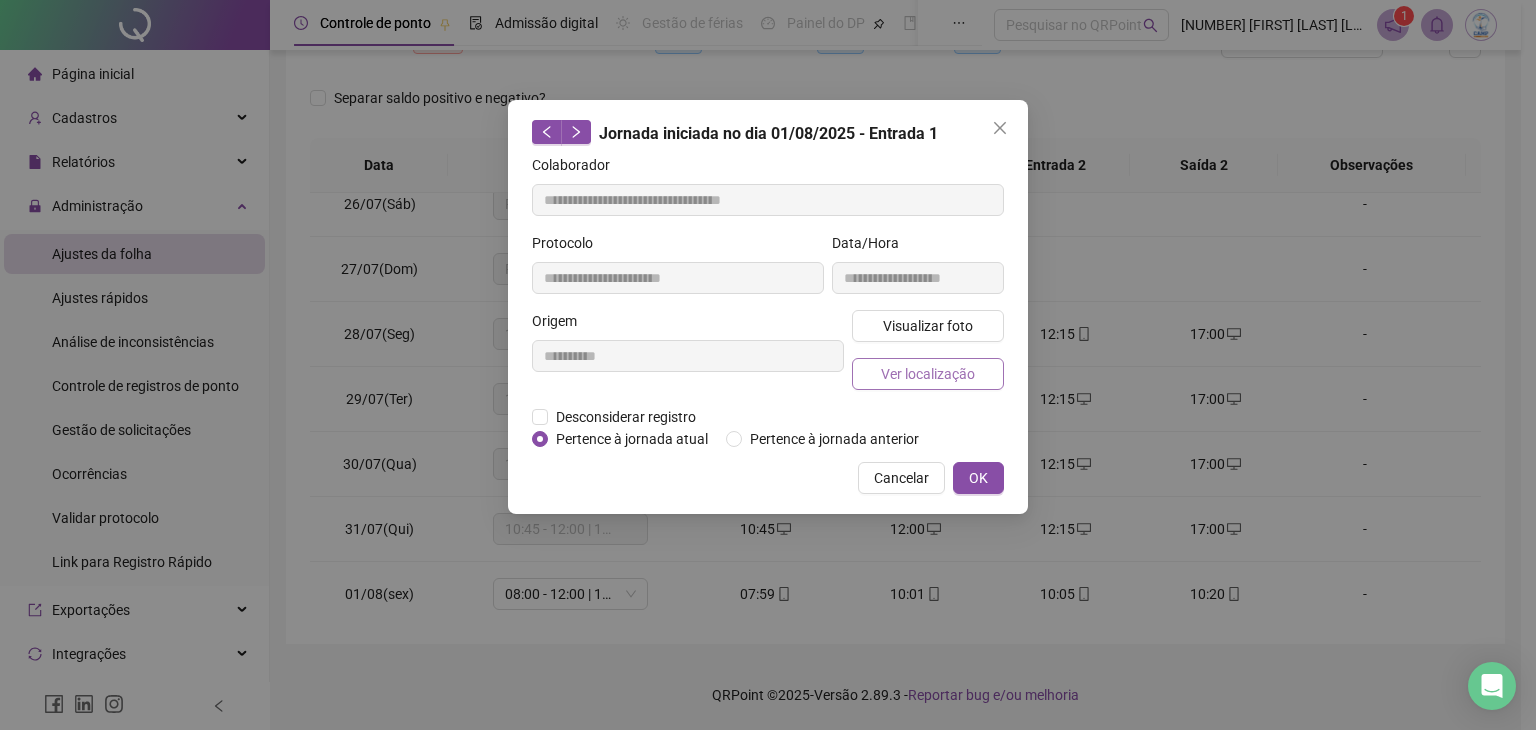 click on "Ver localização" at bounding box center (928, 374) 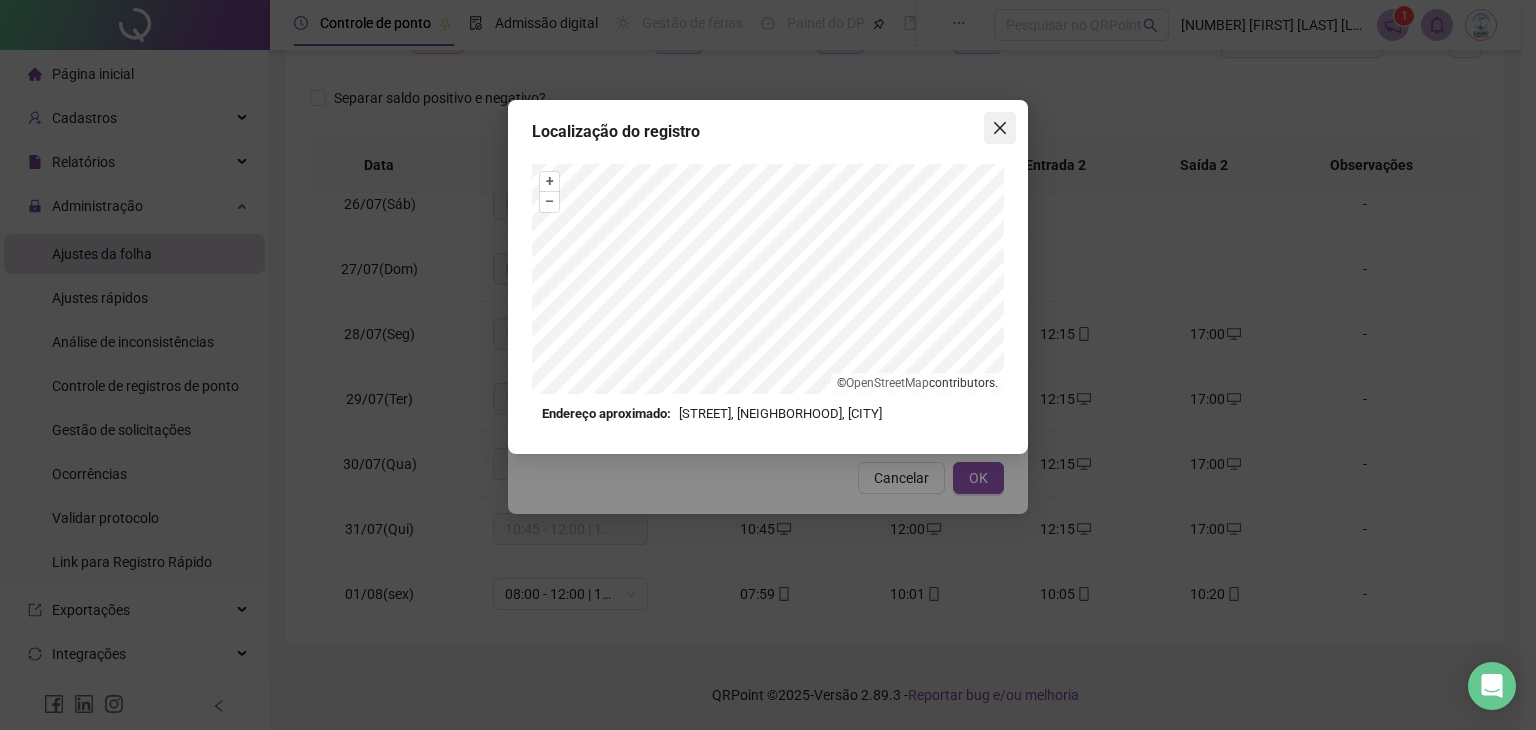 click 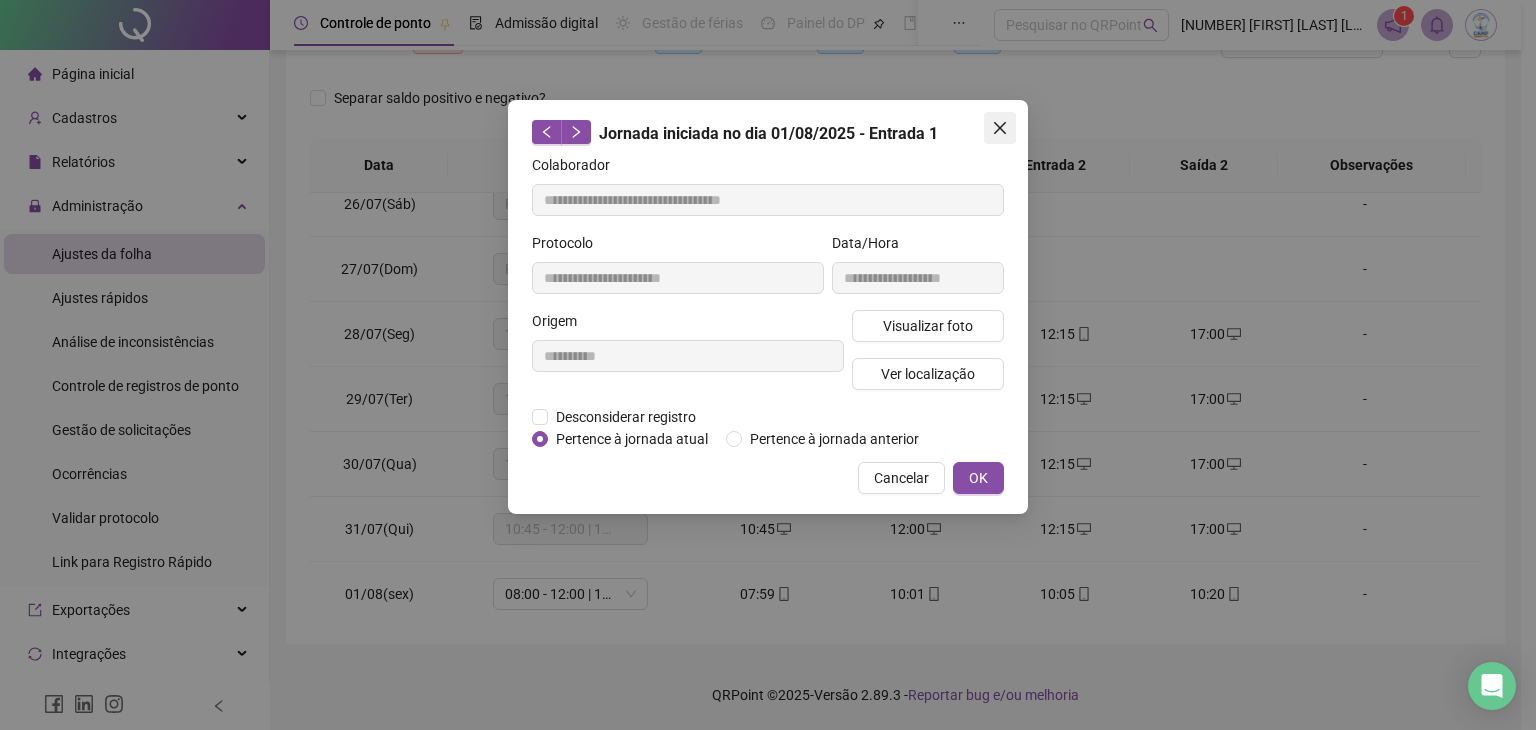 click 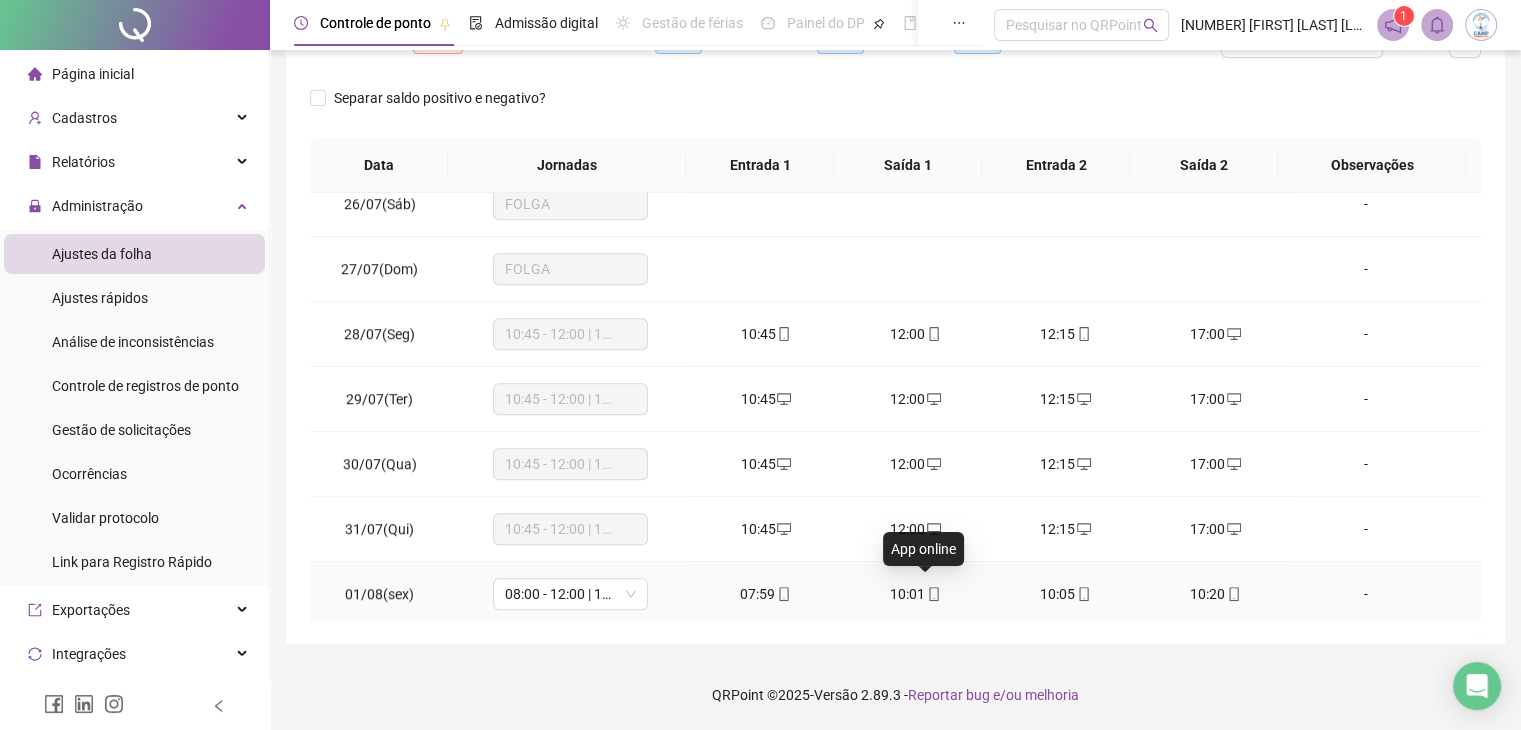 click 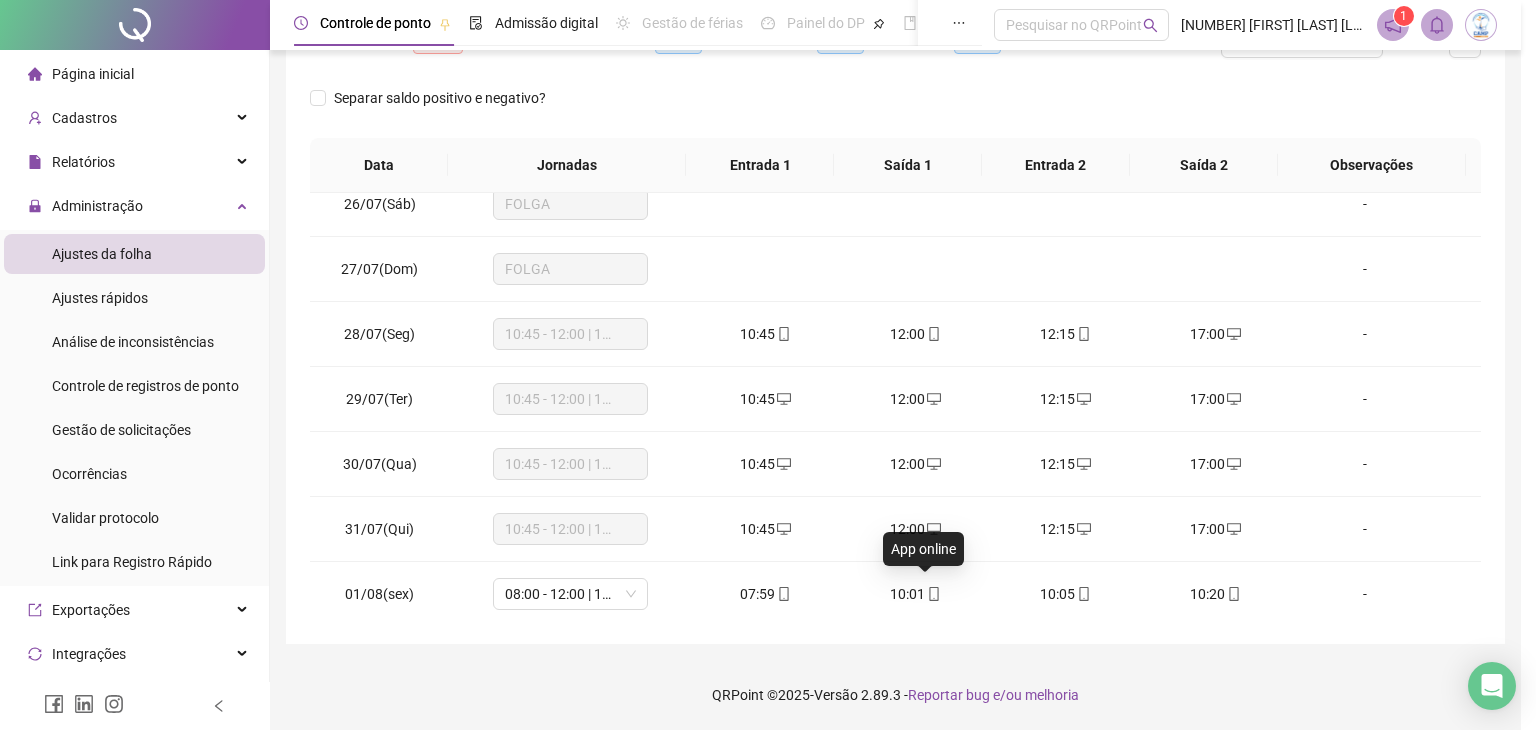 type on "**********" 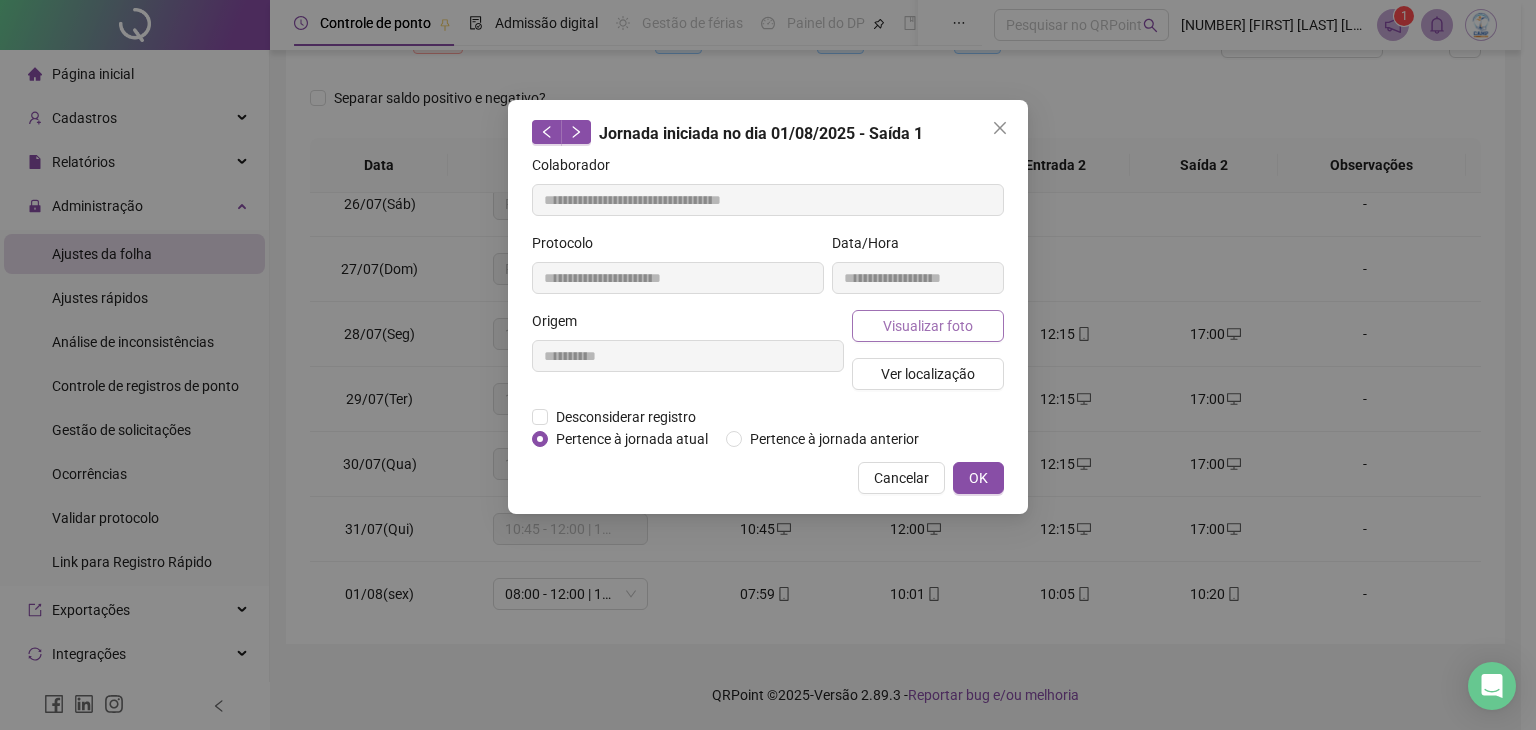 click on "Visualizar foto" at bounding box center (928, 326) 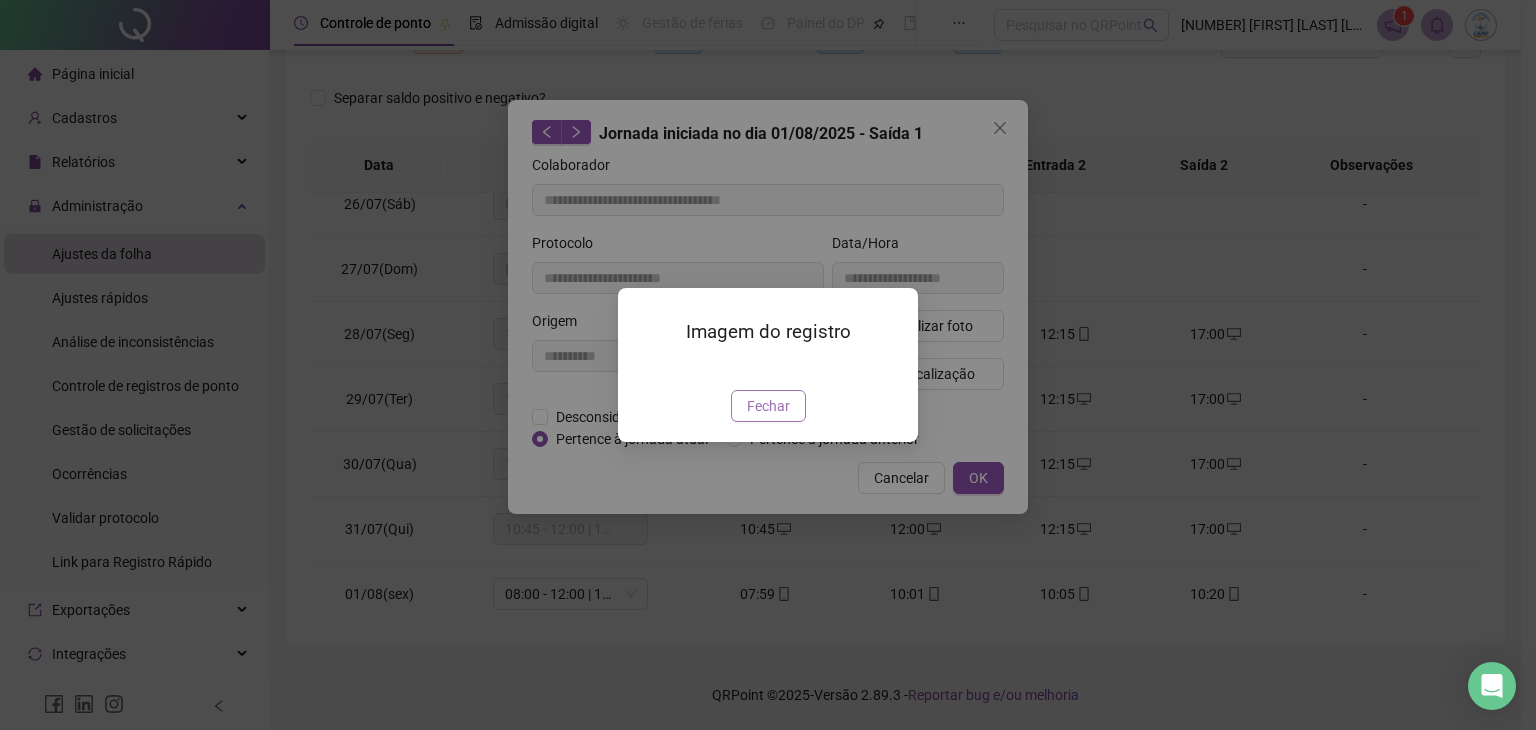 click on "Fechar" at bounding box center [768, 406] 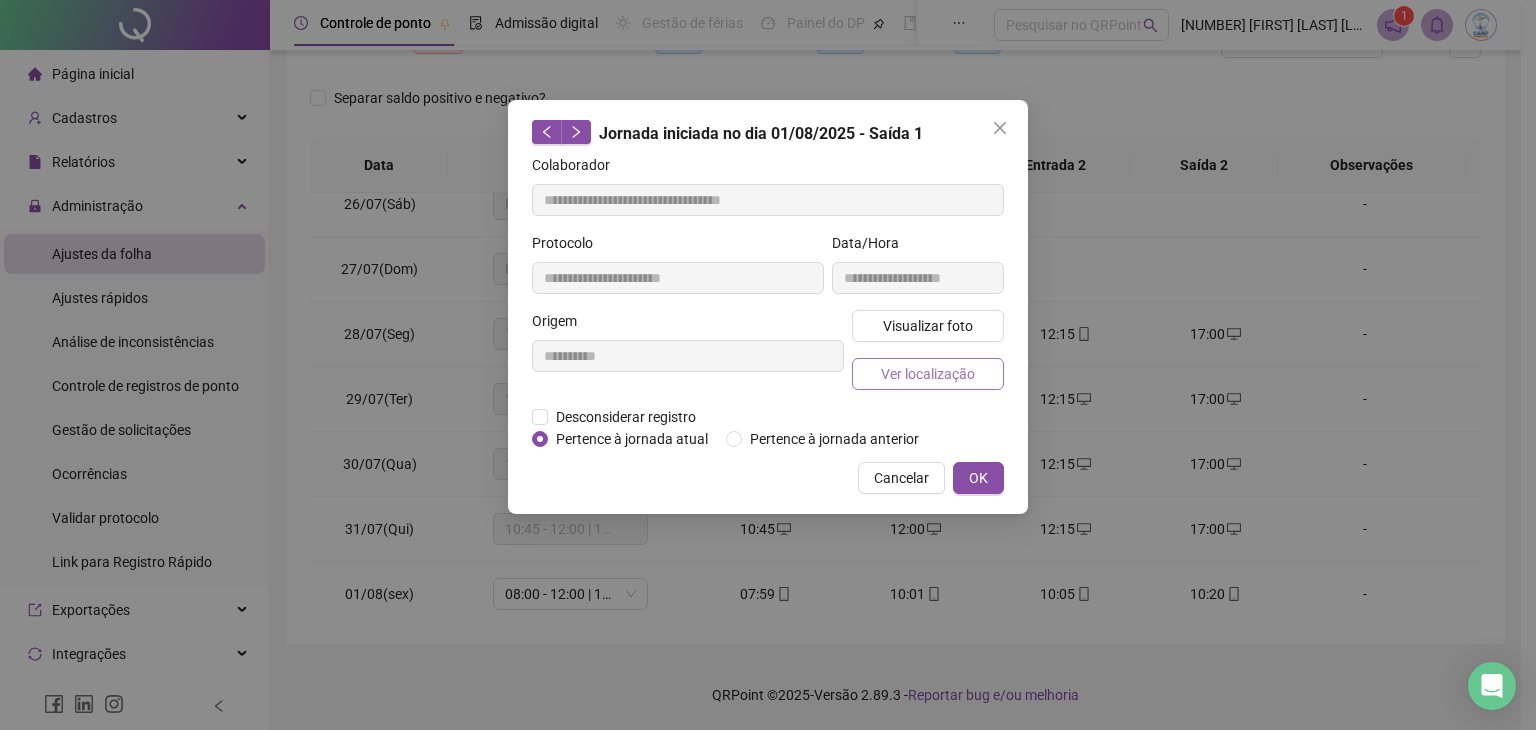 click on "Ver localização" at bounding box center [928, 374] 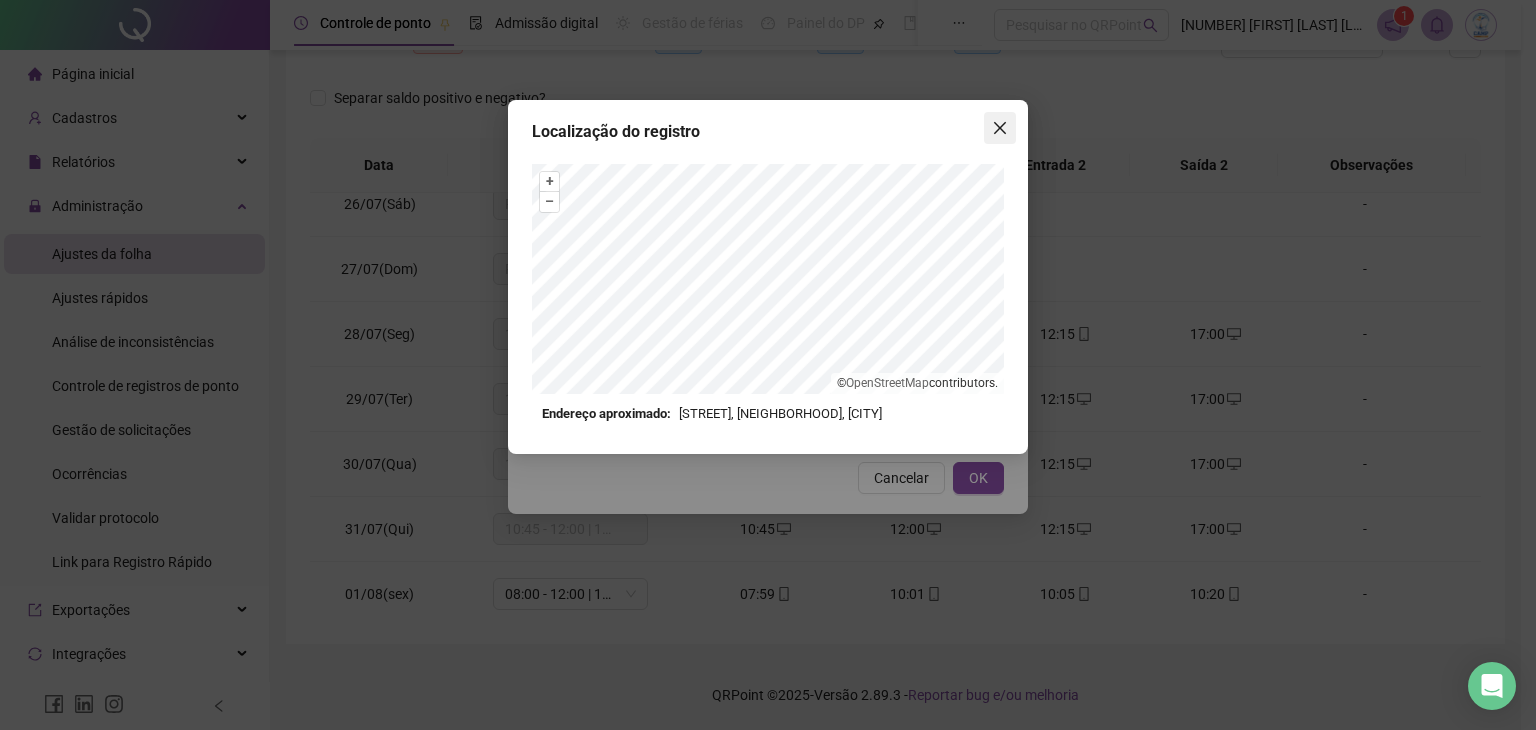 click at bounding box center [1000, 128] 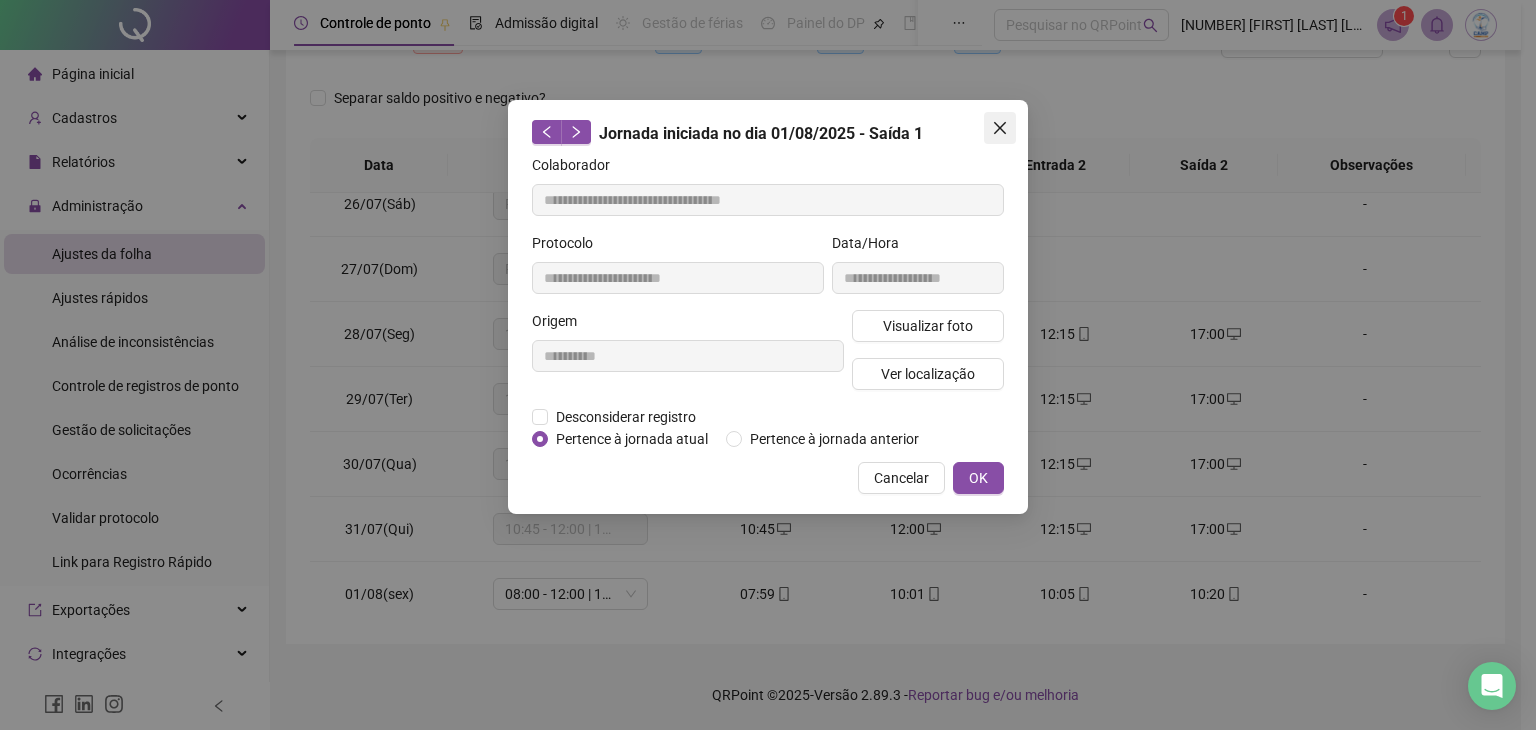 click at bounding box center (1000, 128) 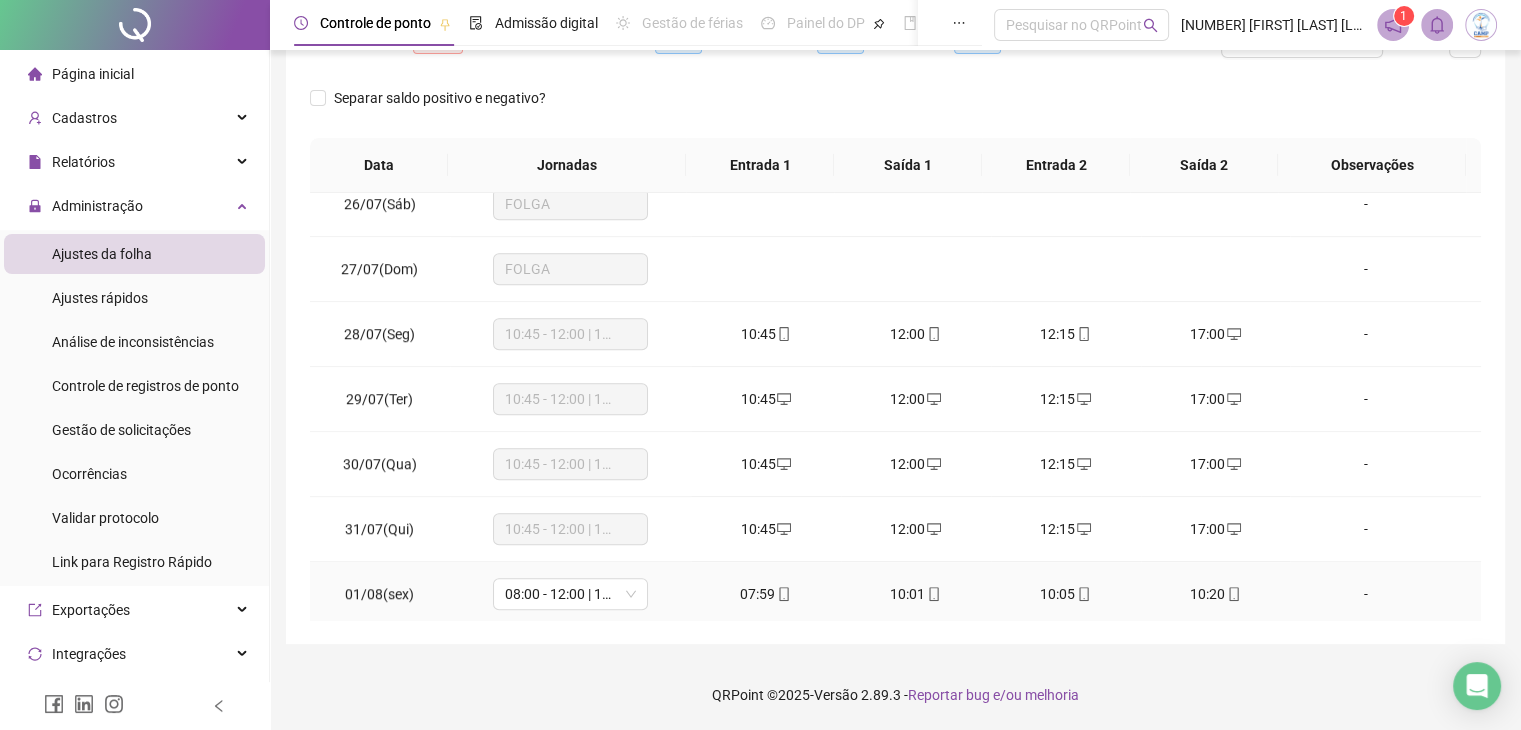 click 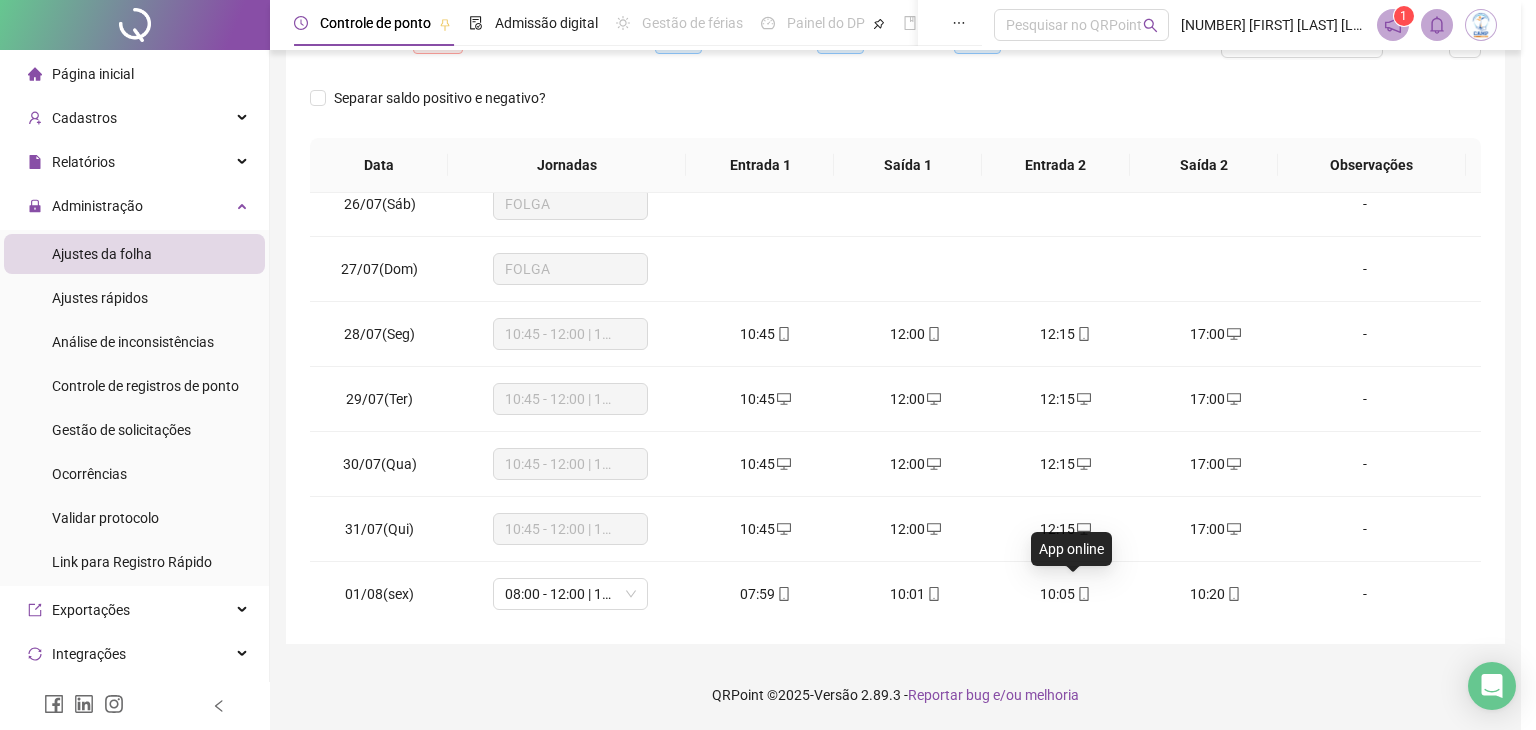type on "**********" 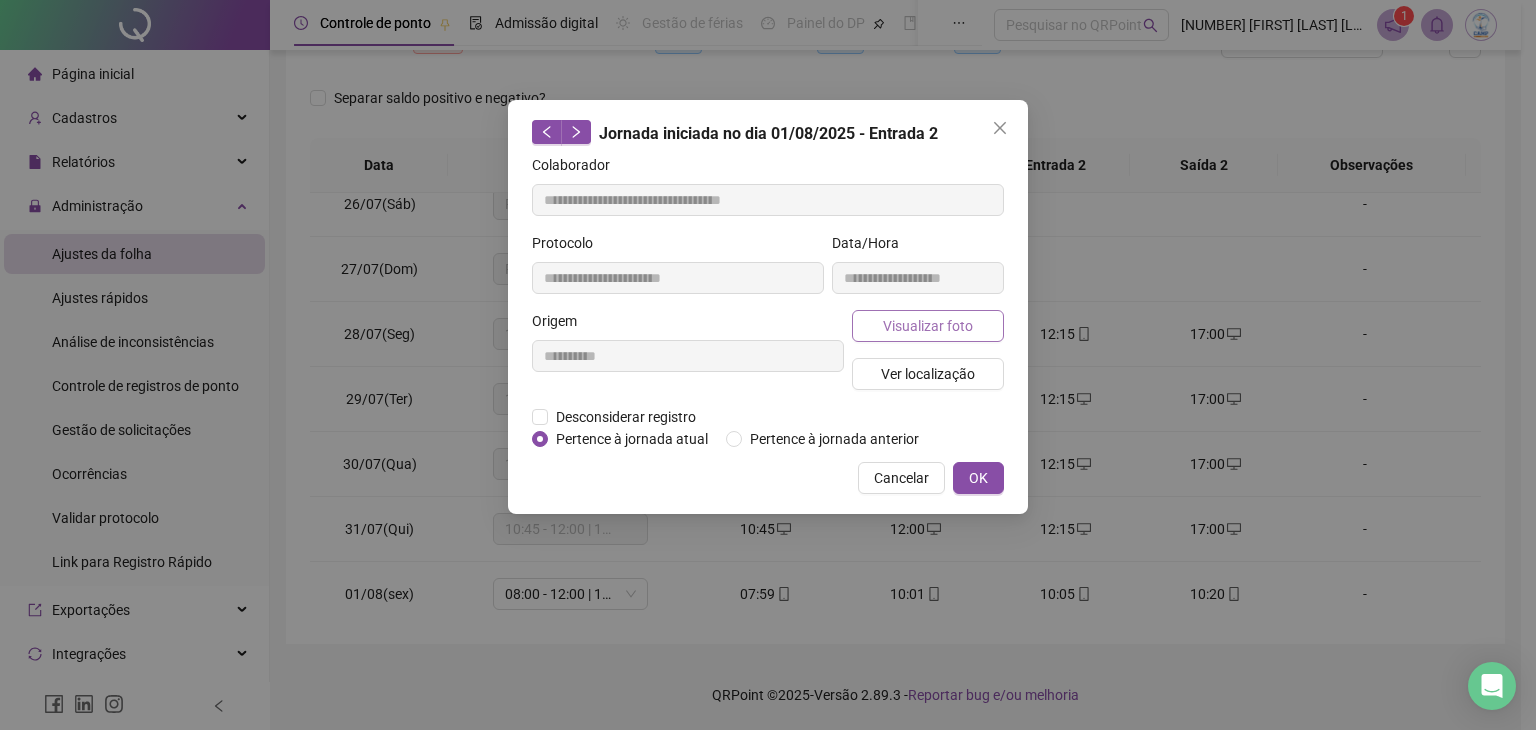 click on "Visualizar foto" at bounding box center (928, 326) 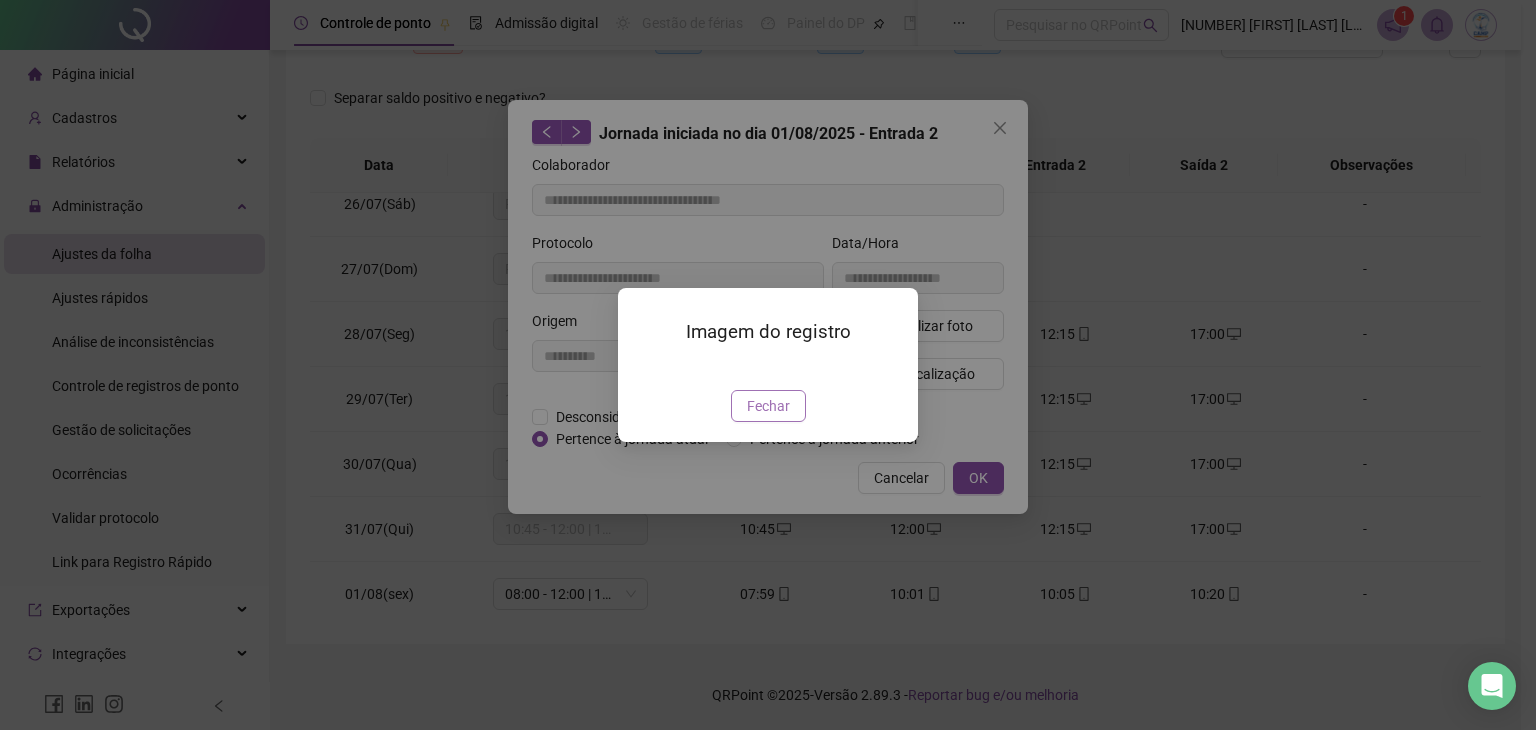 click on "Fechar" at bounding box center [768, 406] 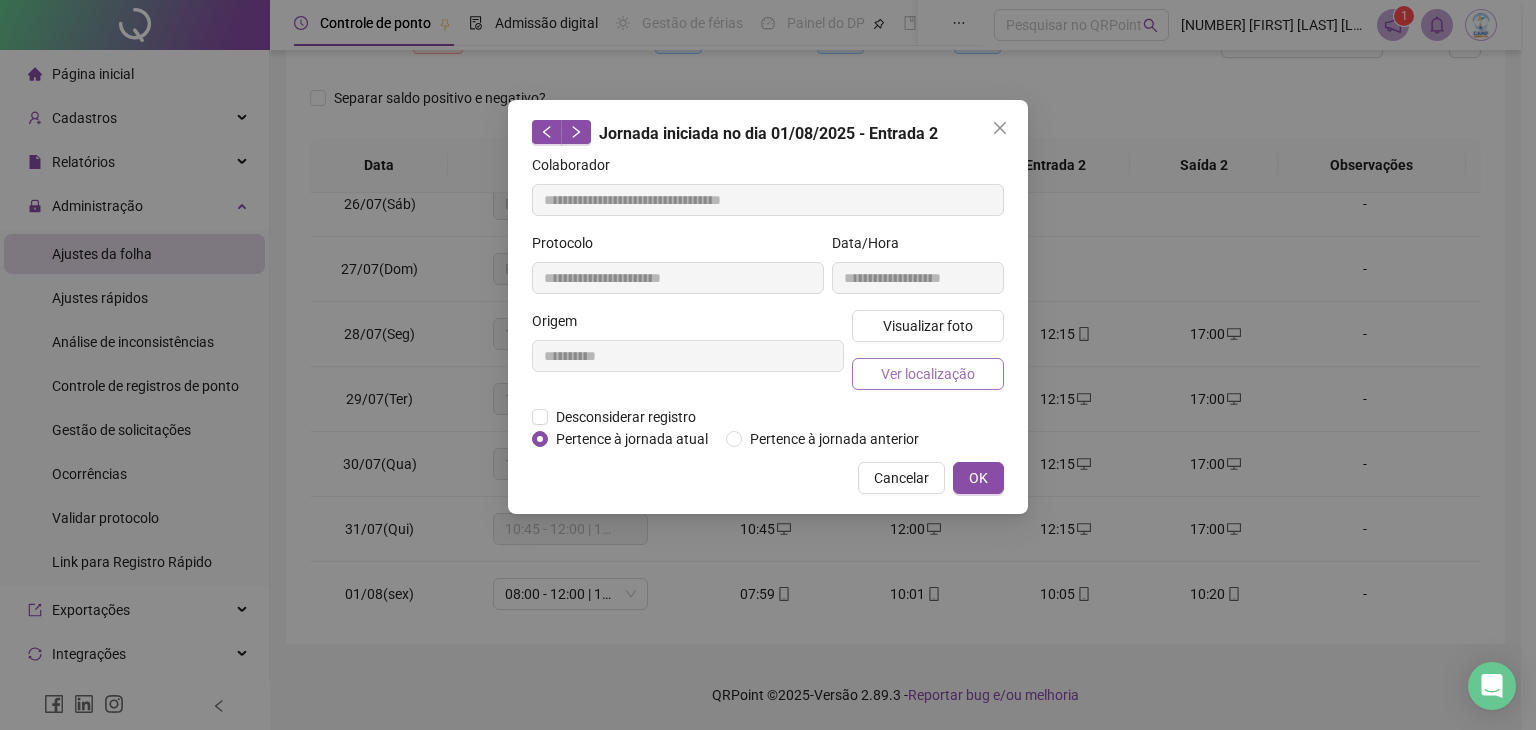 click on "Ver localização" at bounding box center [928, 374] 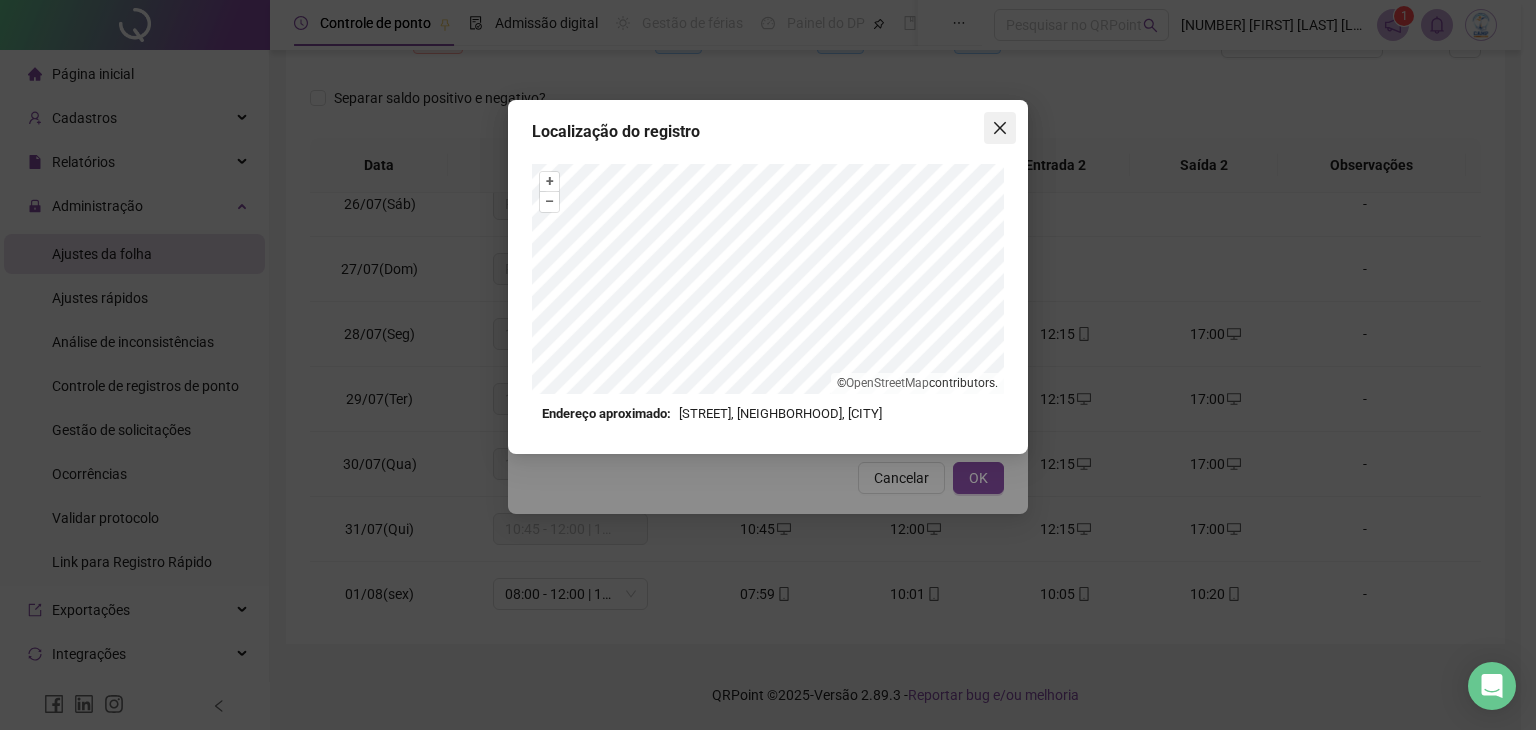 click 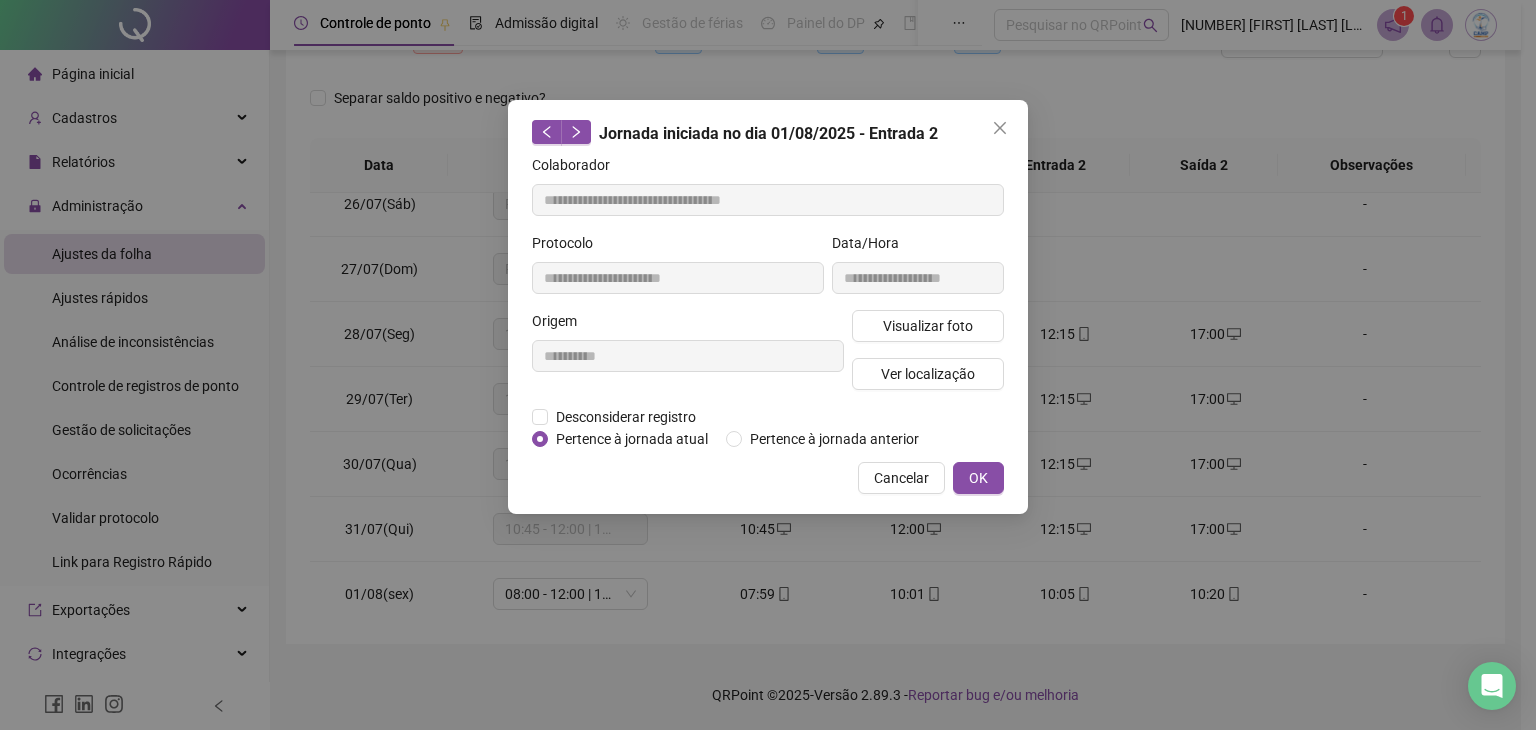 click 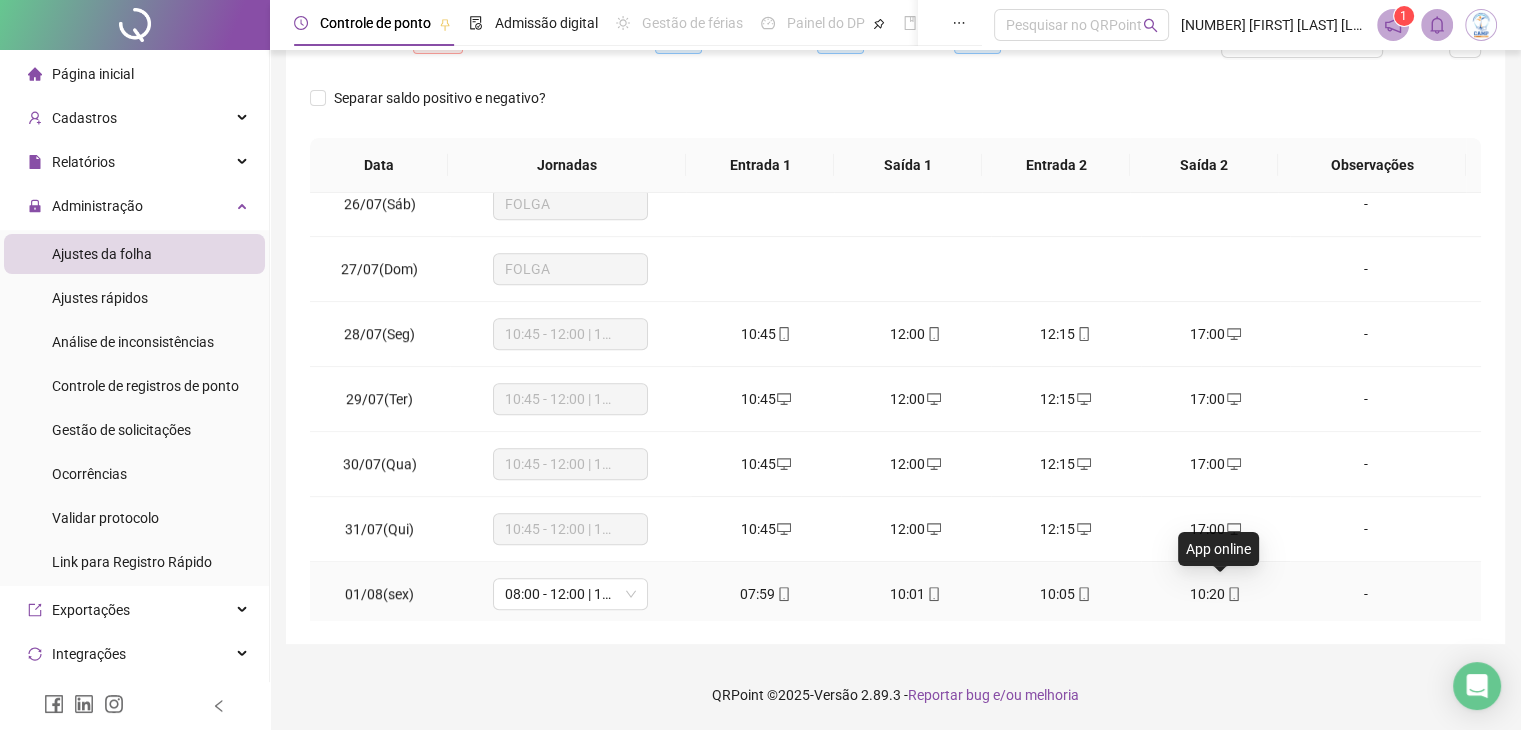 click 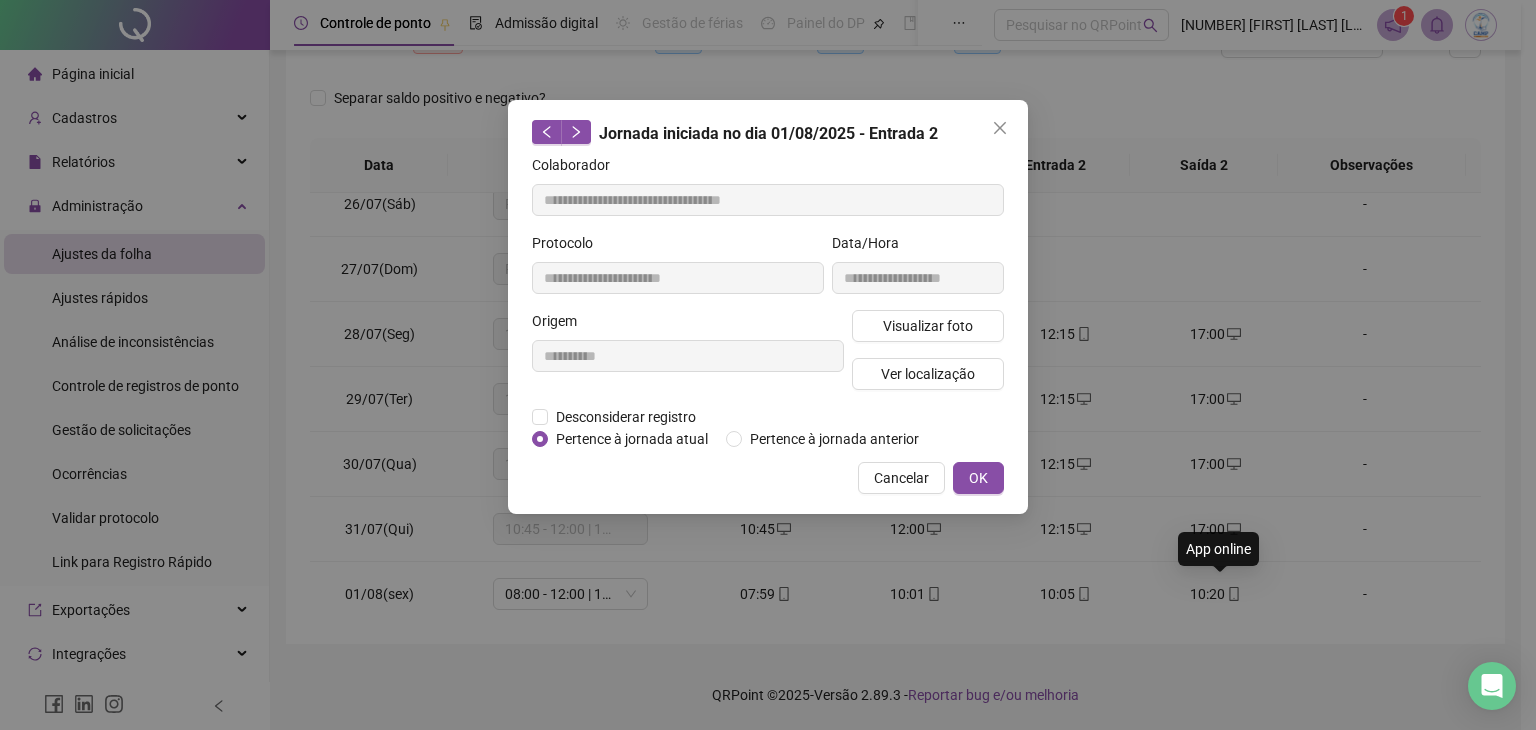 type on "**********" 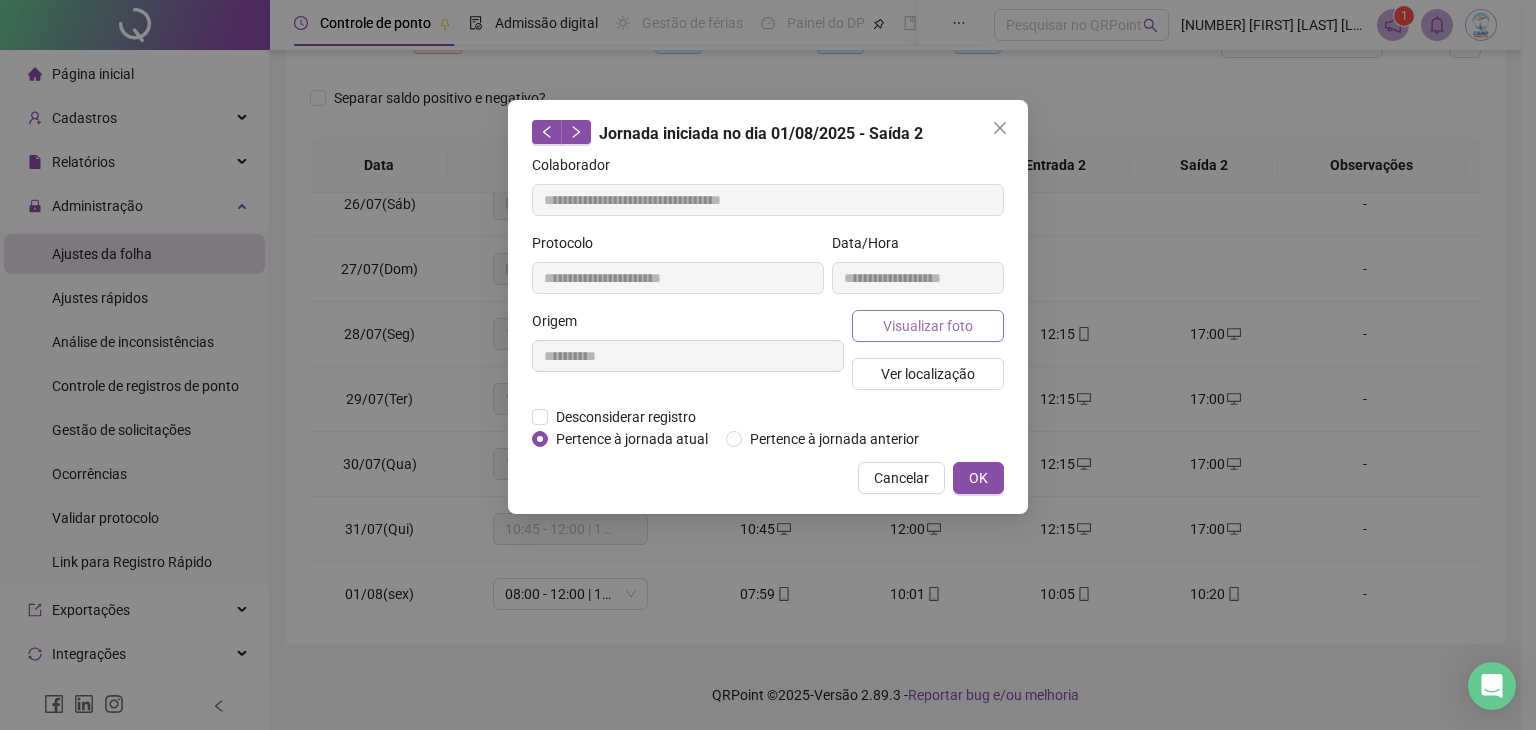 click on "Visualizar foto" at bounding box center (928, 326) 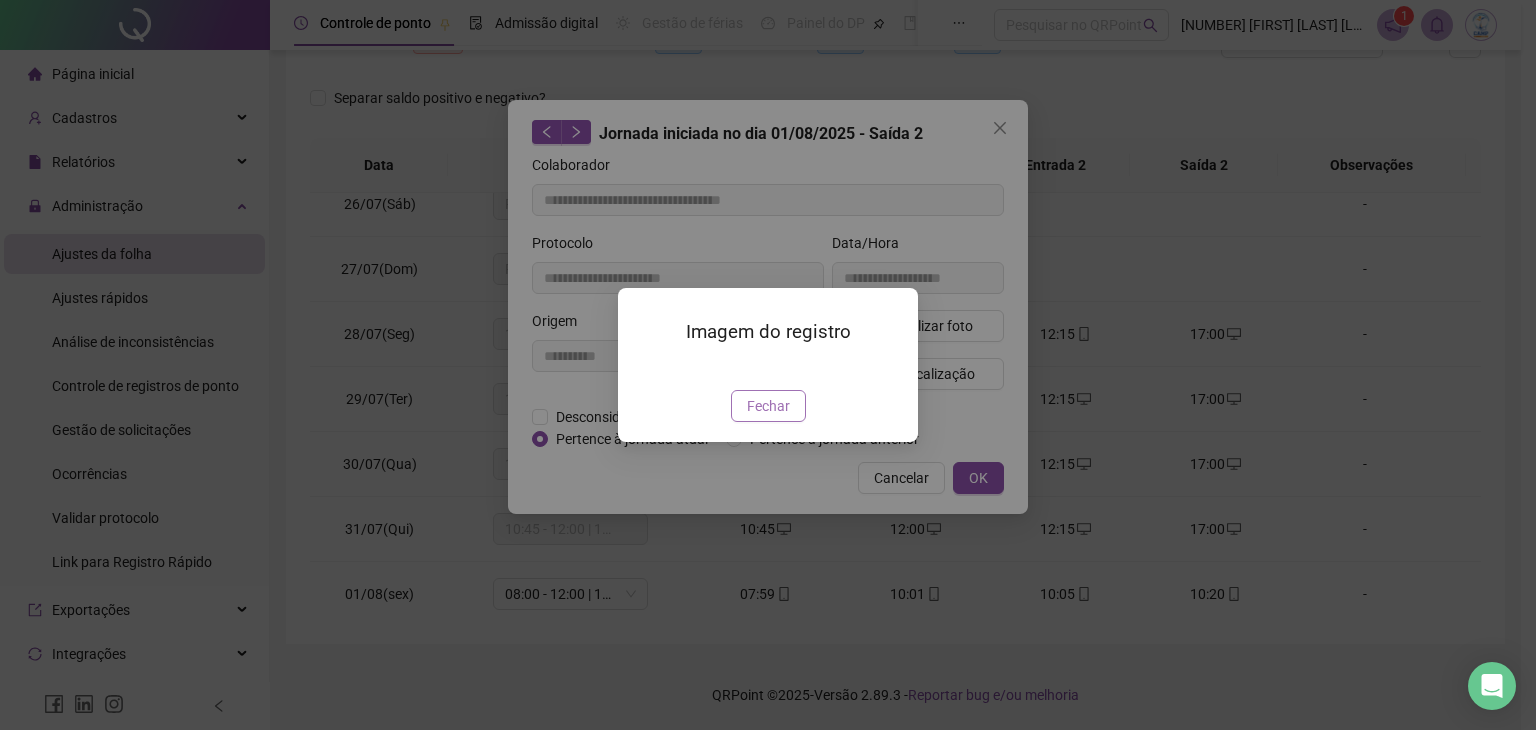 click on "Fechar" at bounding box center [768, 406] 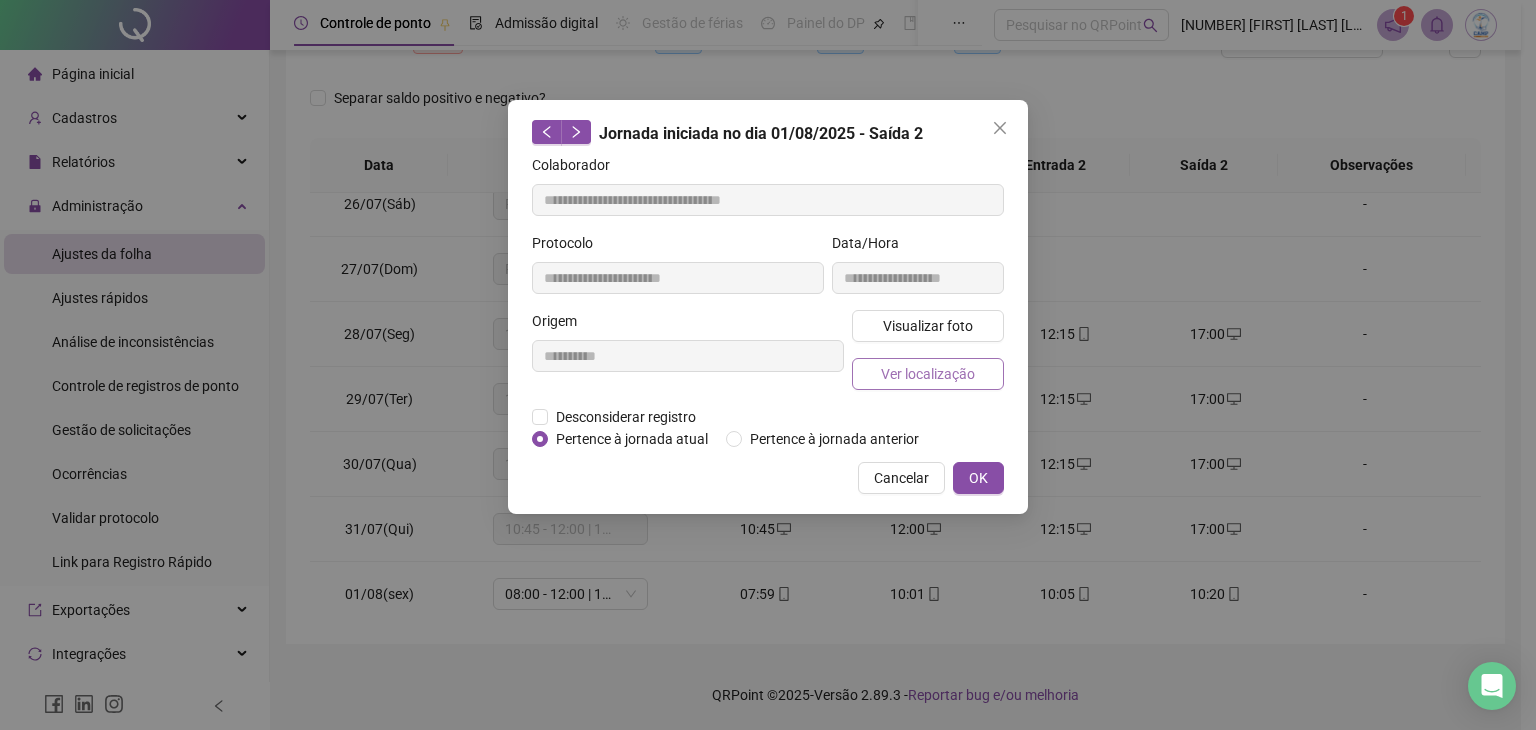 click on "Ver localização" at bounding box center (928, 374) 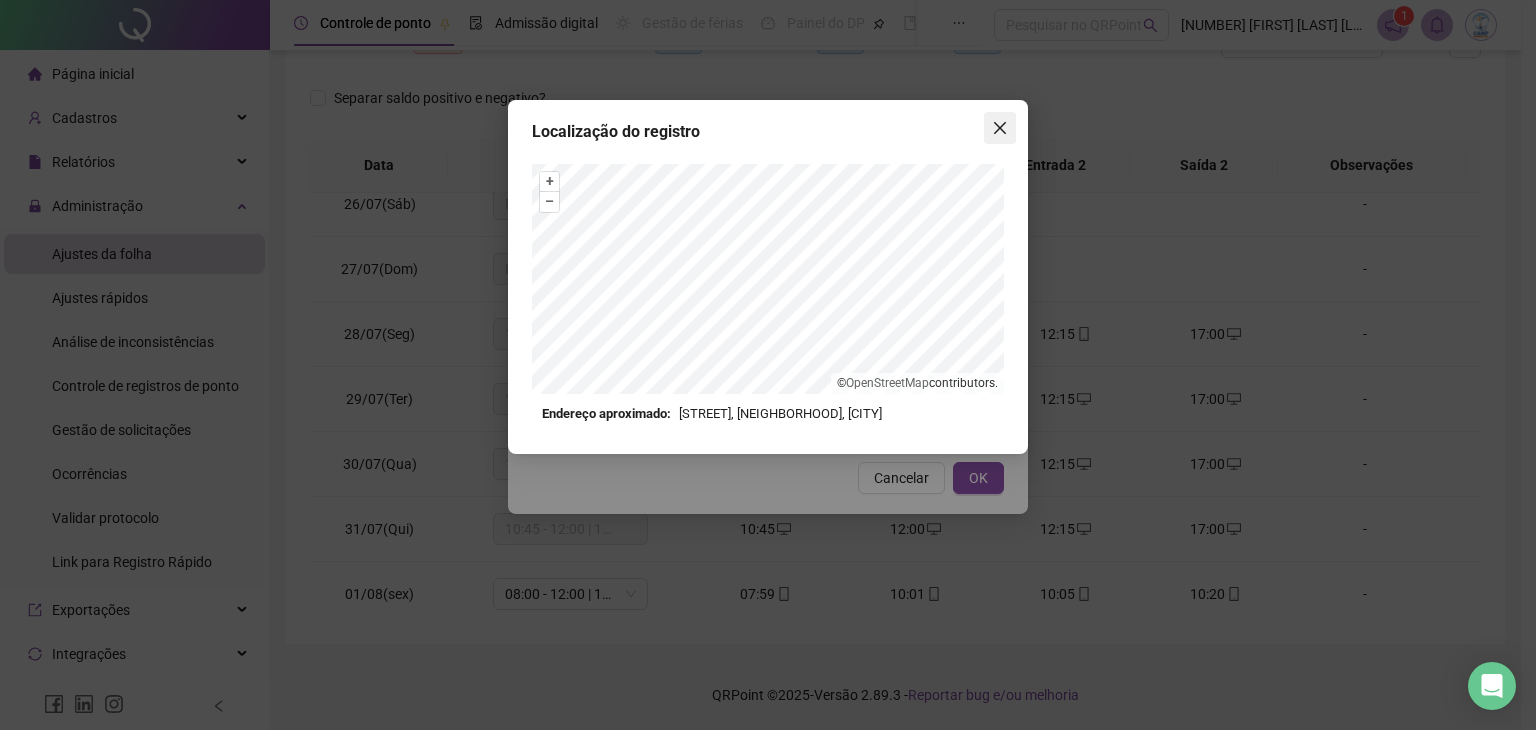 click 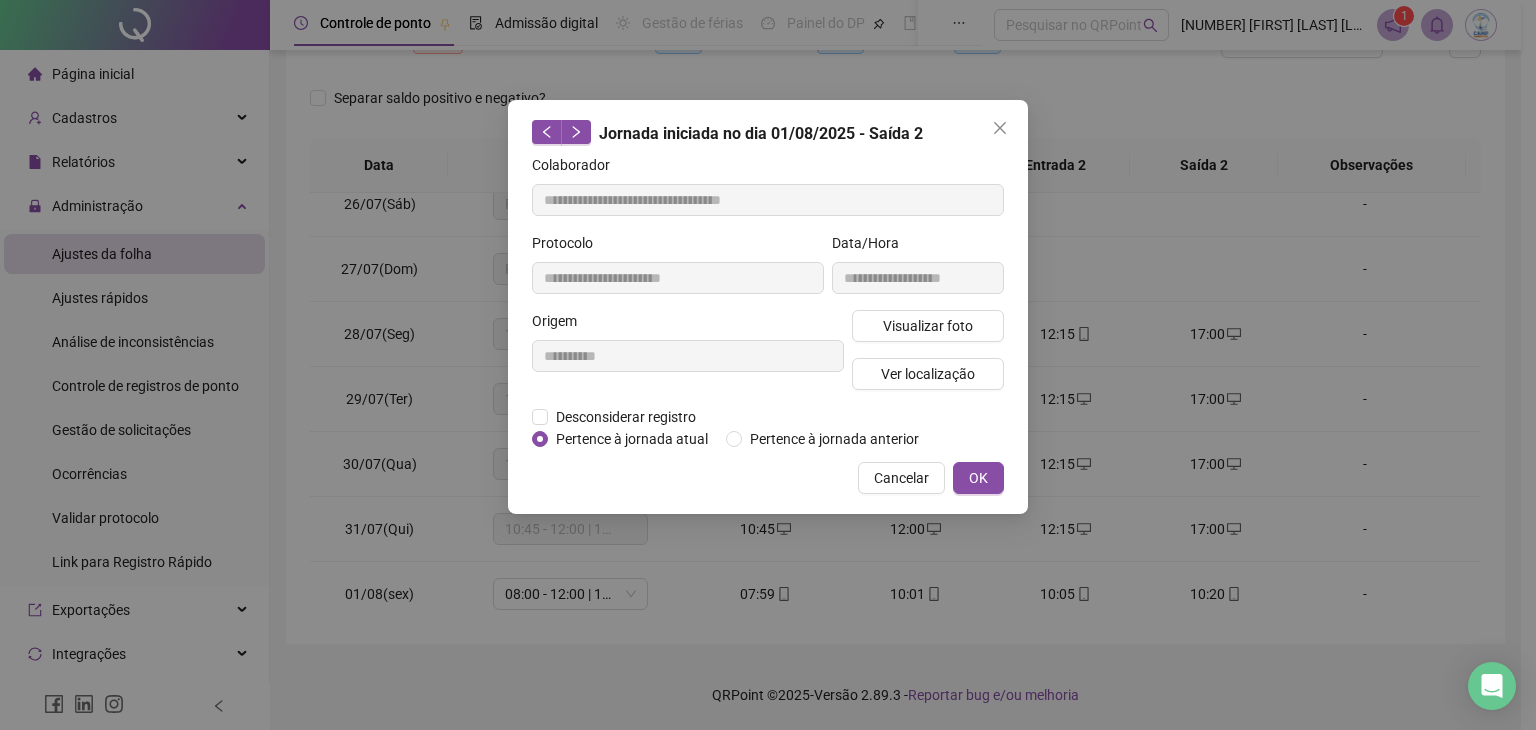 click 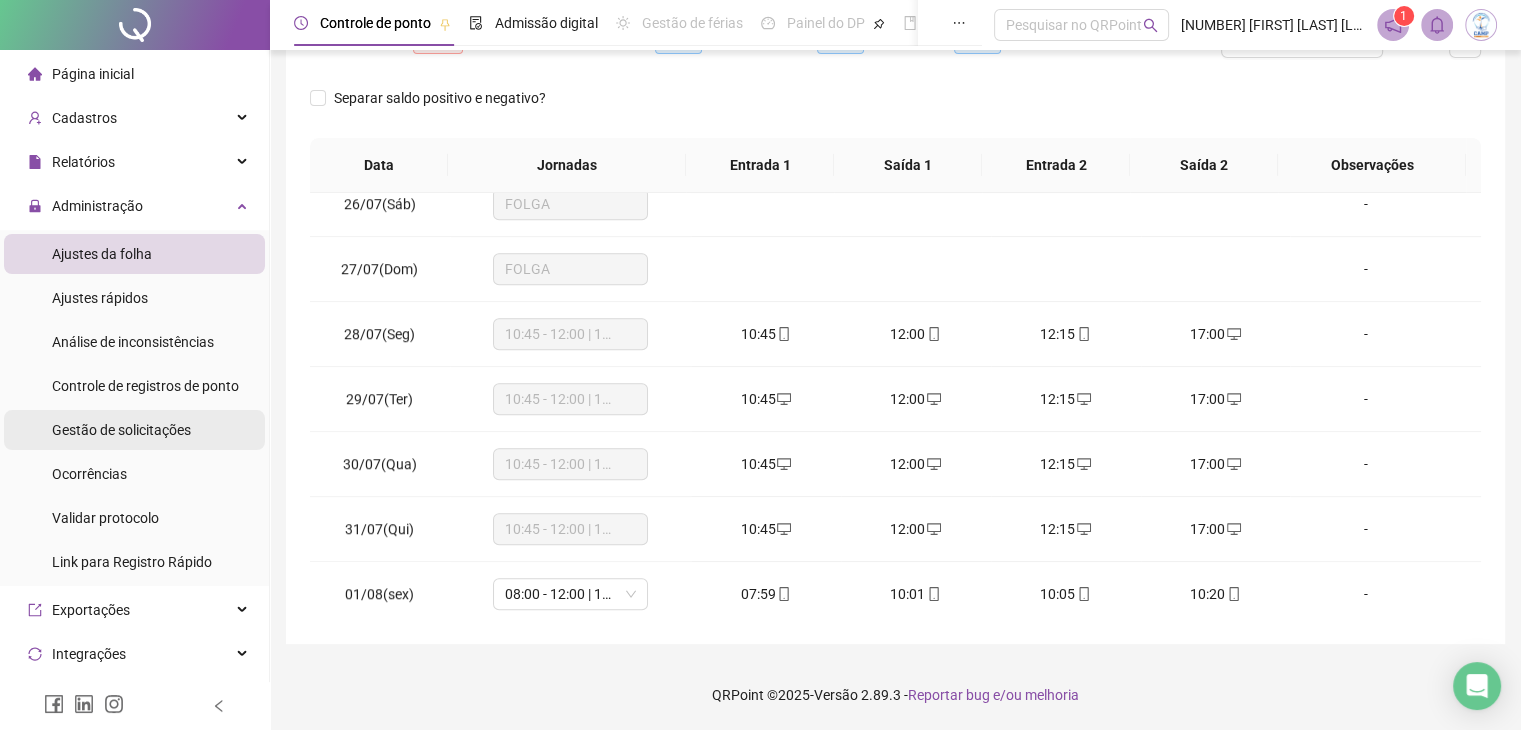 click on "Gestão de solicitações" at bounding box center (121, 430) 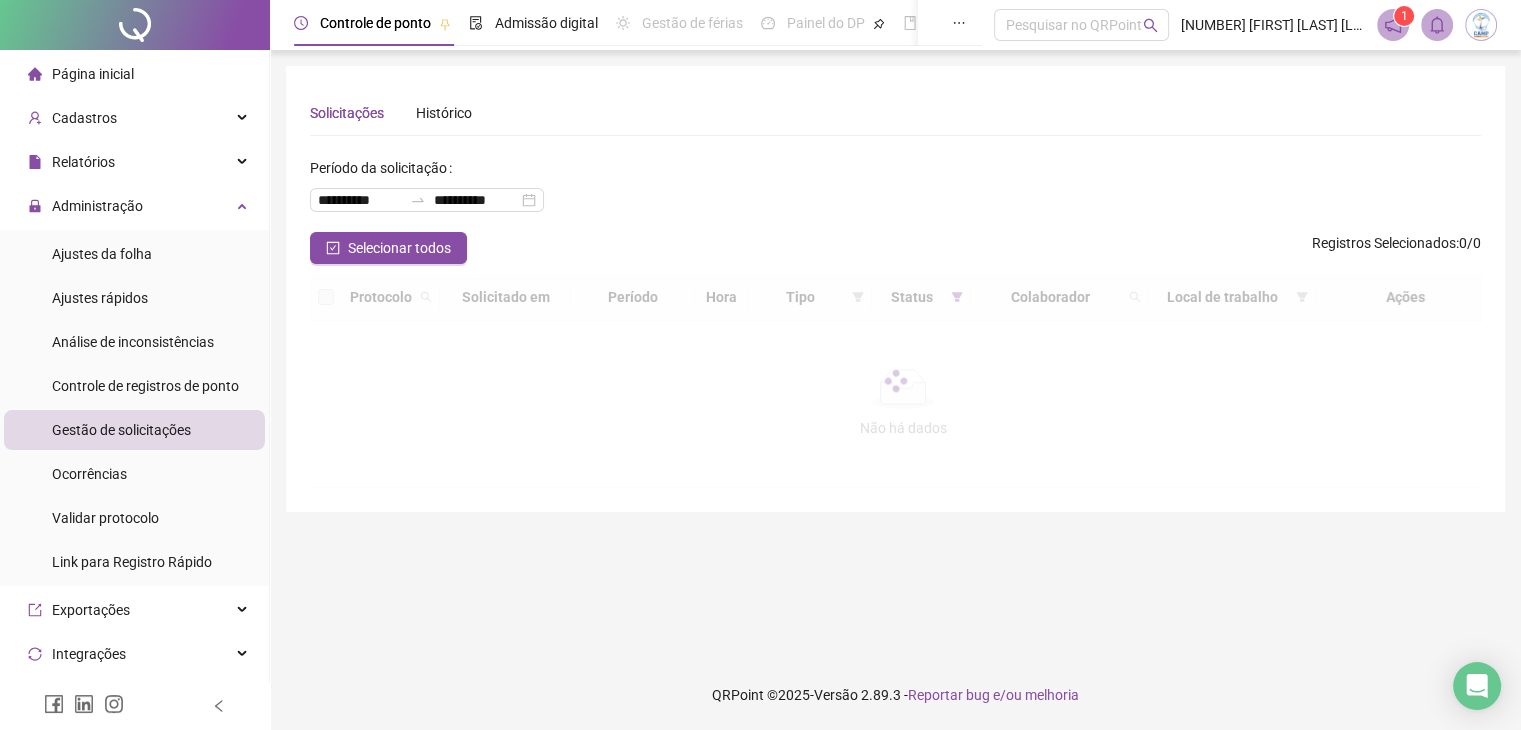 scroll, scrollTop: 0, scrollLeft: 0, axis: both 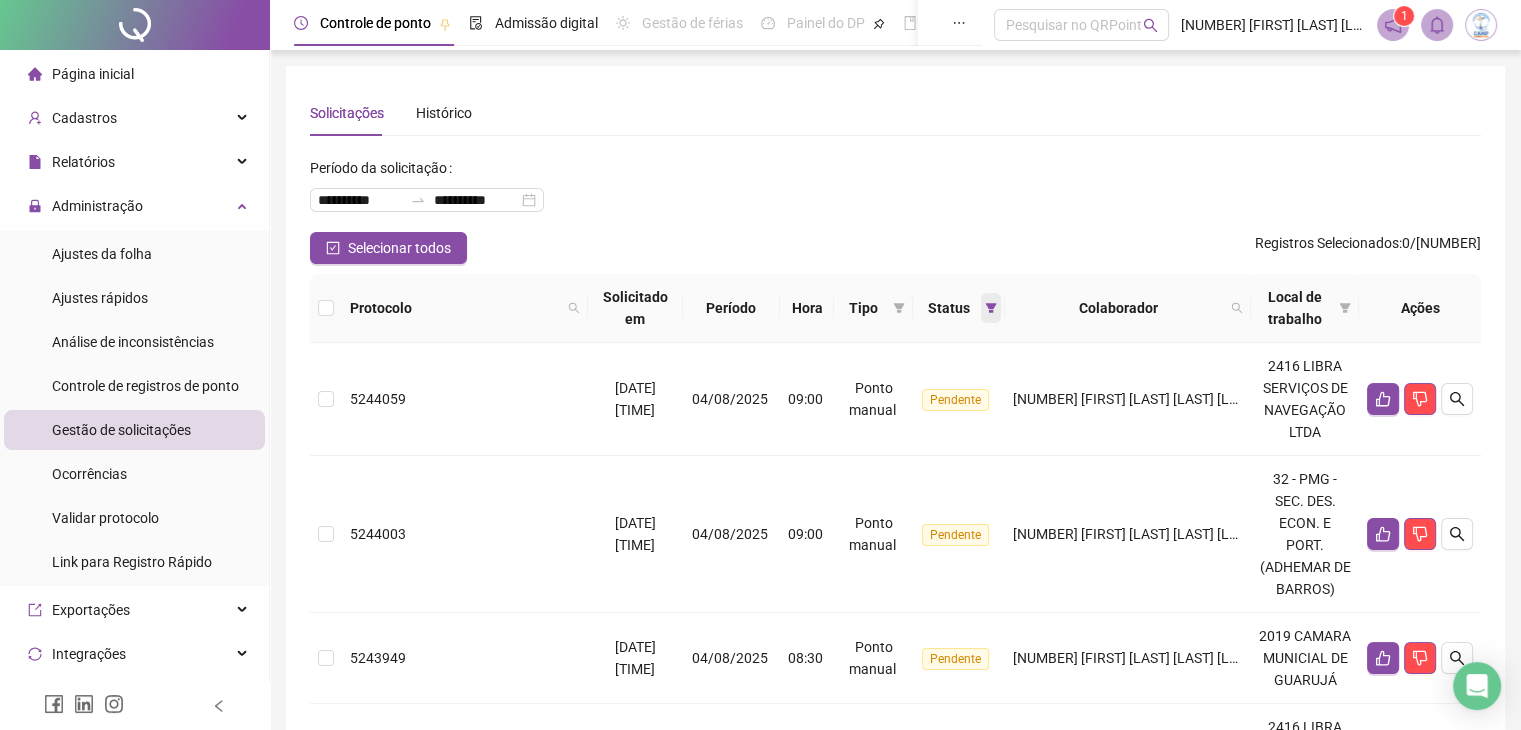 click 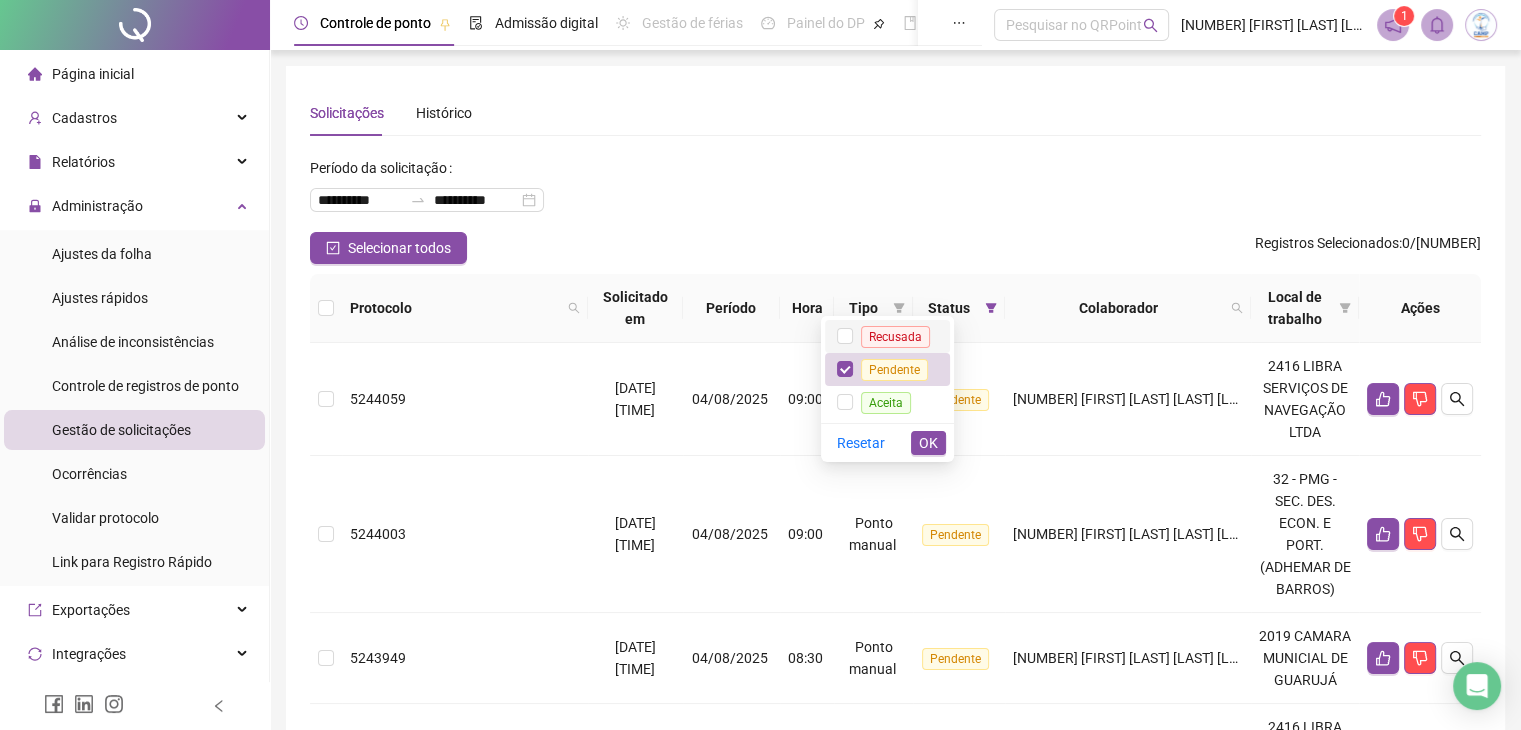 click on "Recusada" at bounding box center (895, 337) 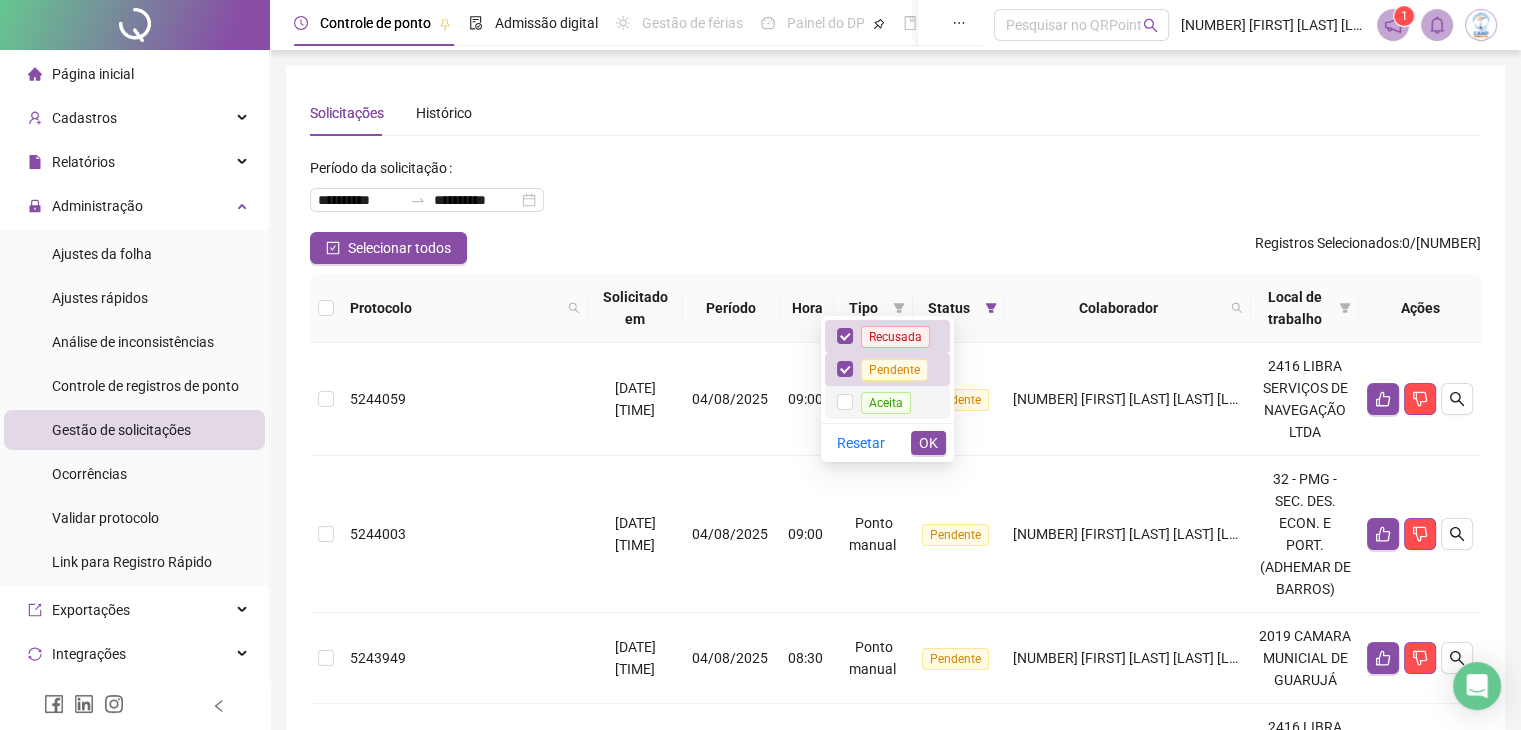 click on "Aceita" at bounding box center (886, 403) 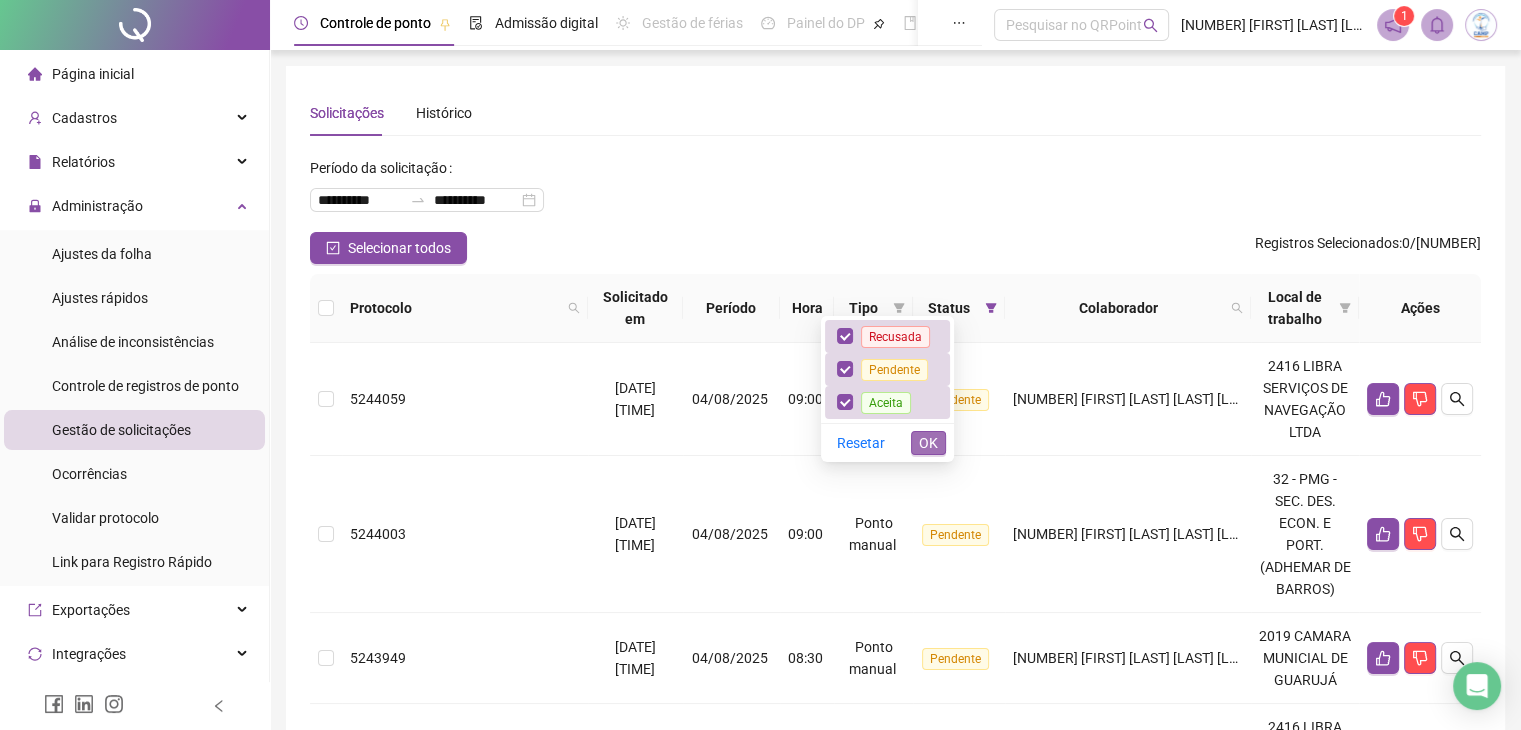 click on "OK" at bounding box center [928, 443] 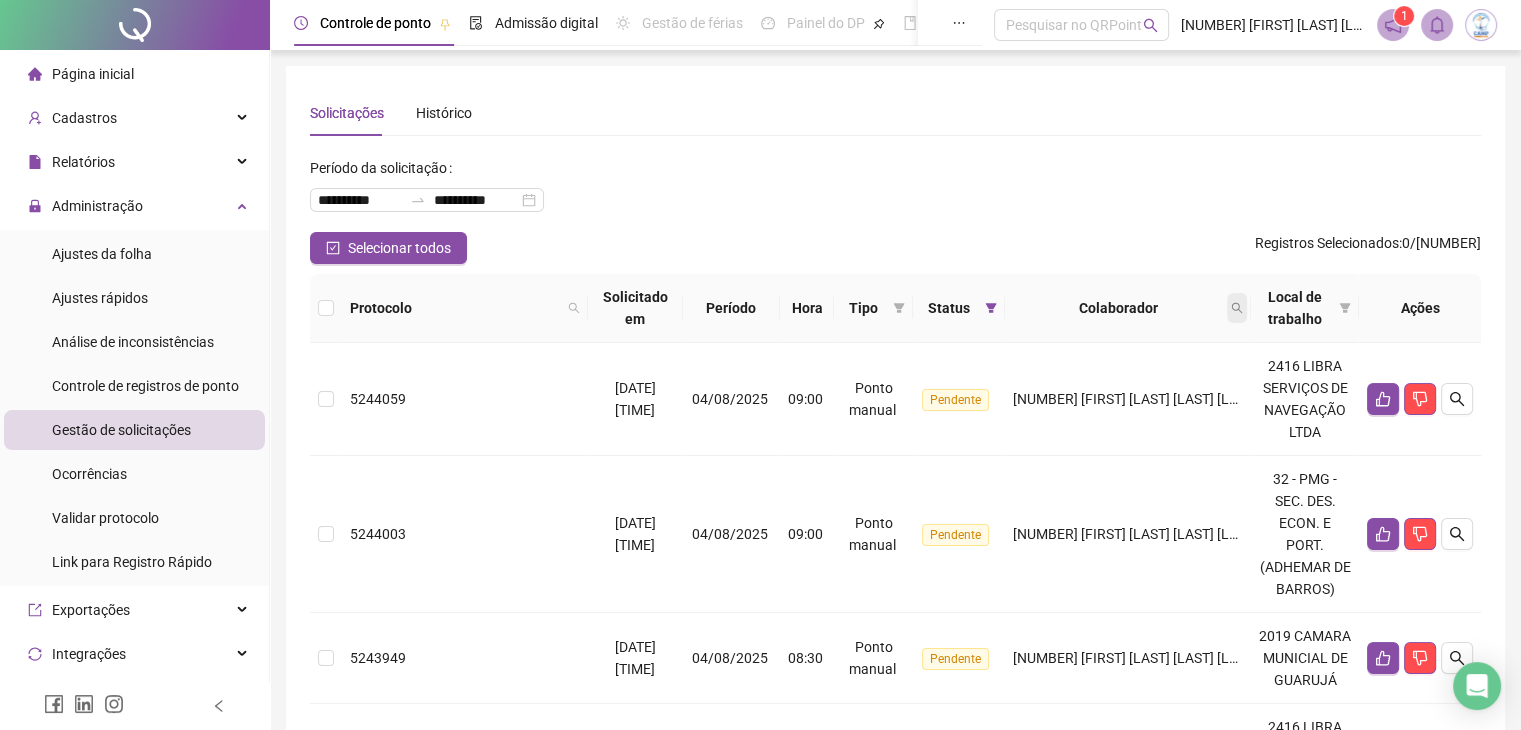 click 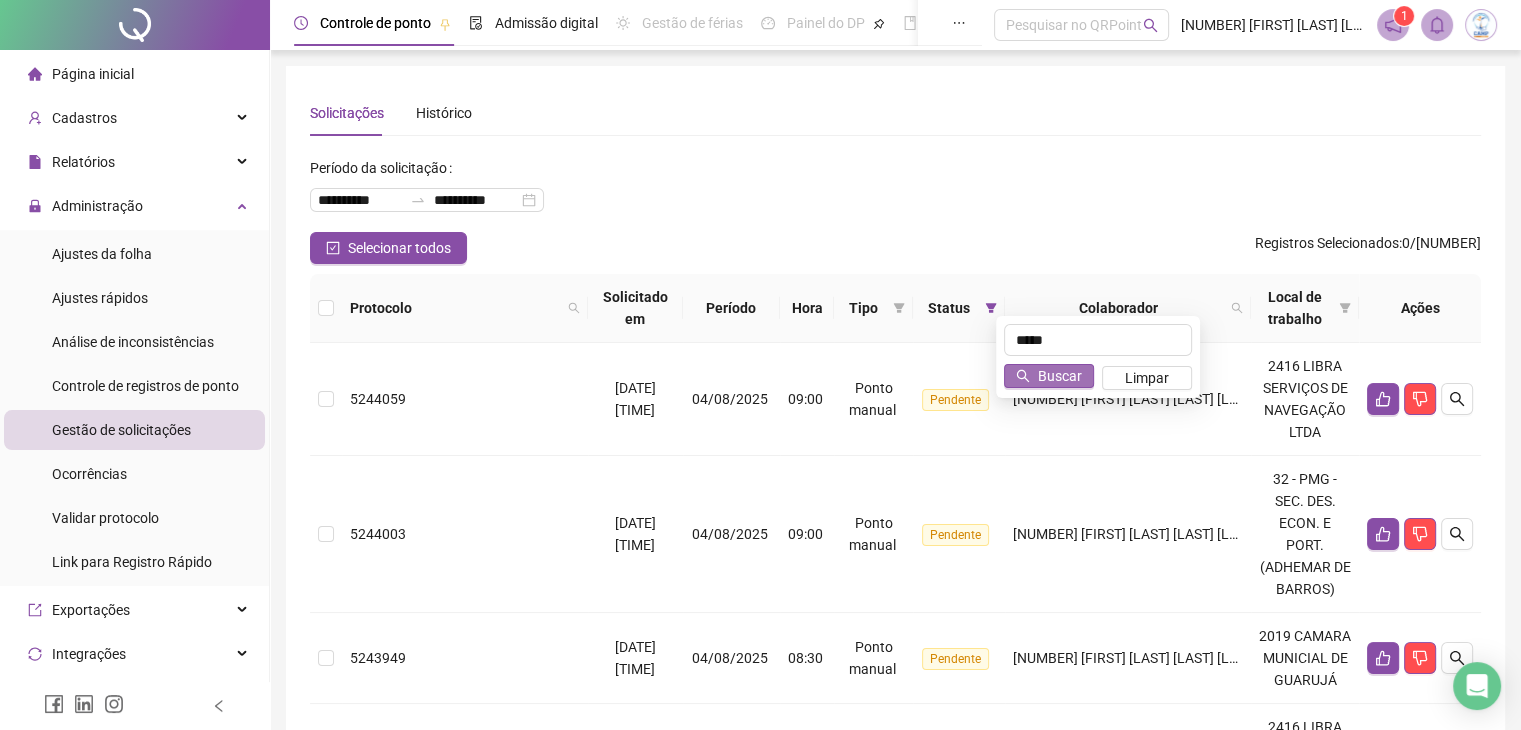 type on "*****" 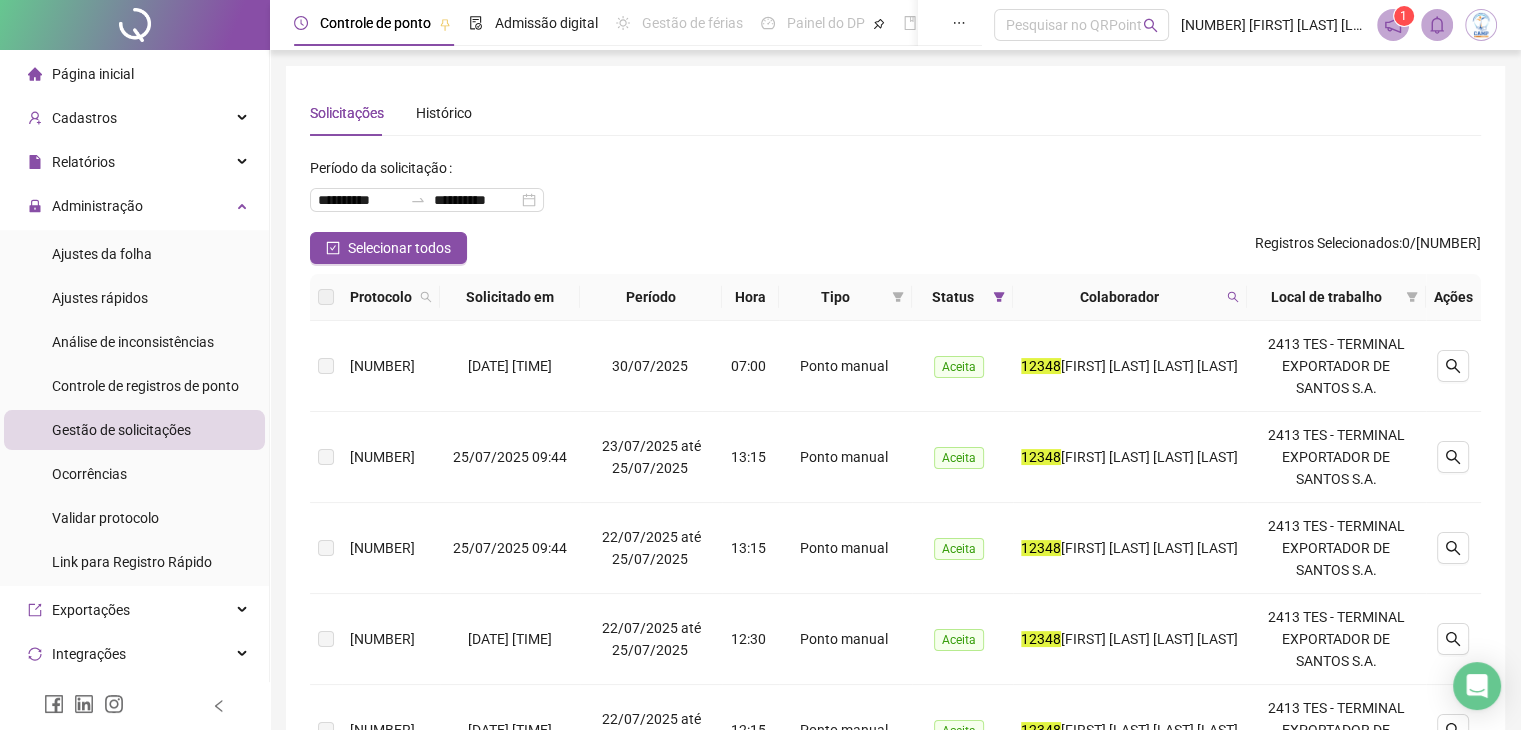 scroll, scrollTop: 0, scrollLeft: 0, axis: both 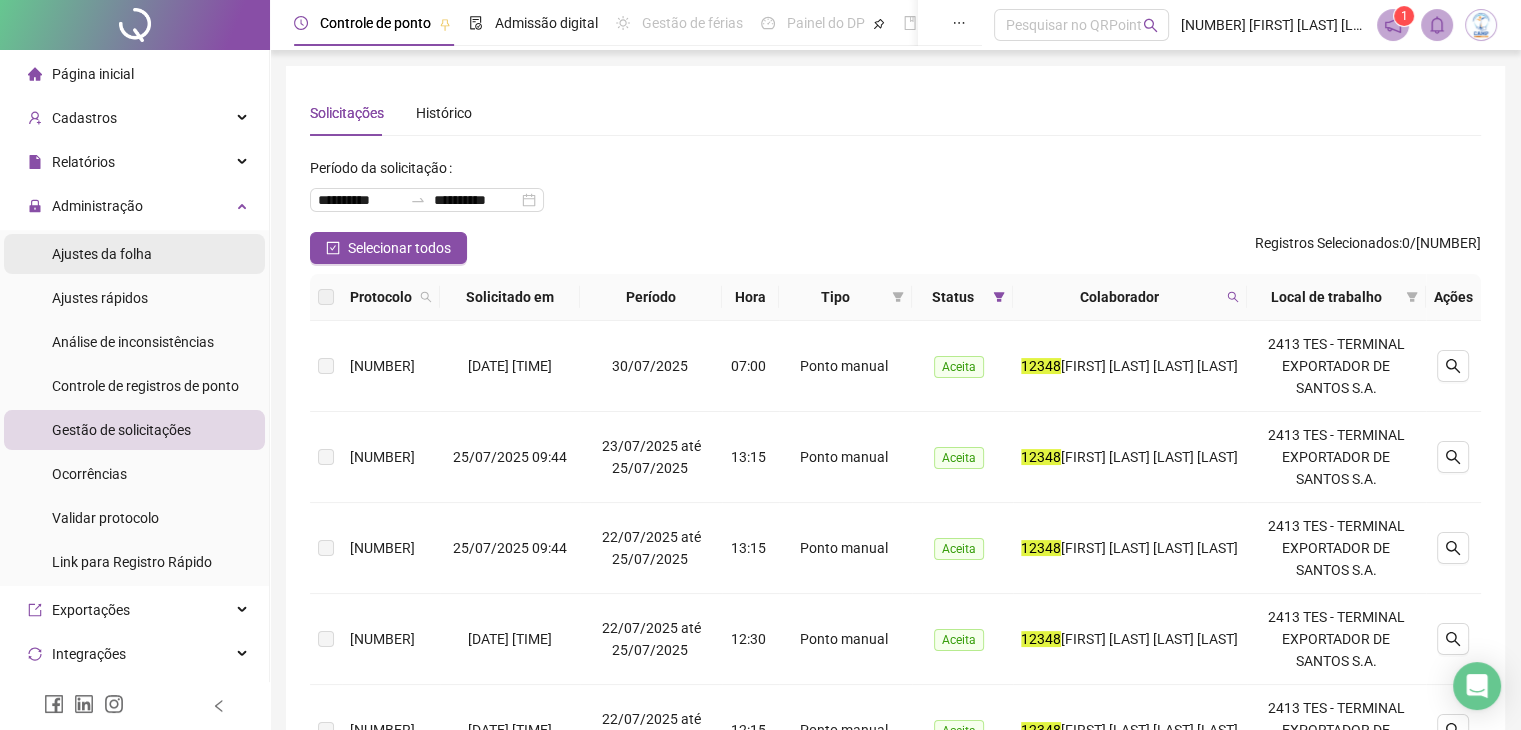 click on "Ajustes da folha" at bounding box center (102, 254) 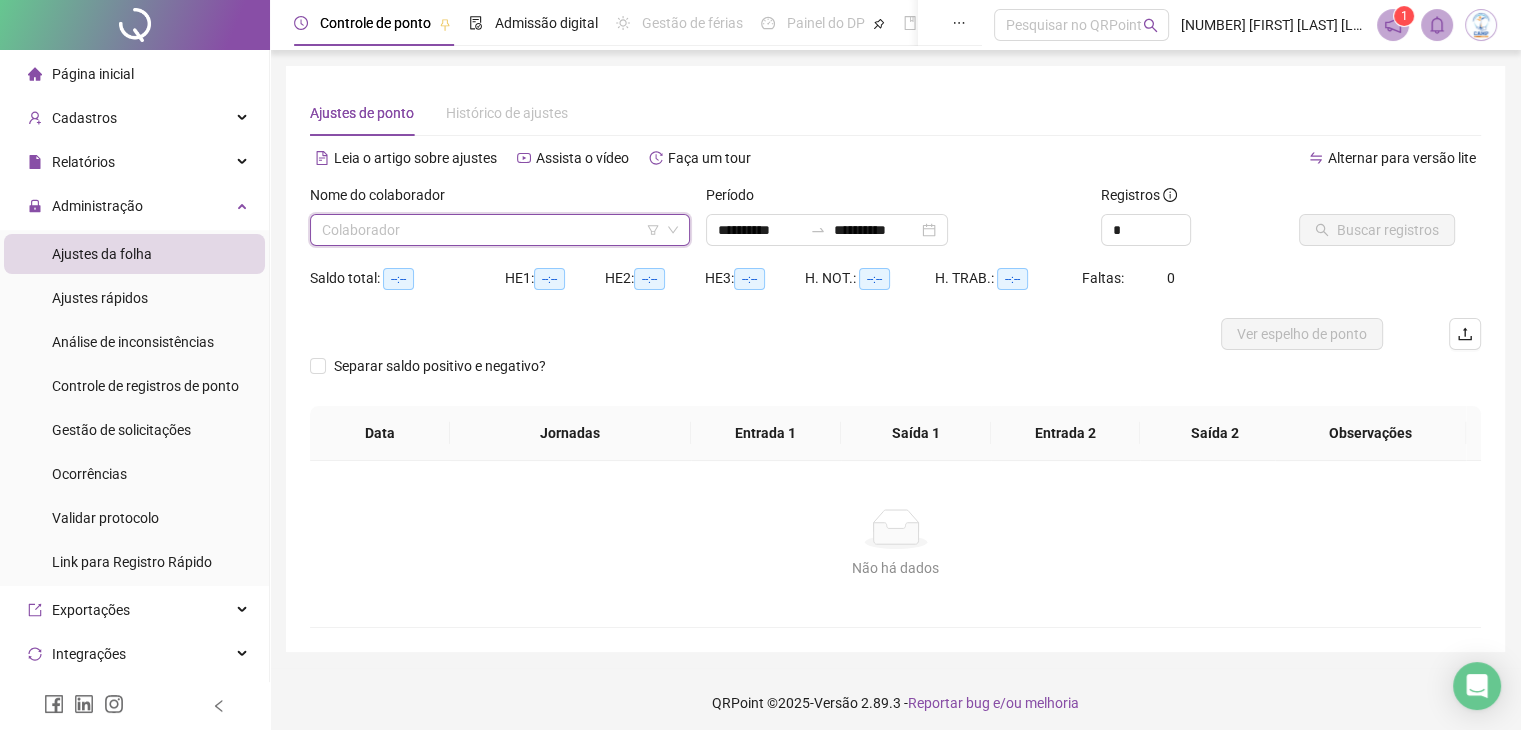 click at bounding box center [491, 230] 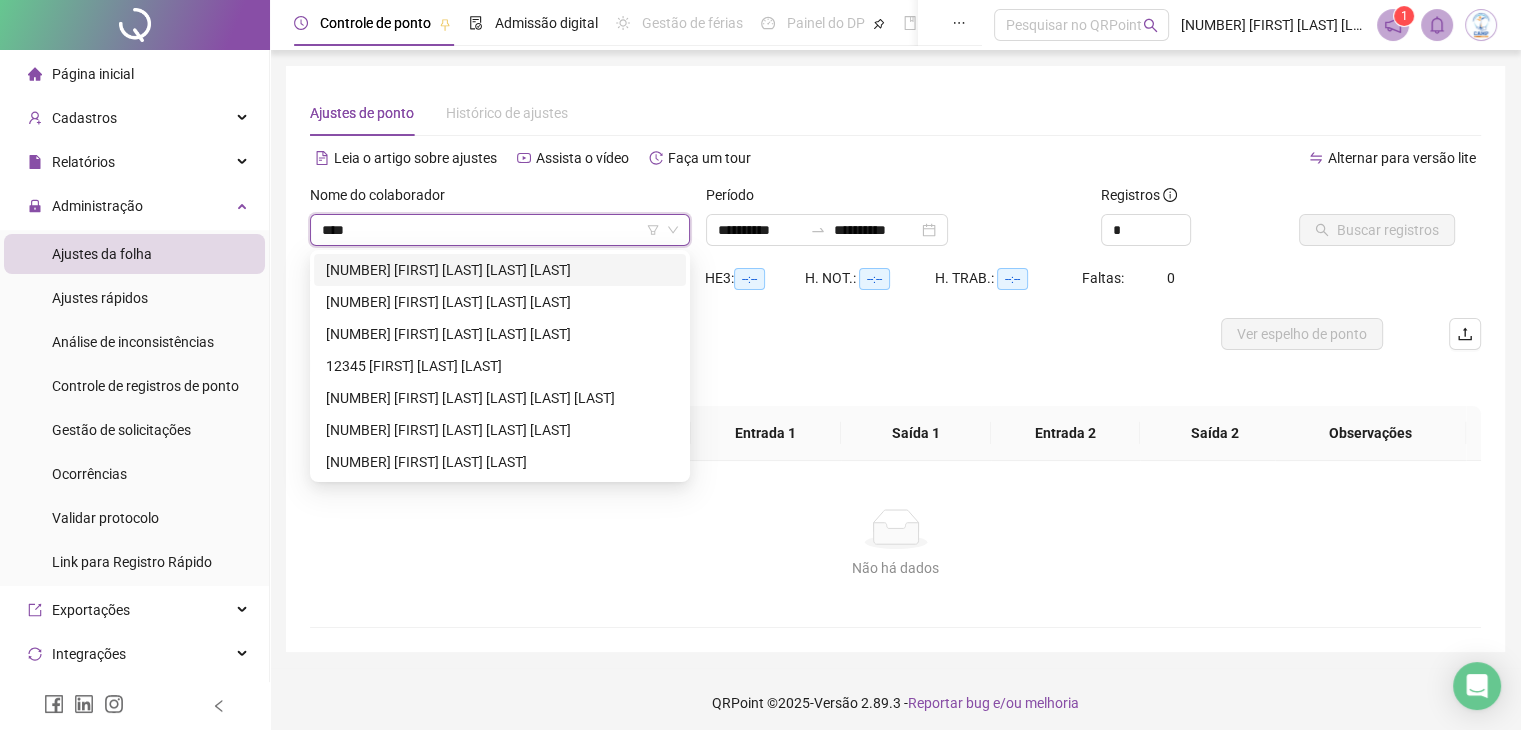 type on "*****" 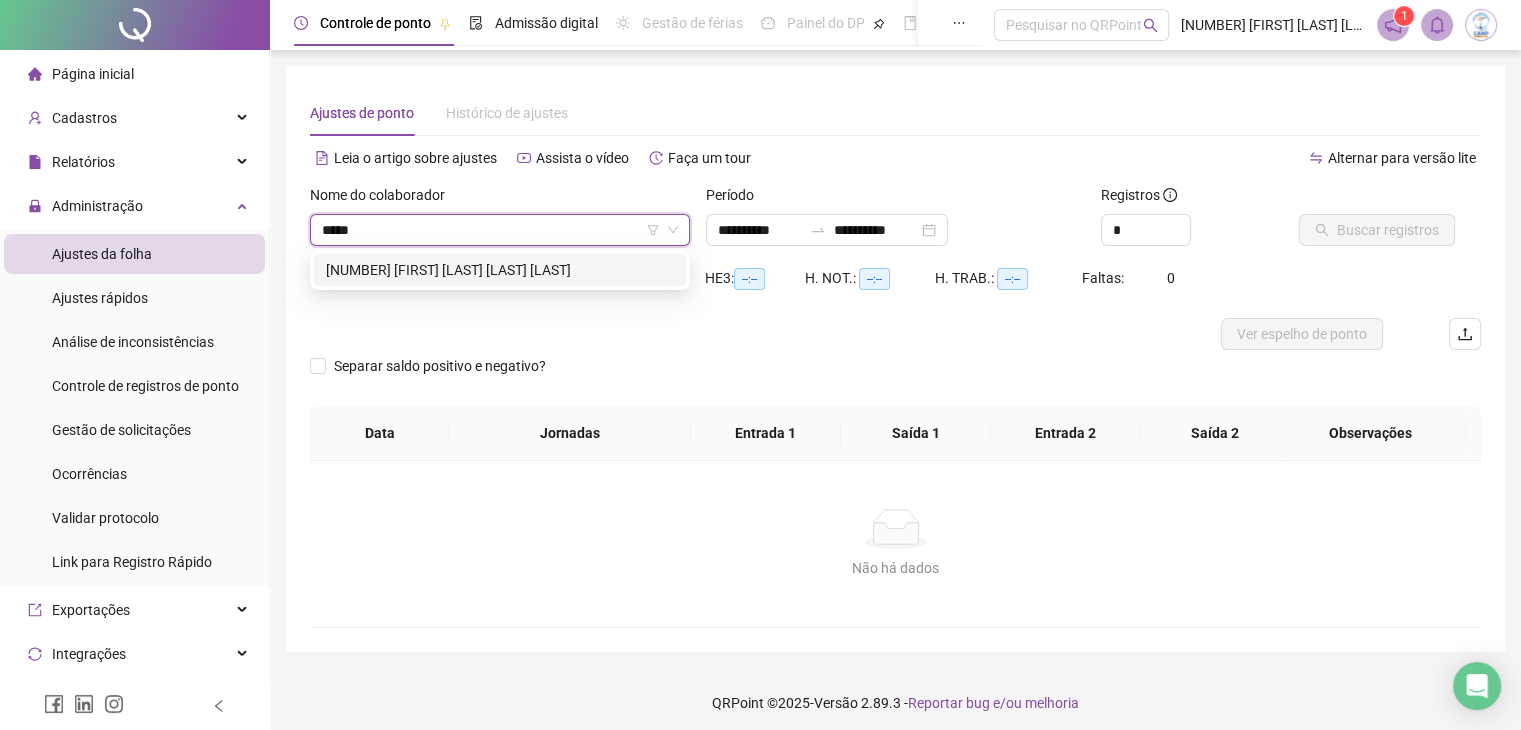 click on "[NUMBER] [FIRST] [LAST] [LAST] [LAST]" at bounding box center (500, 270) 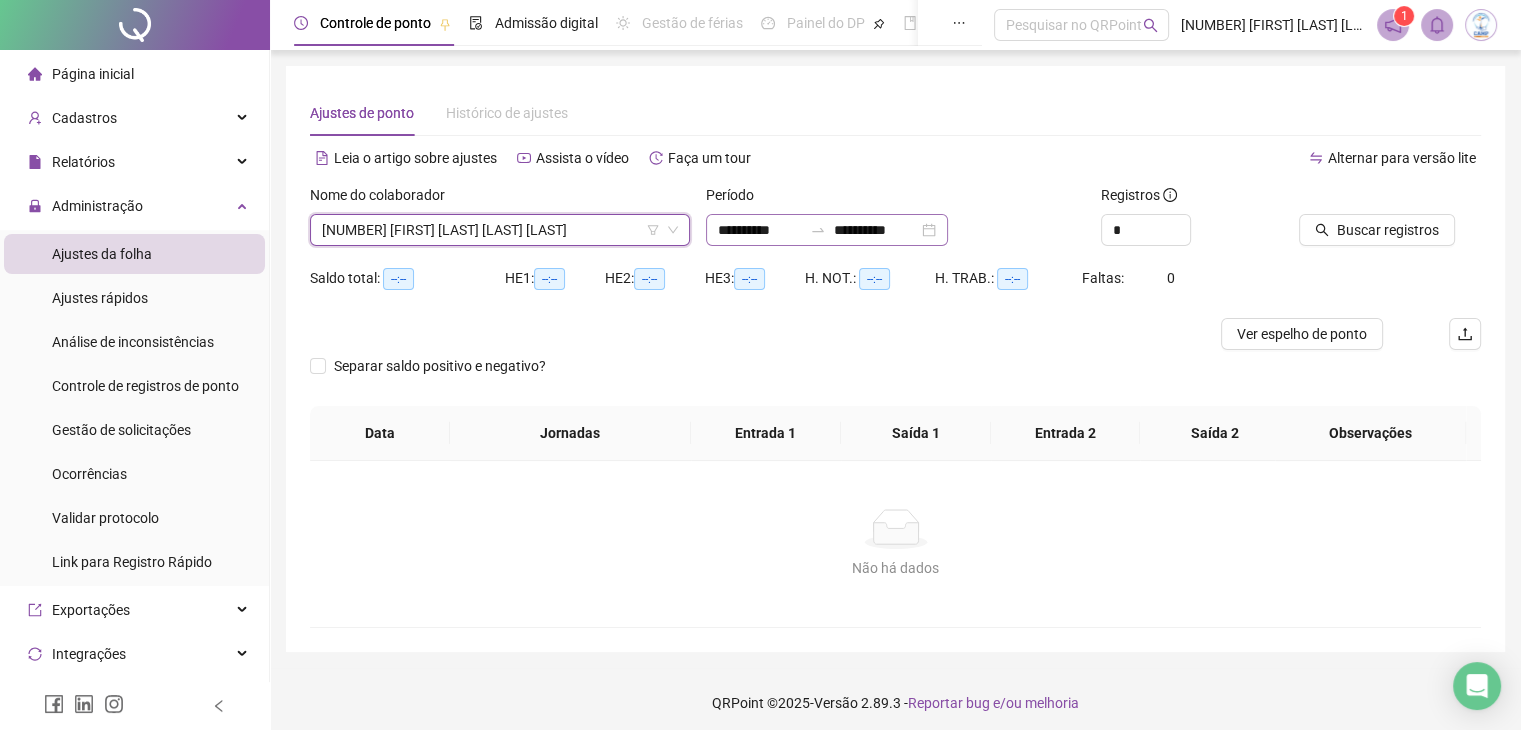 click on "**********" at bounding box center [827, 230] 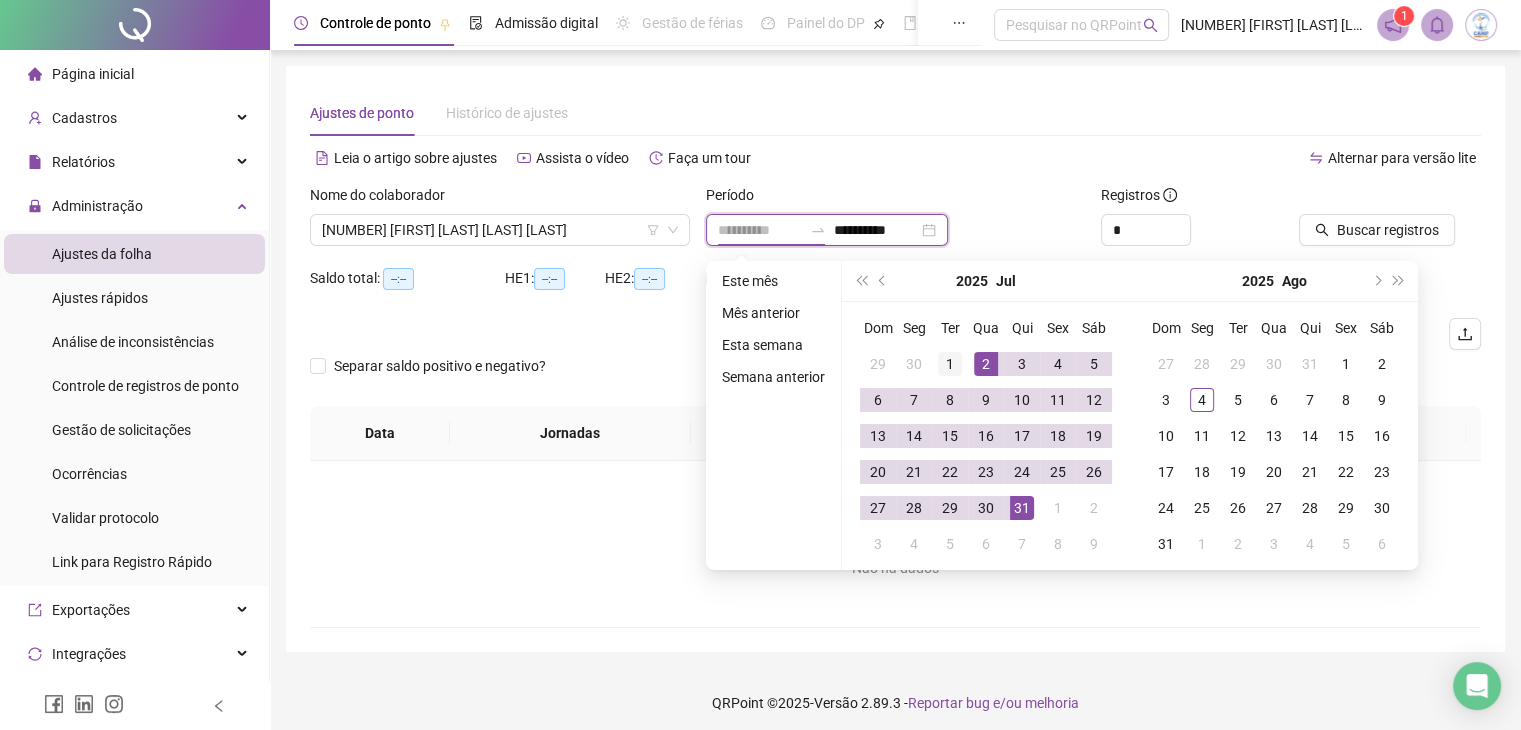 type on "**********" 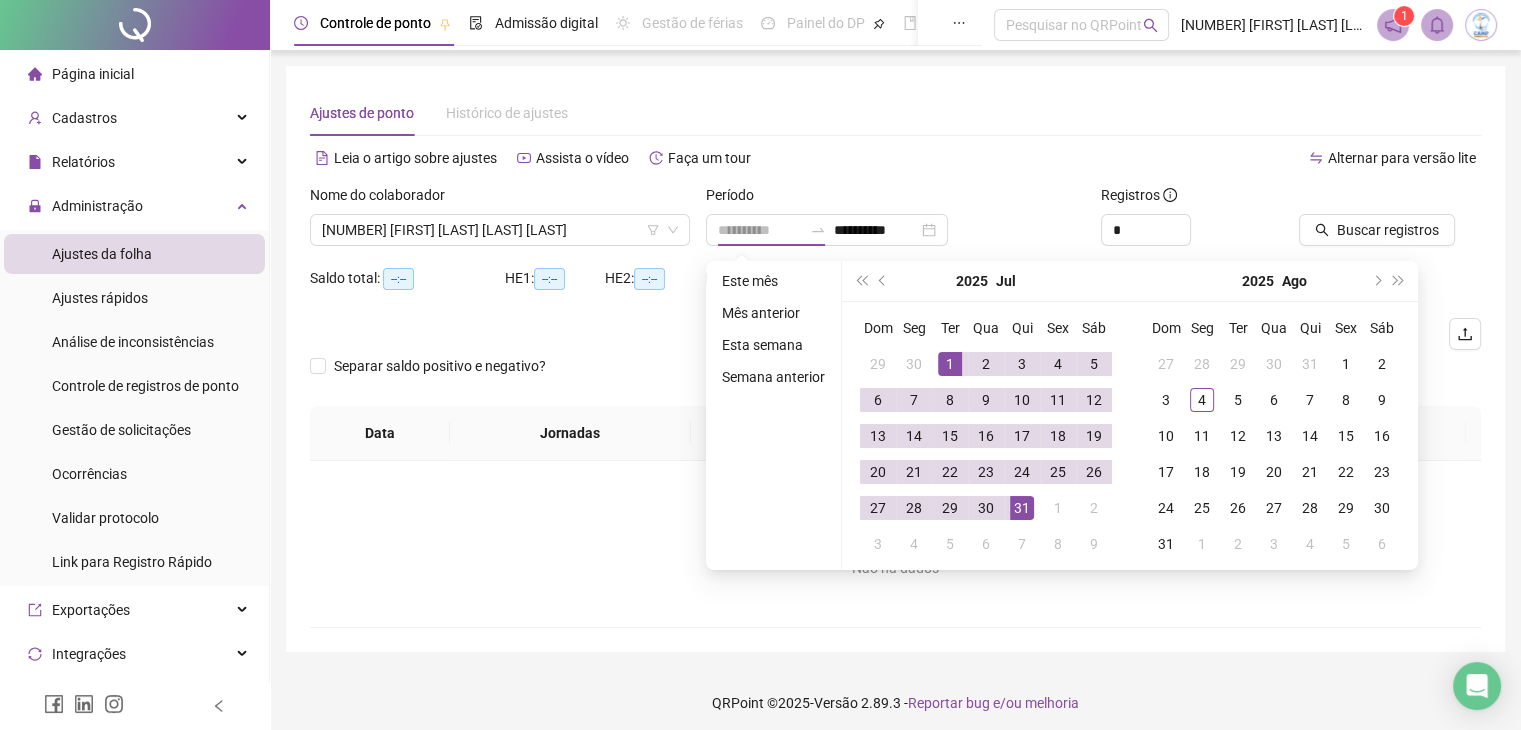click on "1" at bounding box center [950, 364] 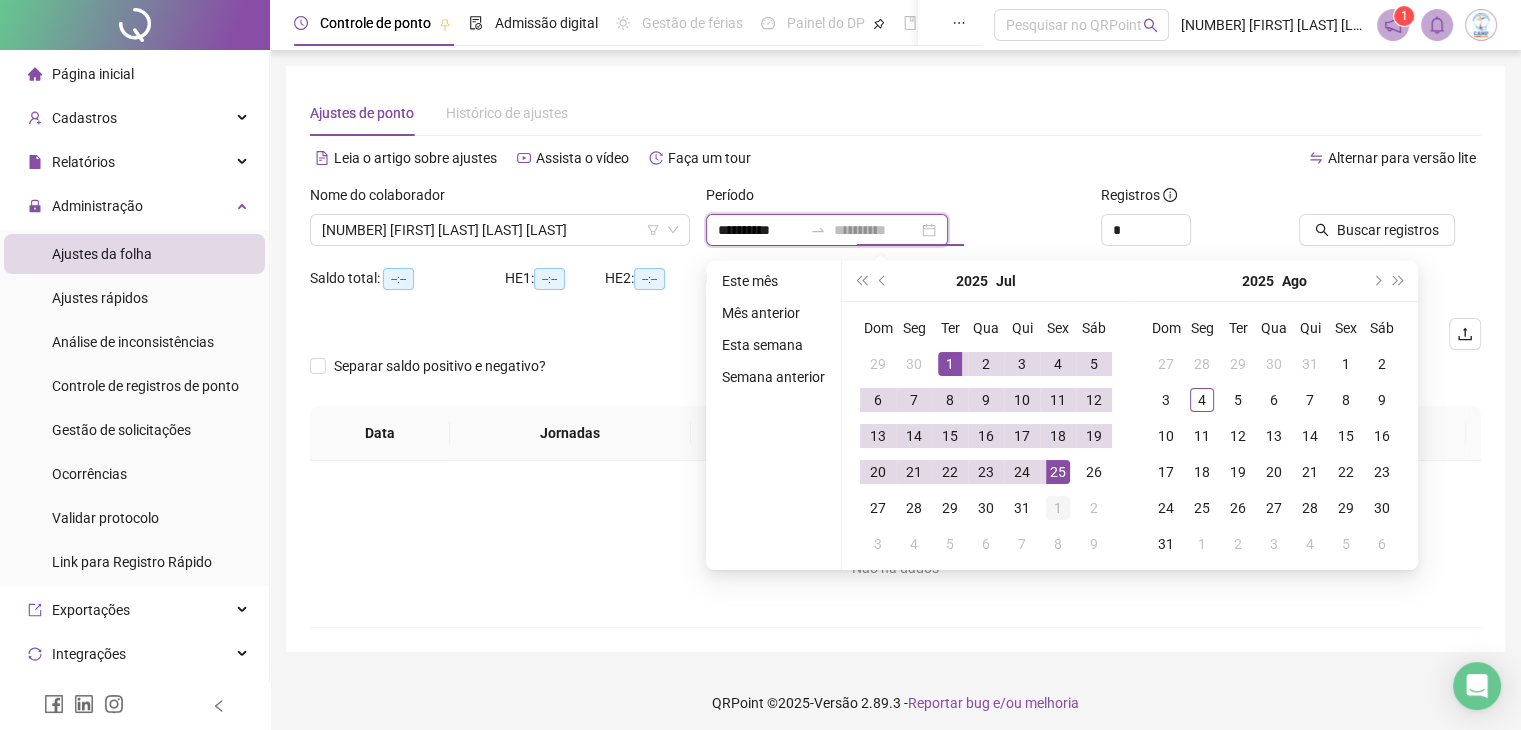 type on "**********" 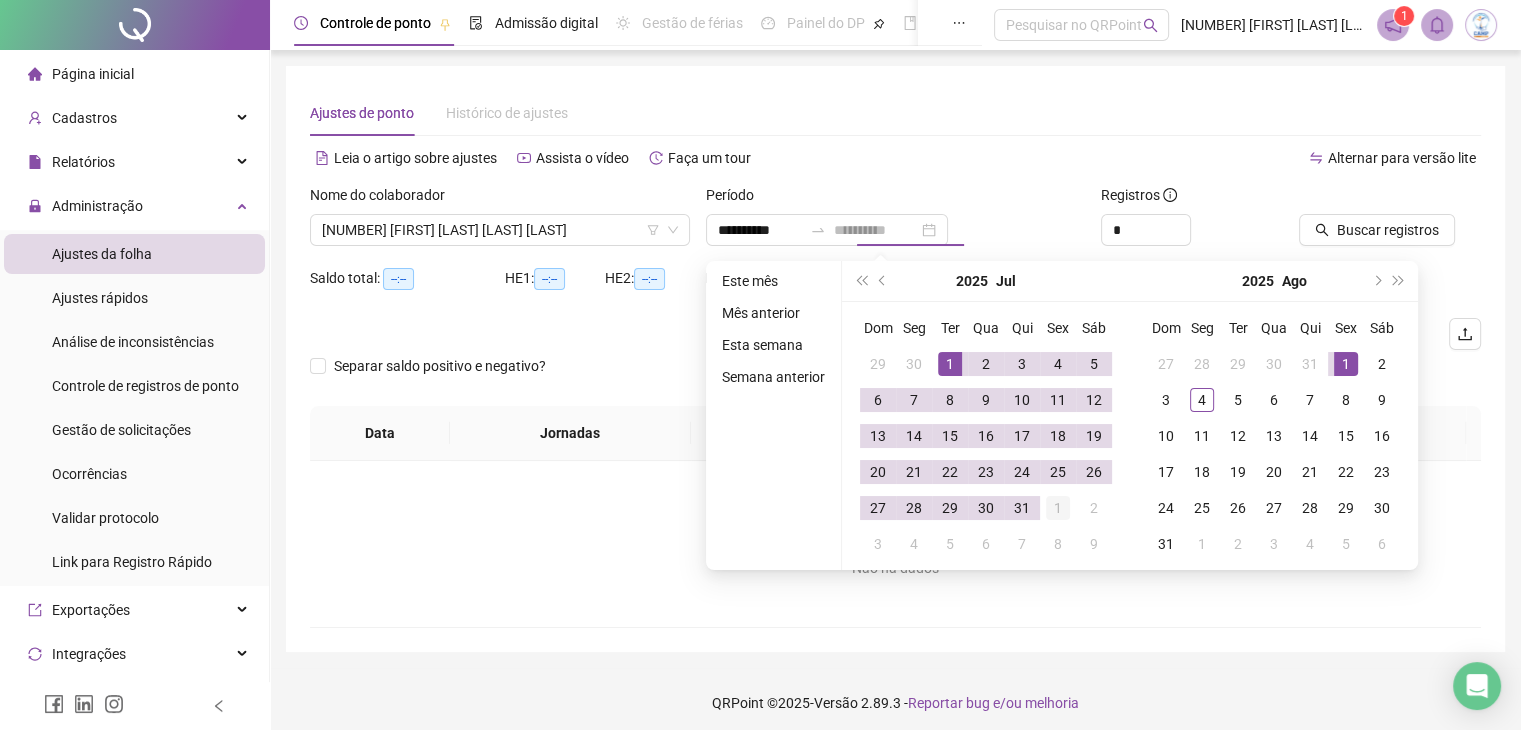 click on "1" at bounding box center (1058, 508) 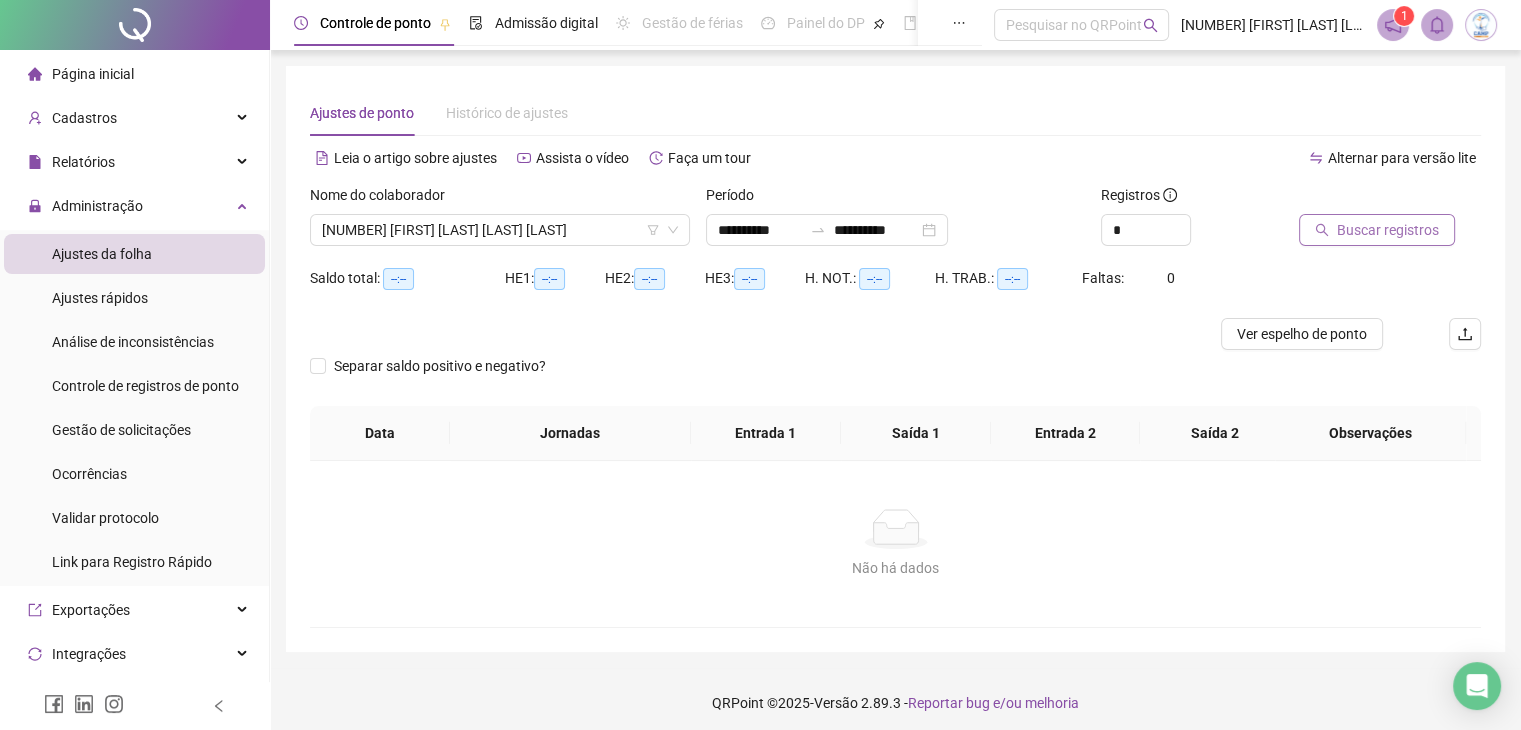 click on "Buscar registros" at bounding box center [1388, 230] 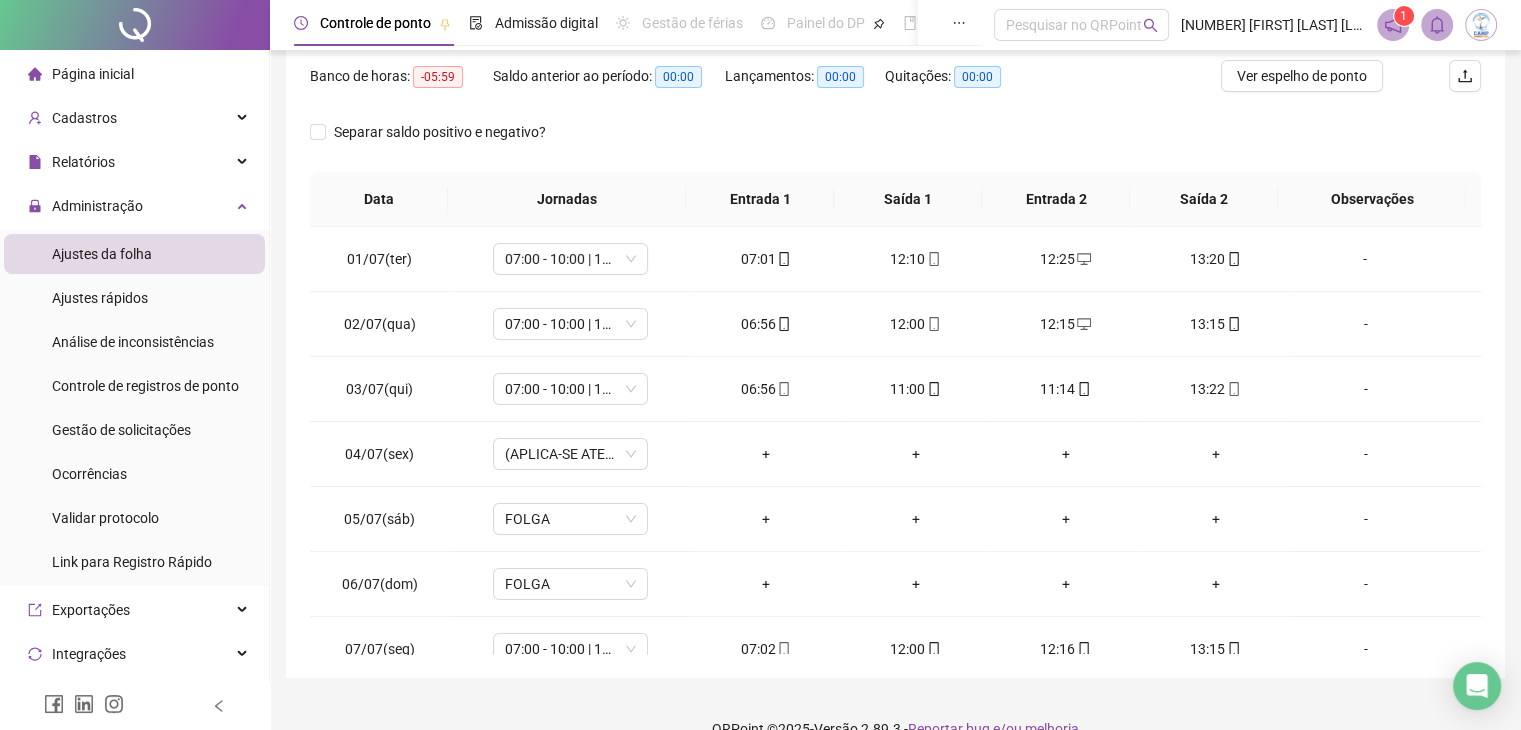 scroll, scrollTop: 292, scrollLeft: 0, axis: vertical 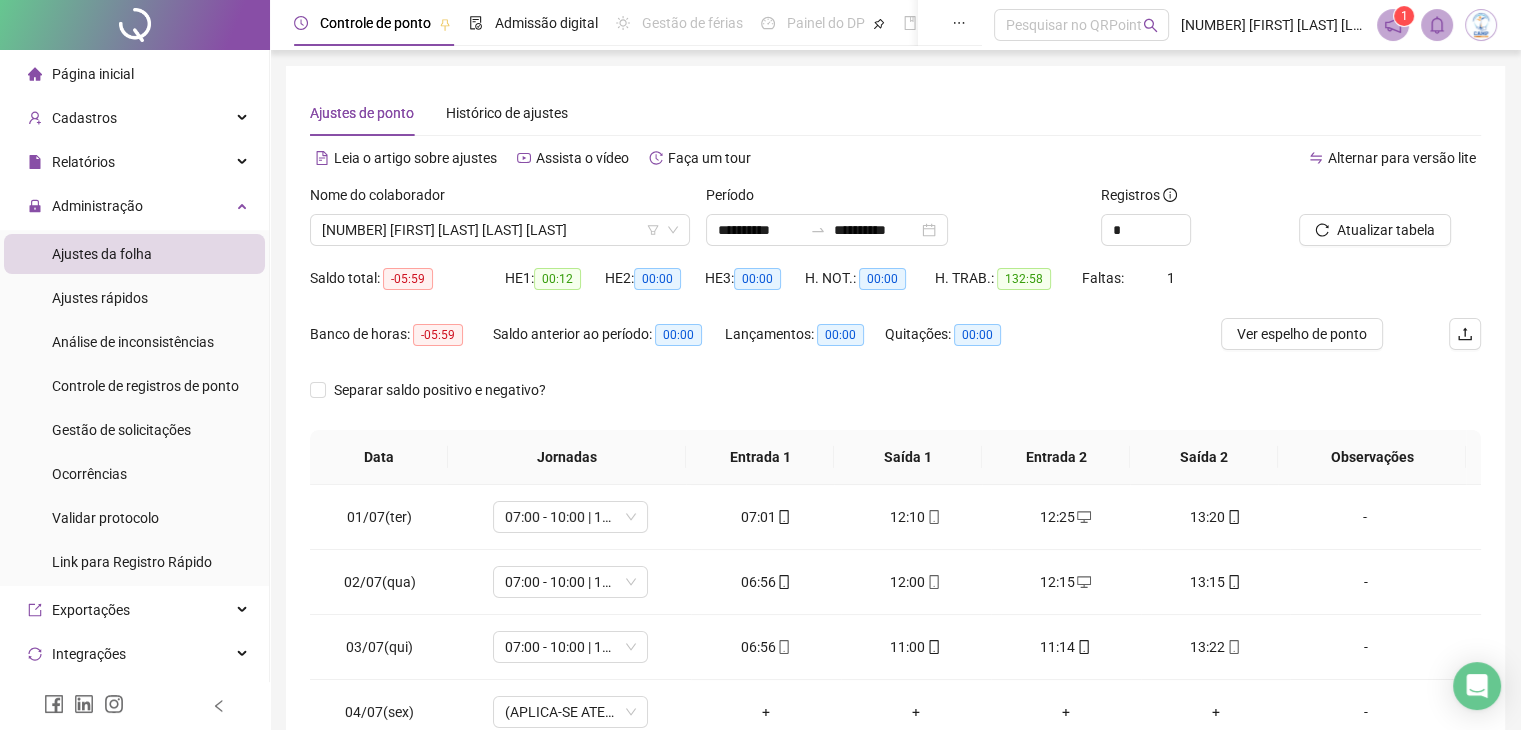 click on "Ajustes da folha" at bounding box center (102, 254) 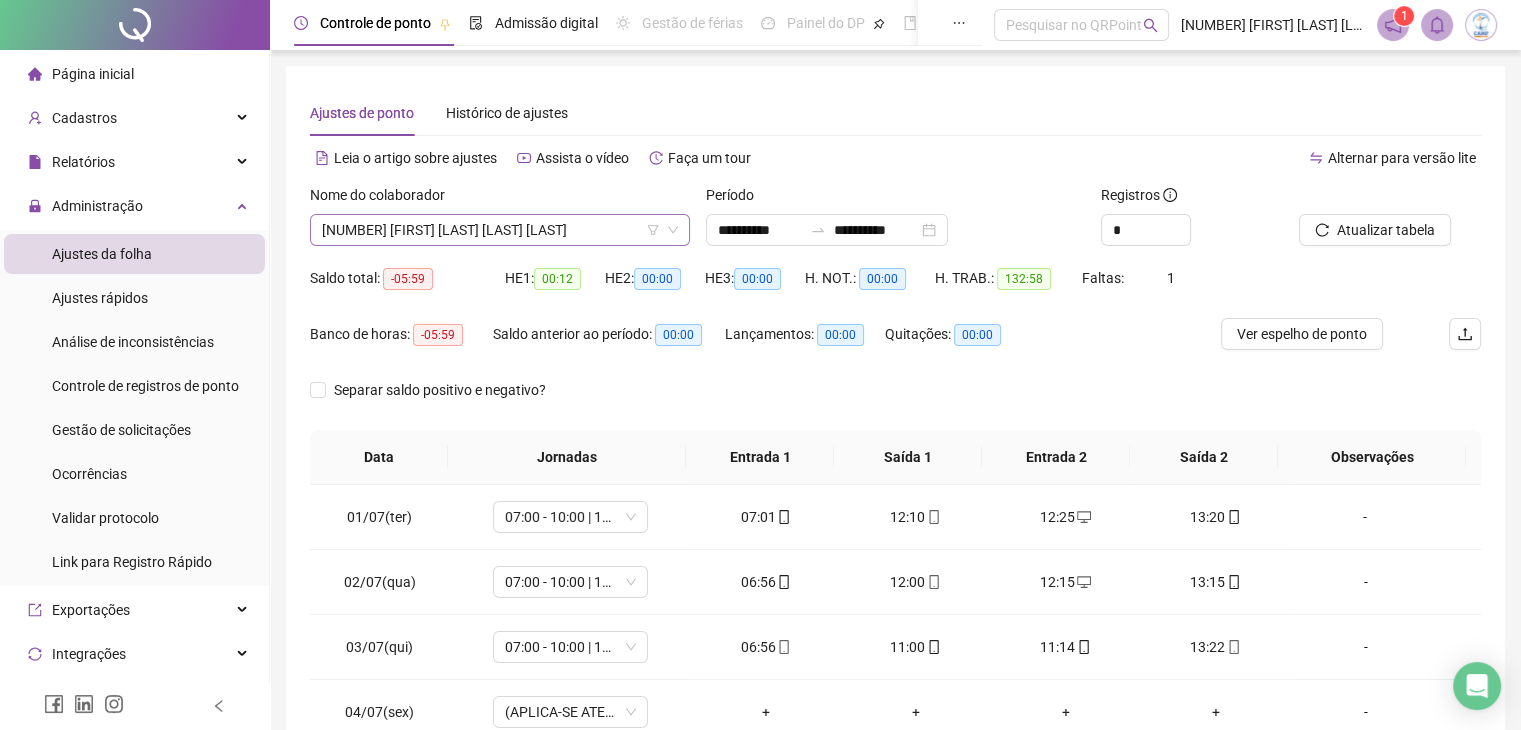click on "[NUMBER] [FIRST] [LAST] [LAST] [LAST]" at bounding box center [500, 230] 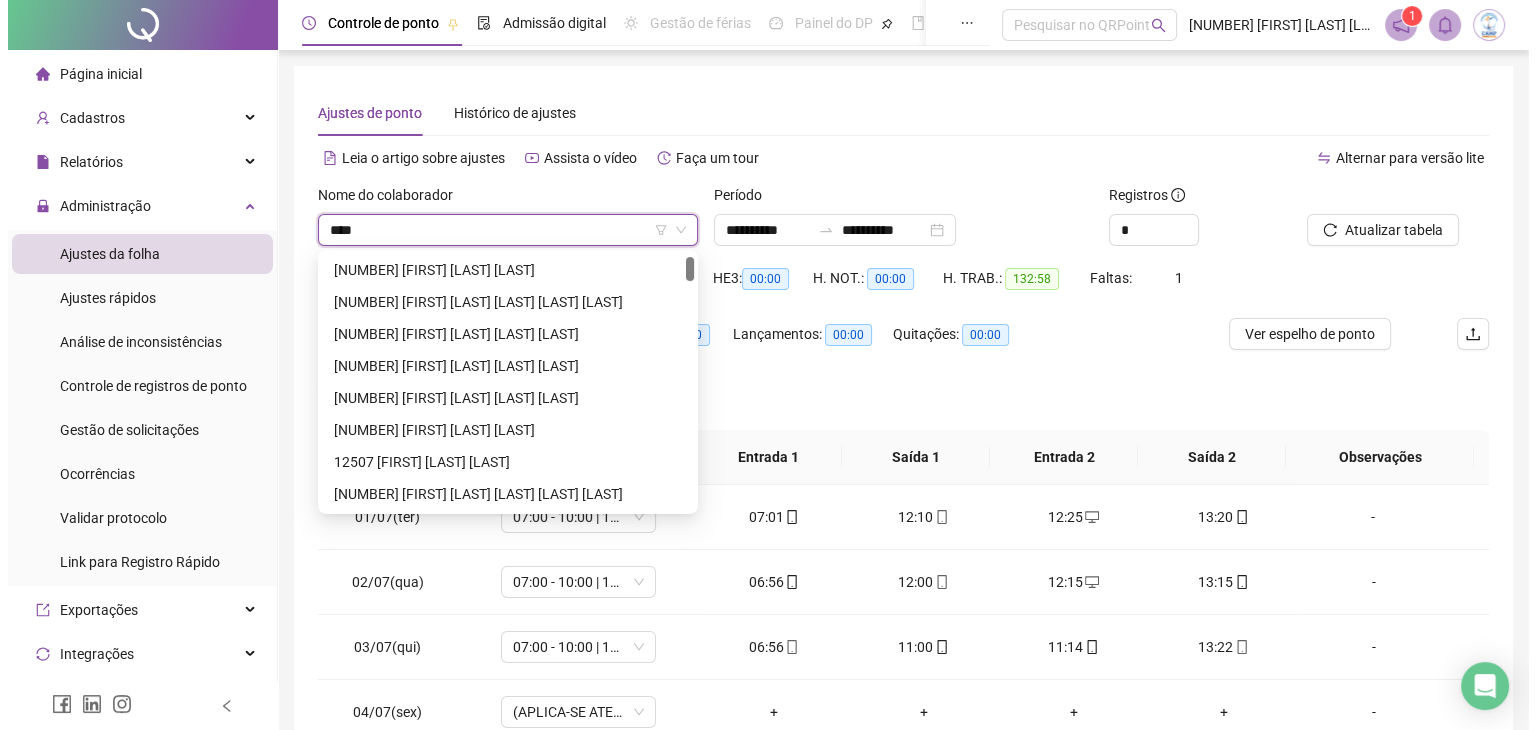 scroll, scrollTop: 0, scrollLeft: 0, axis: both 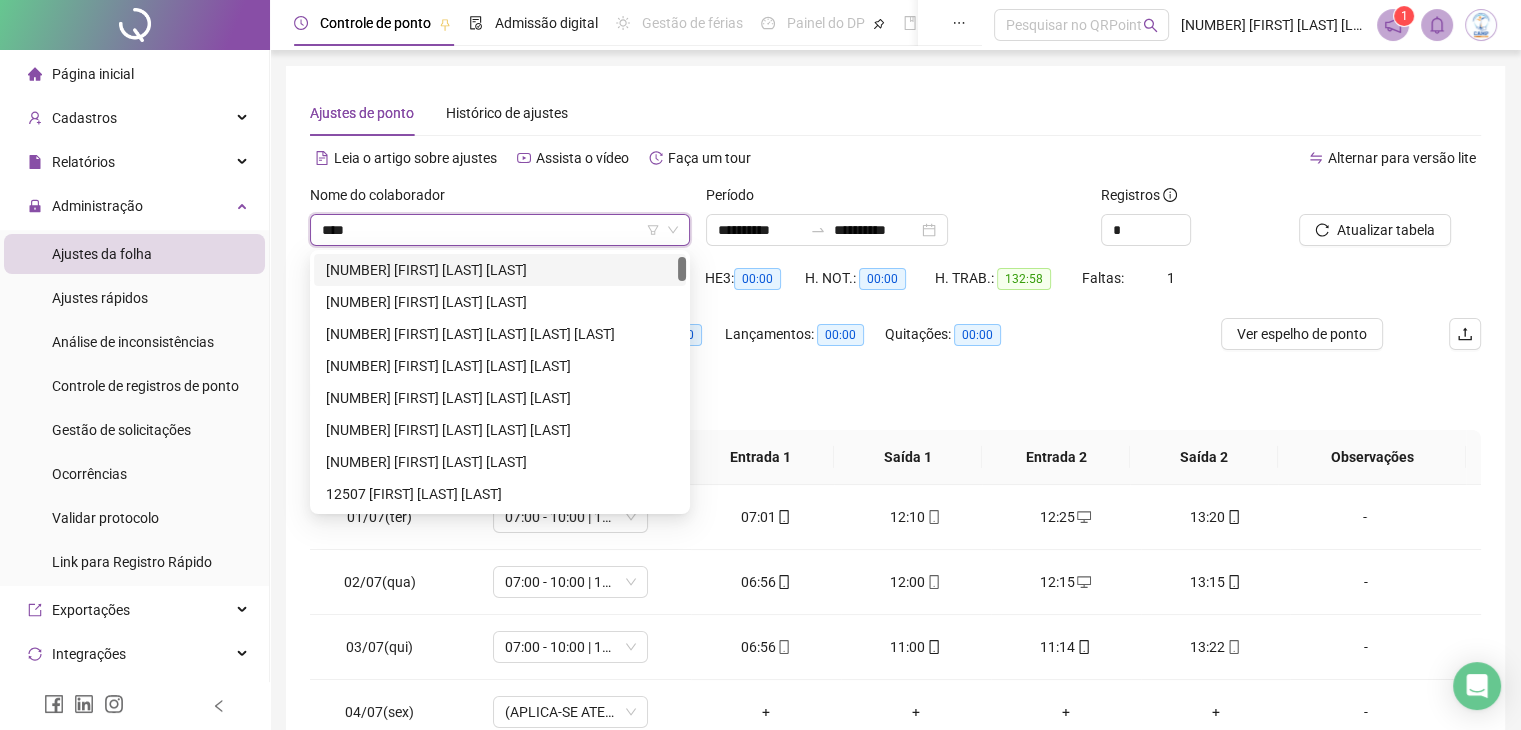 type on "*****" 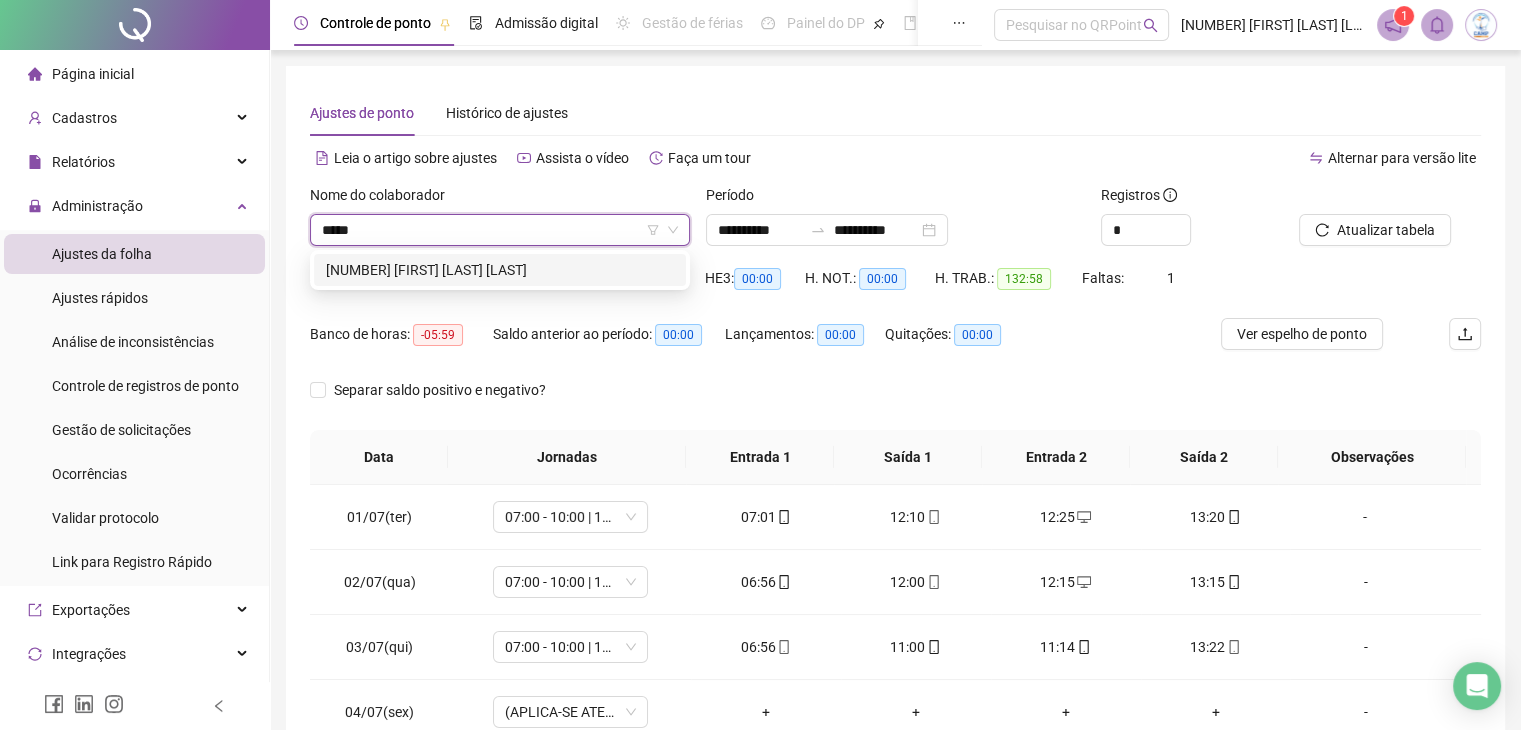 click on "[NUMBER] [FIRST] [LAST] [LAST]" at bounding box center (500, 270) 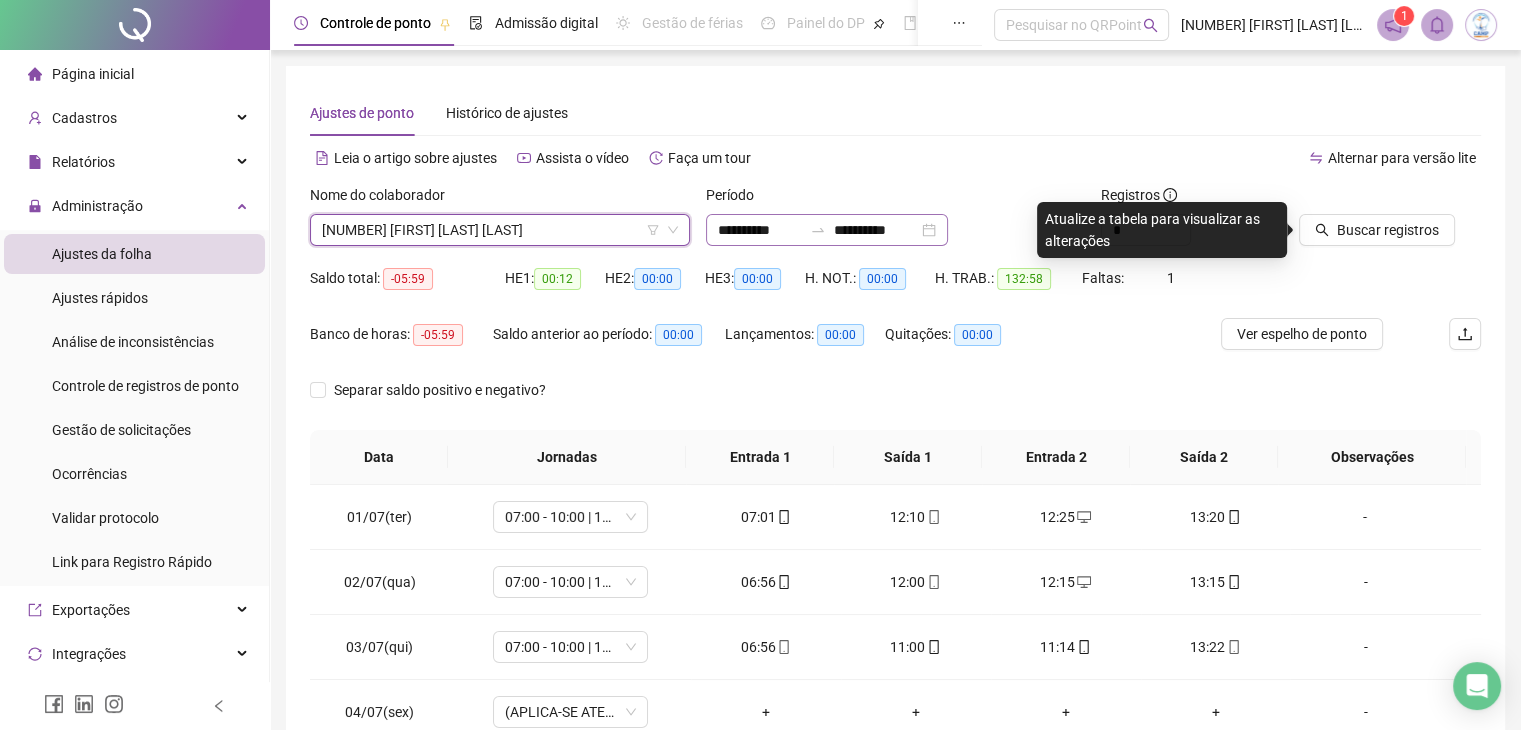 click on "**********" at bounding box center [827, 230] 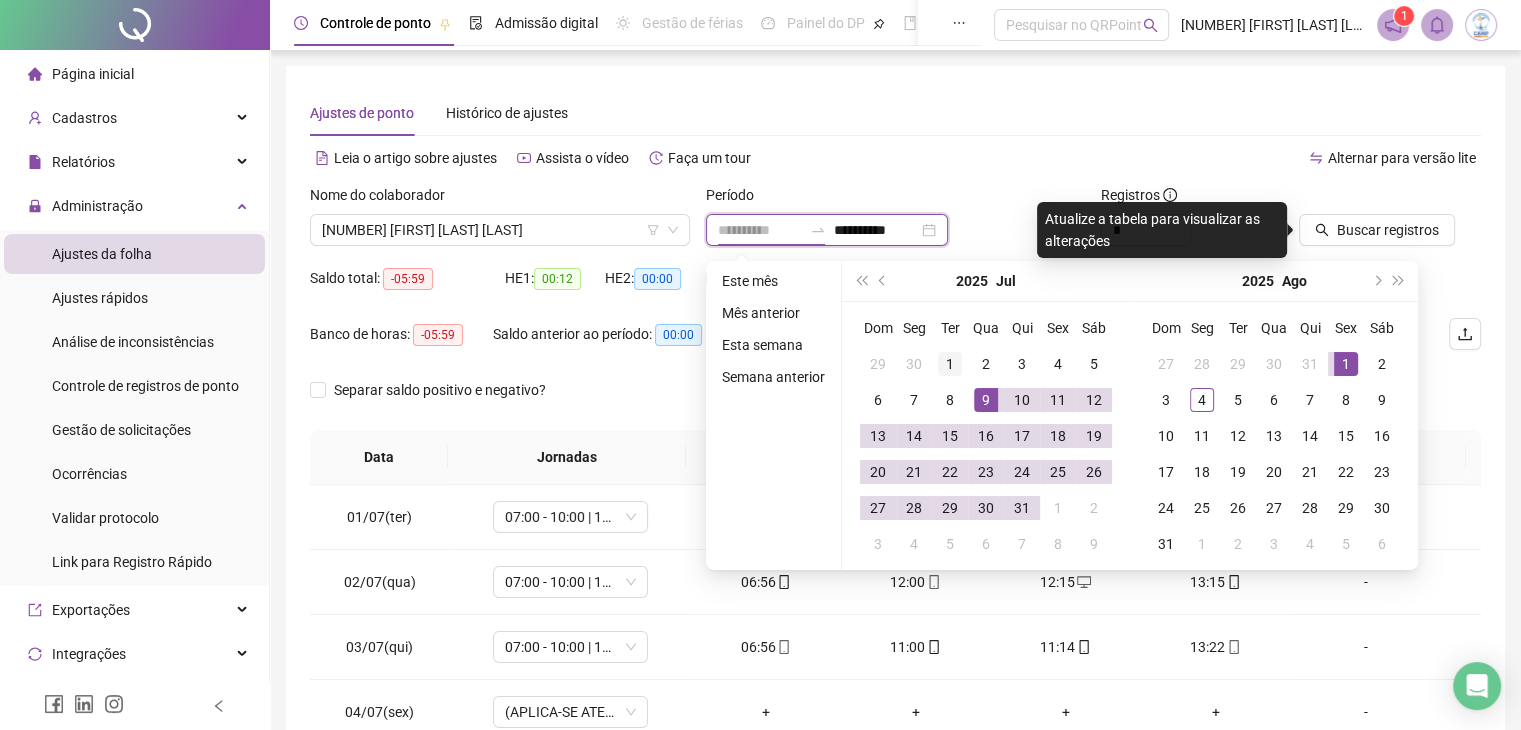 type on "**********" 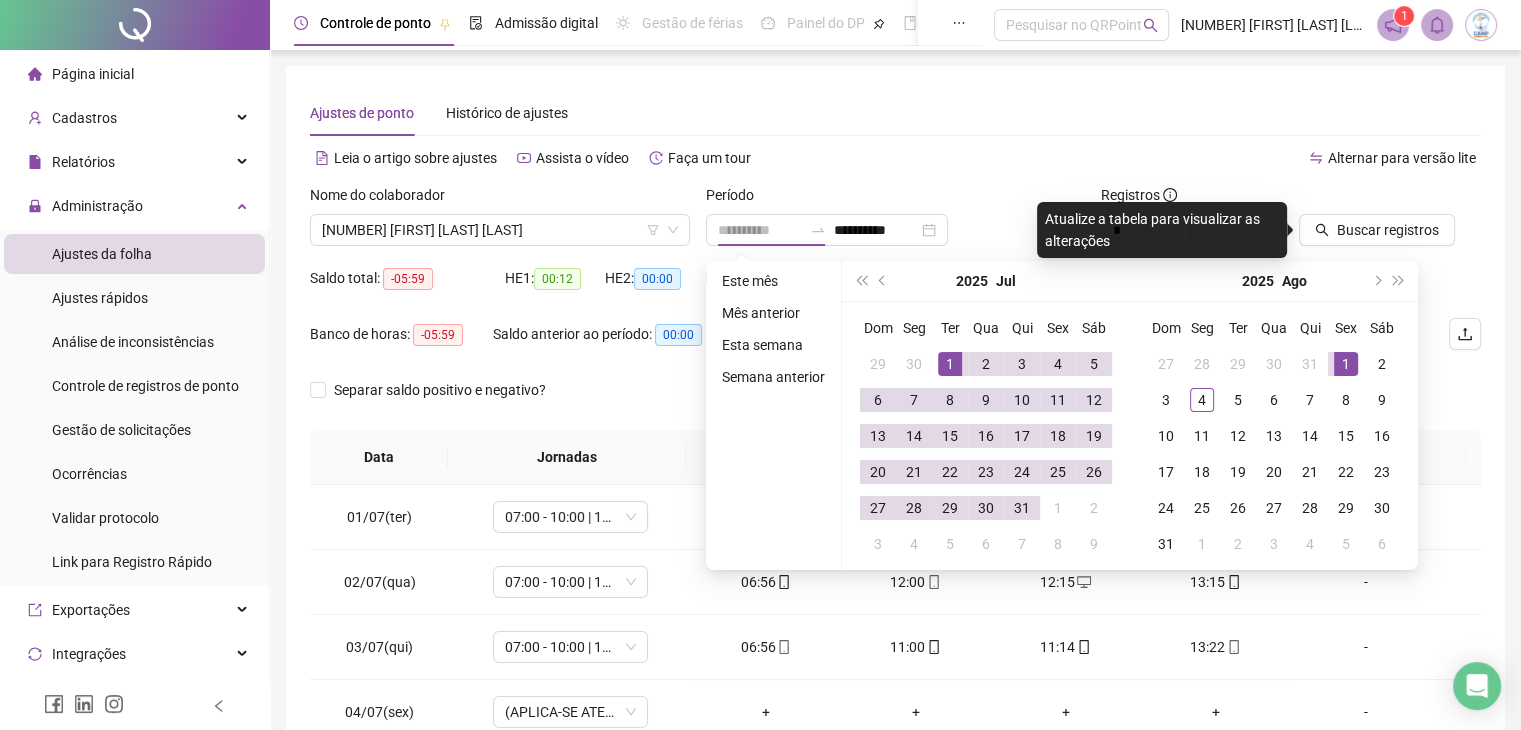 click on "1" at bounding box center (950, 364) 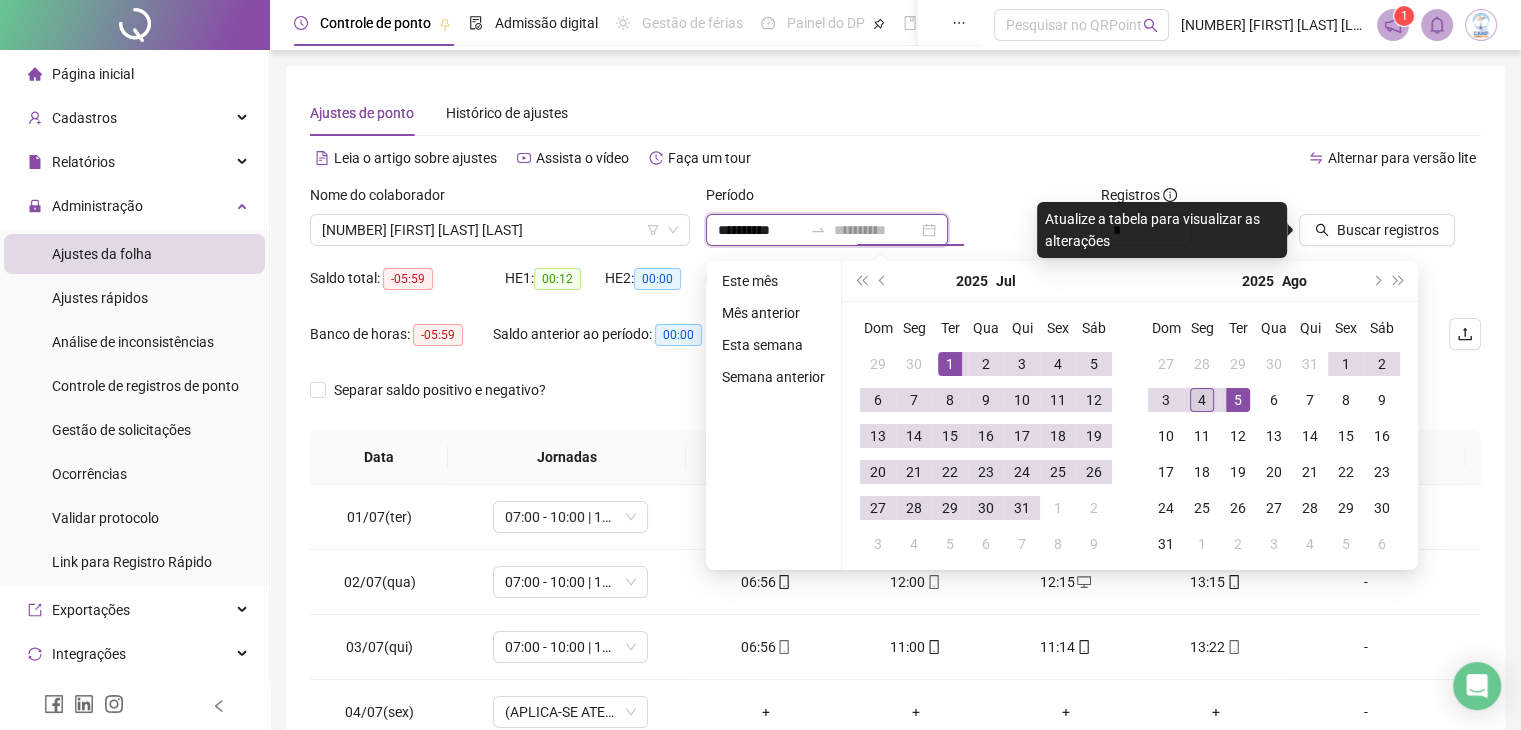 type on "**********" 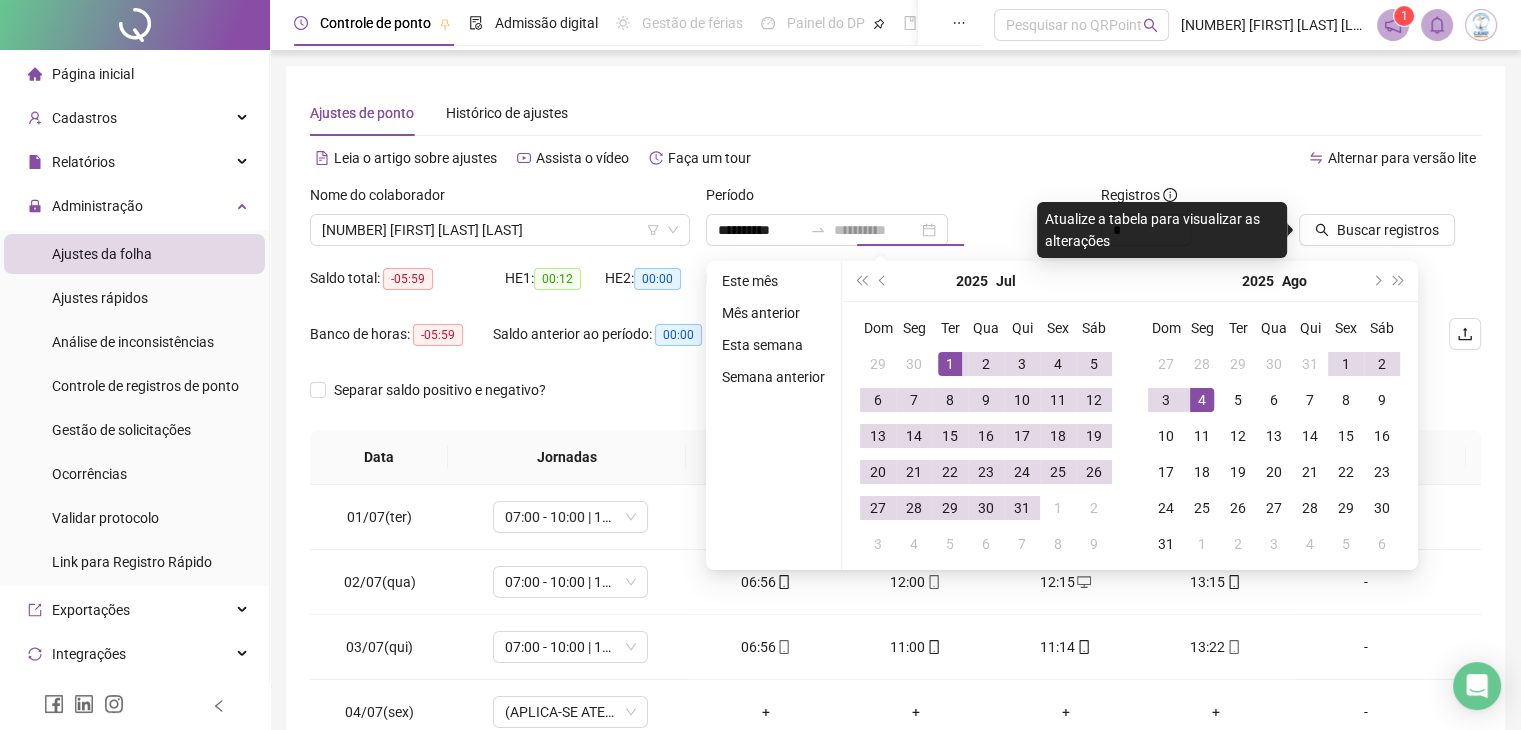 click on "4" at bounding box center [1202, 400] 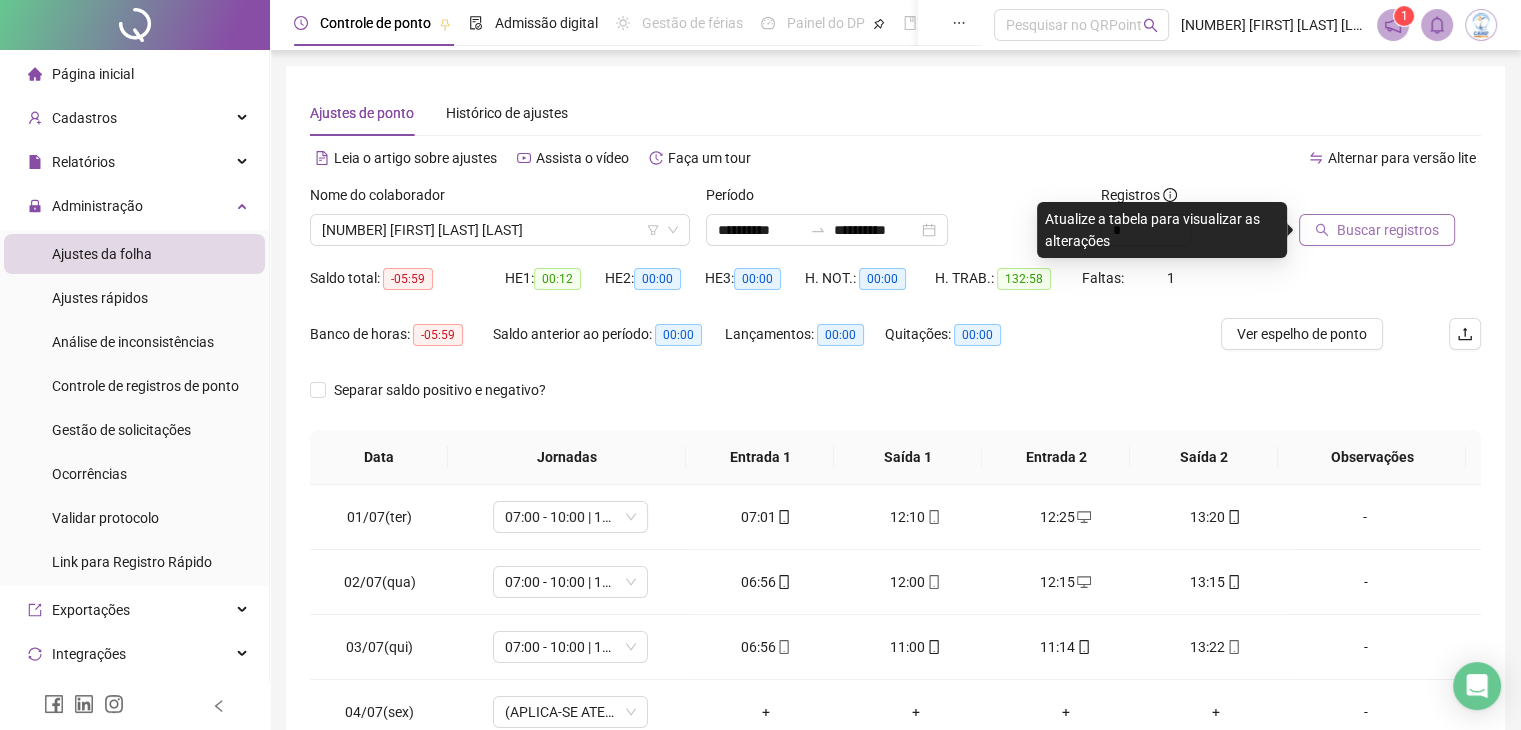click on "Buscar registros" at bounding box center (1388, 230) 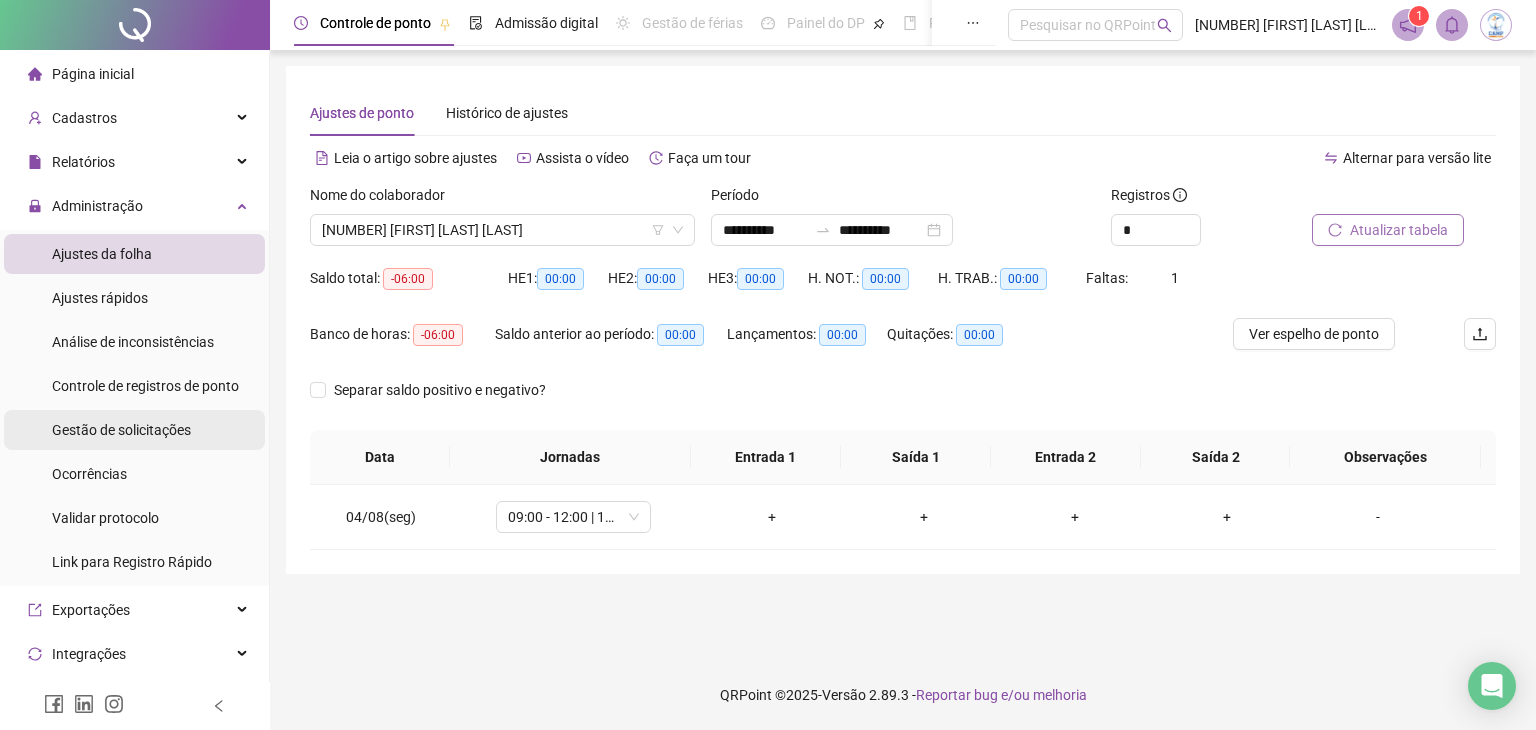 click on "Gestão de solicitações" at bounding box center (121, 430) 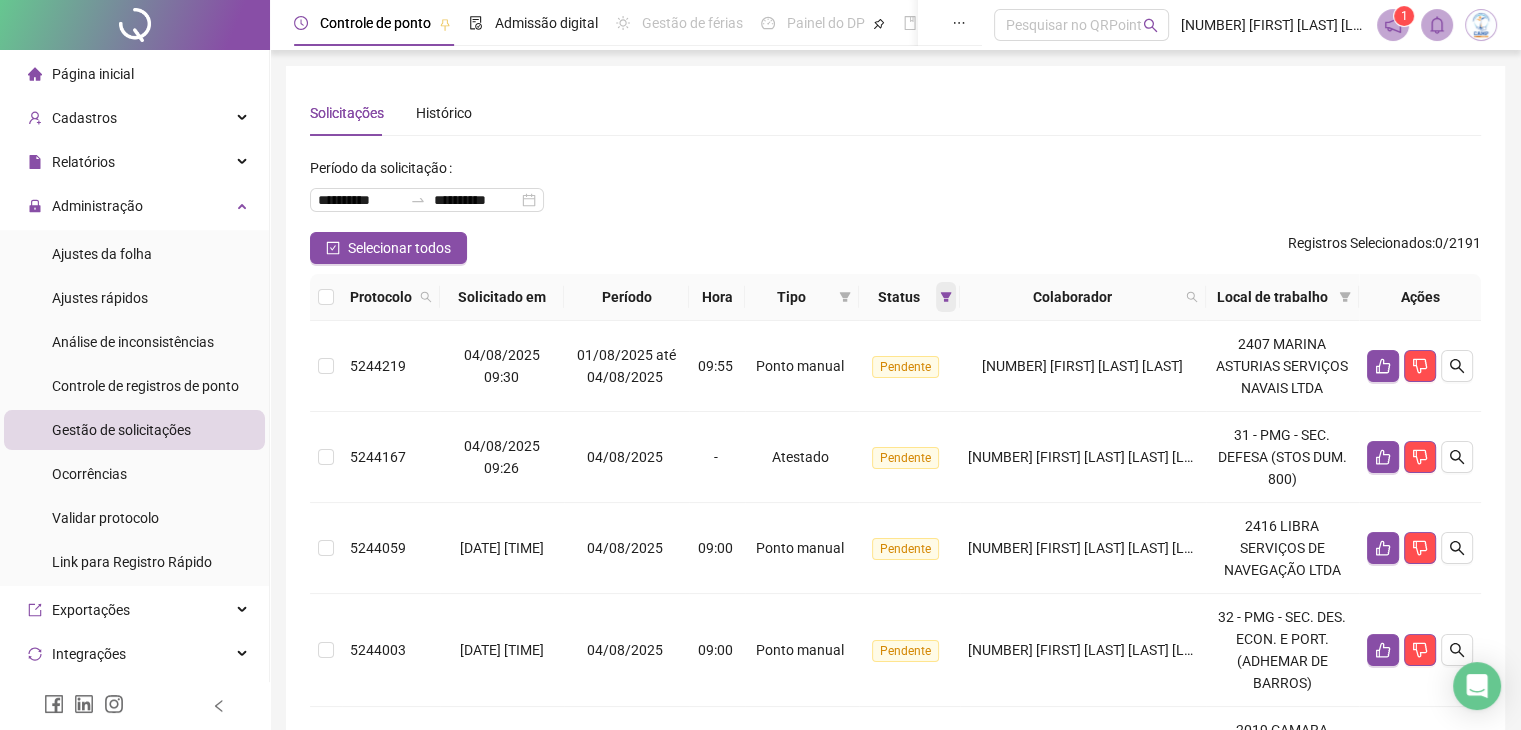 click 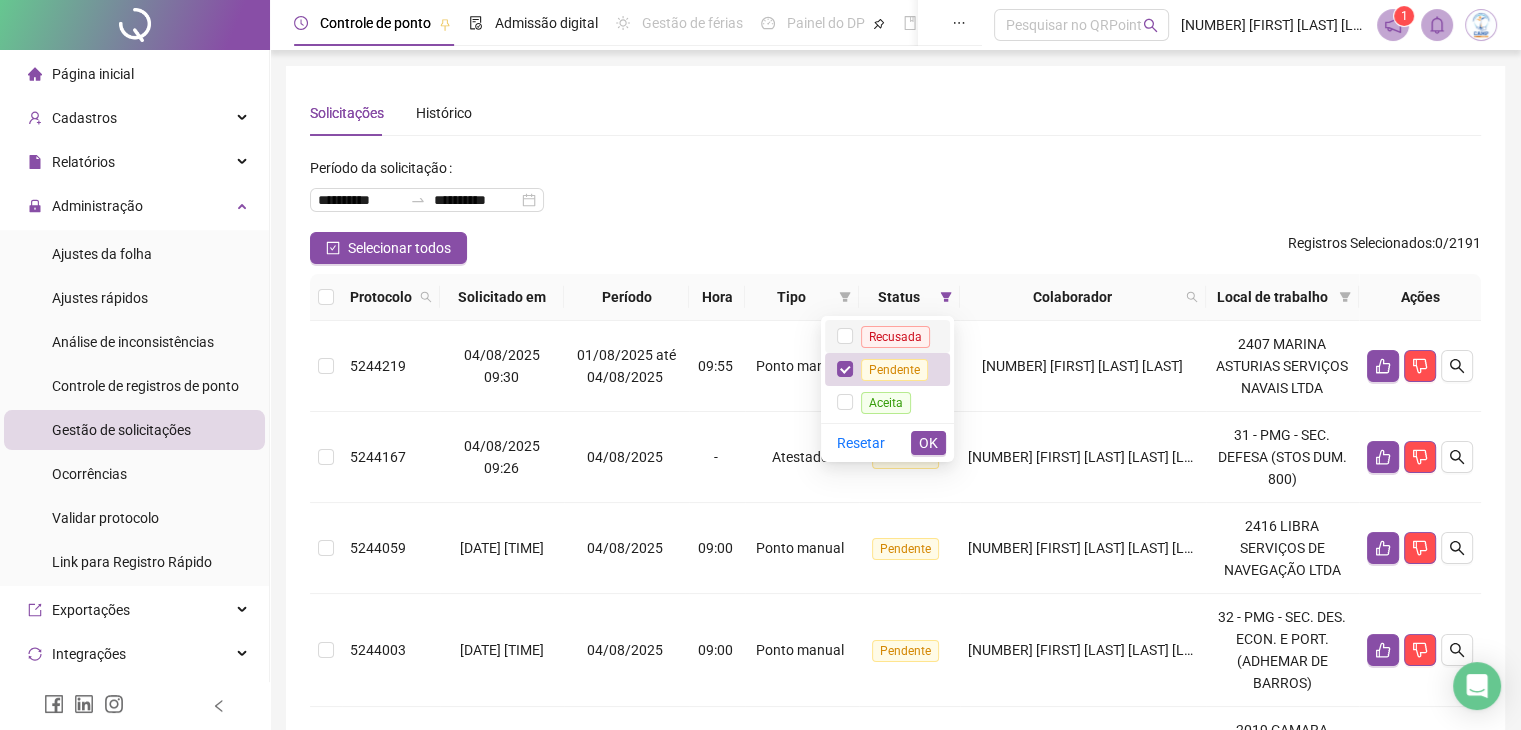 click on "Recusada" at bounding box center [895, 337] 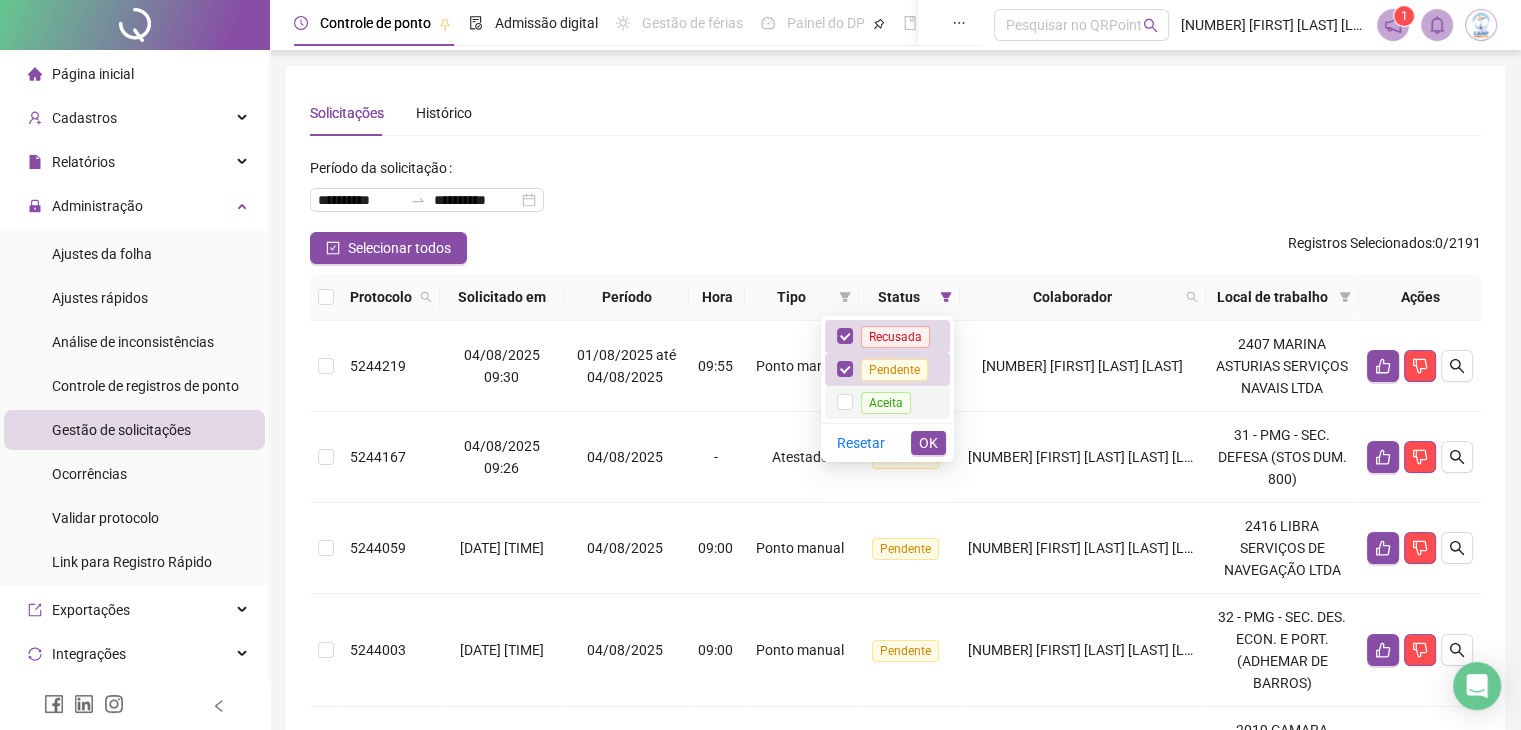 click on "Aceita" at bounding box center (886, 403) 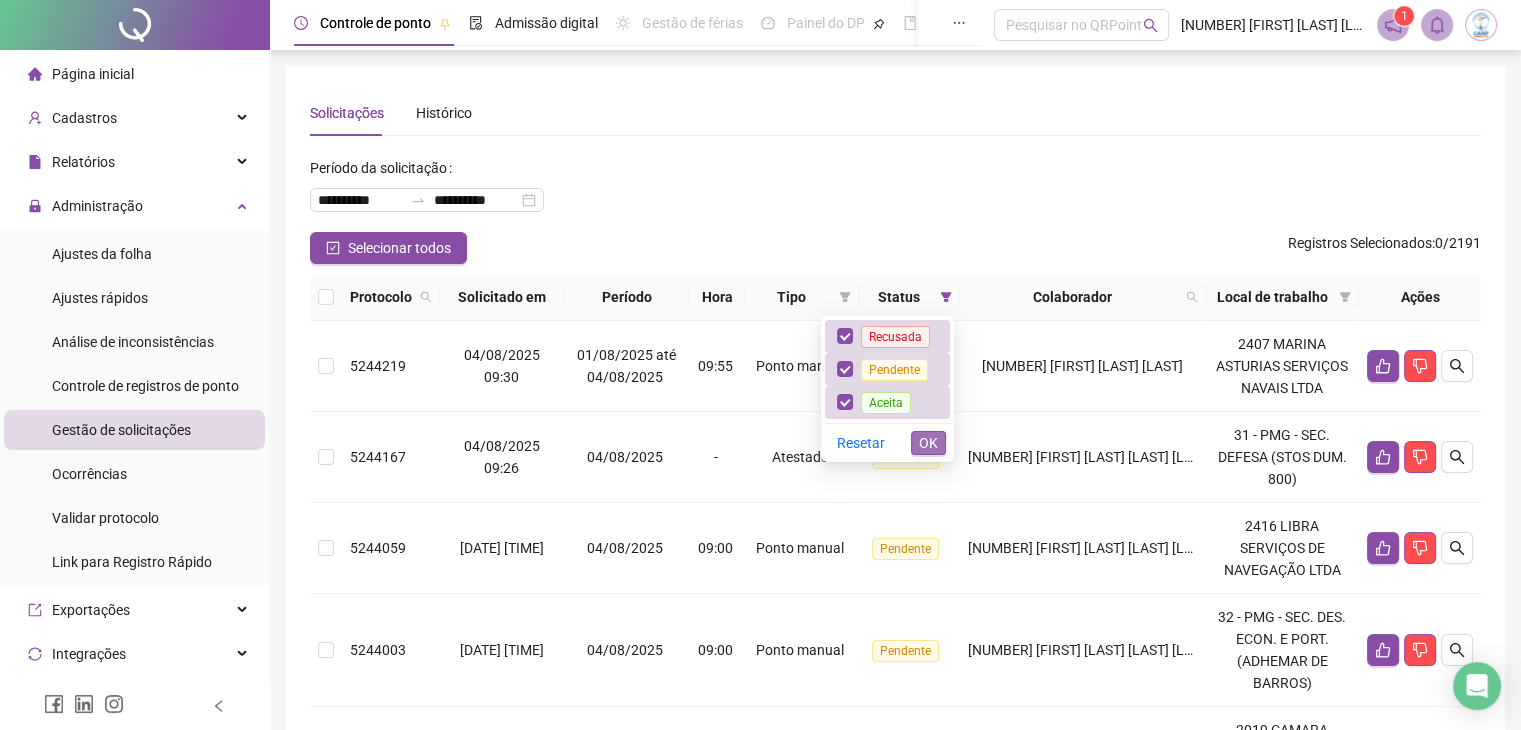 click on "OK" at bounding box center [928, 443] 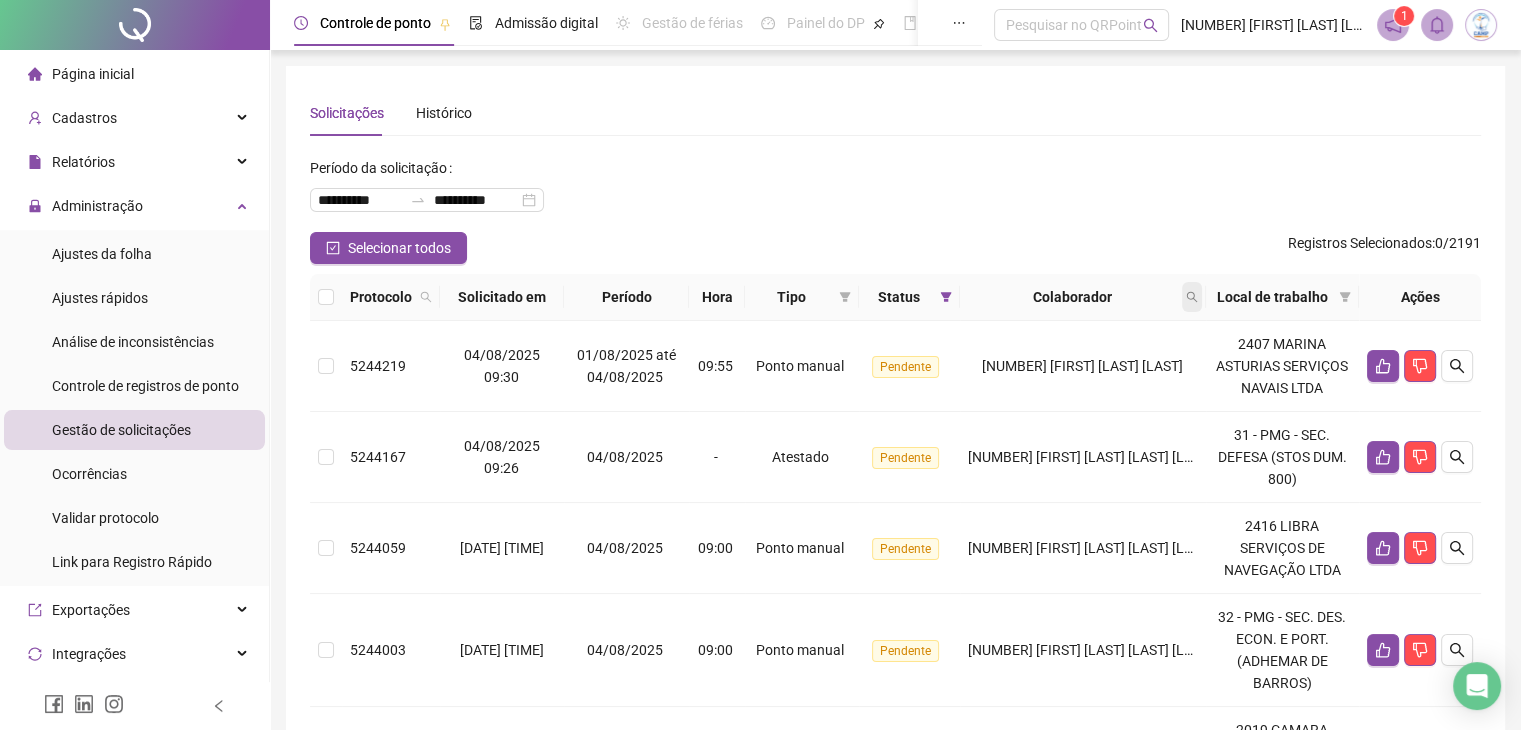 click at bounding box center [1192, 297] 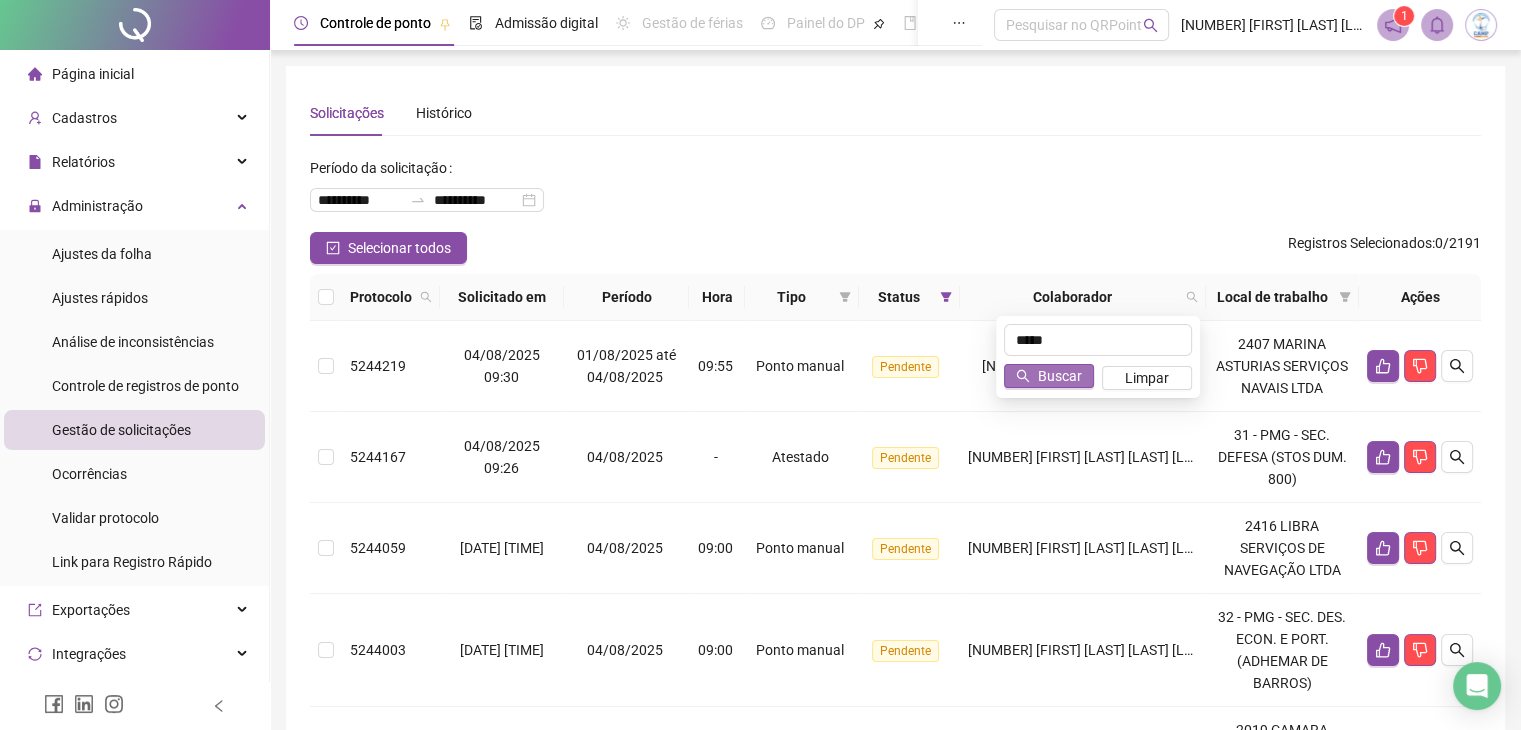 type on "*****" 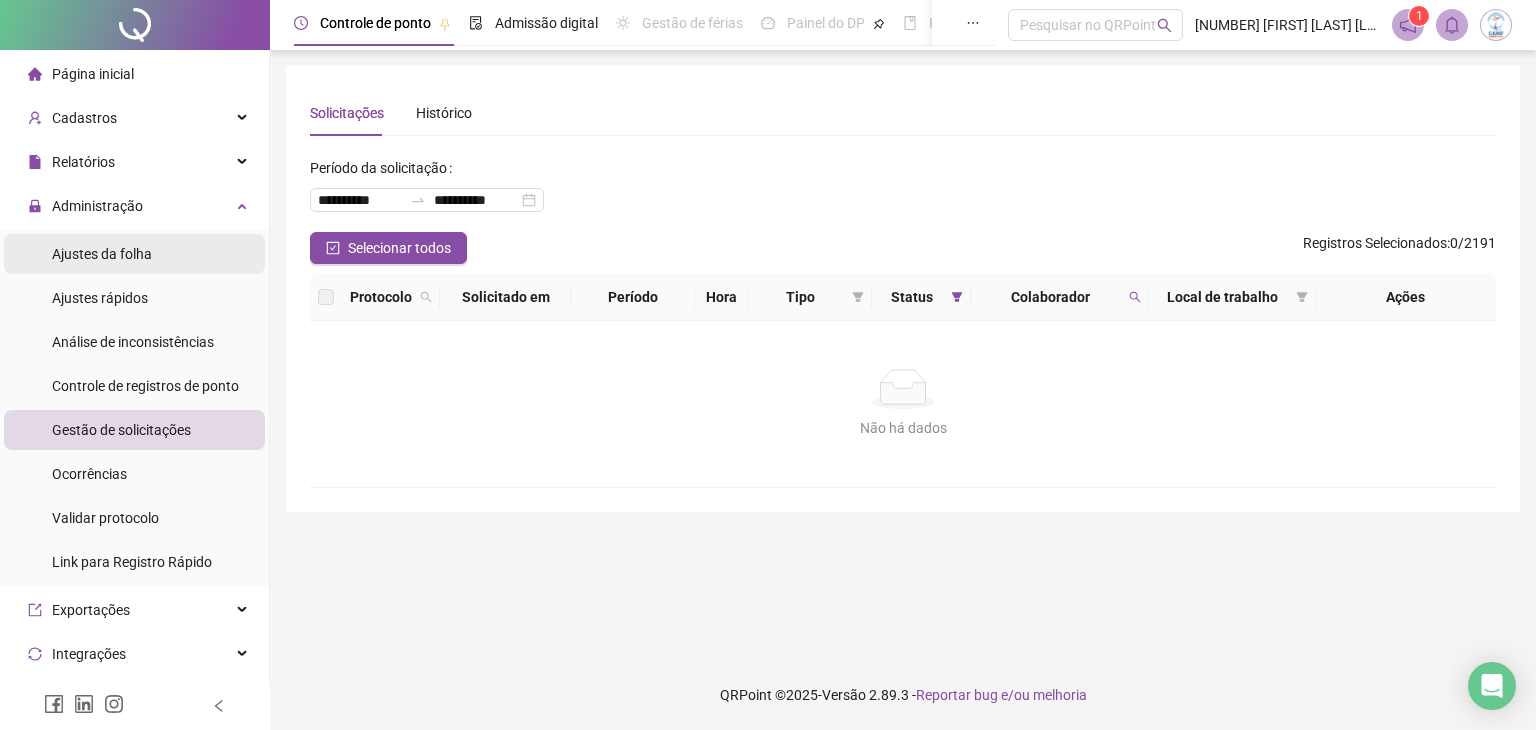 click on "Ajustes da folha" at bounding box center (102, 254) 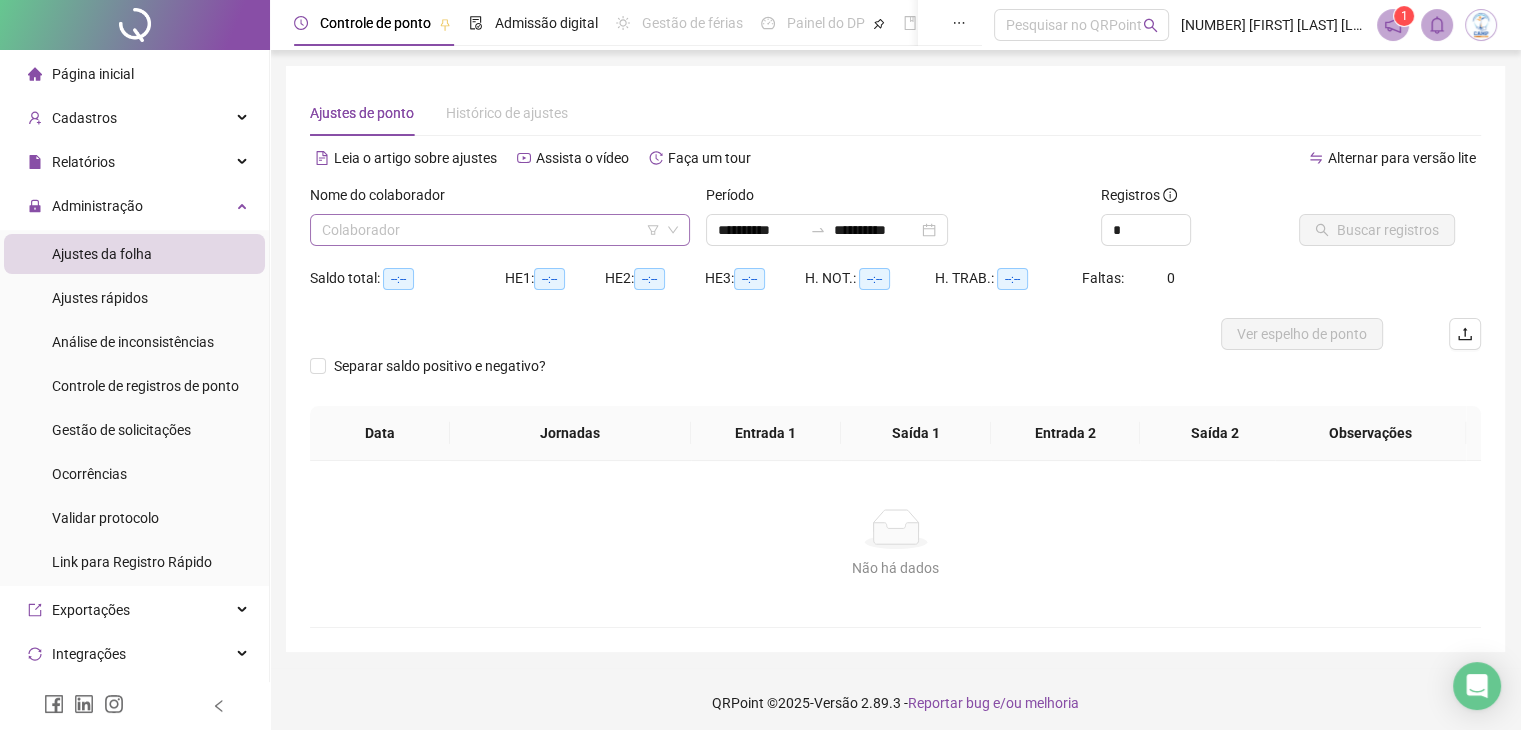 click at bounding box center [491, 230] 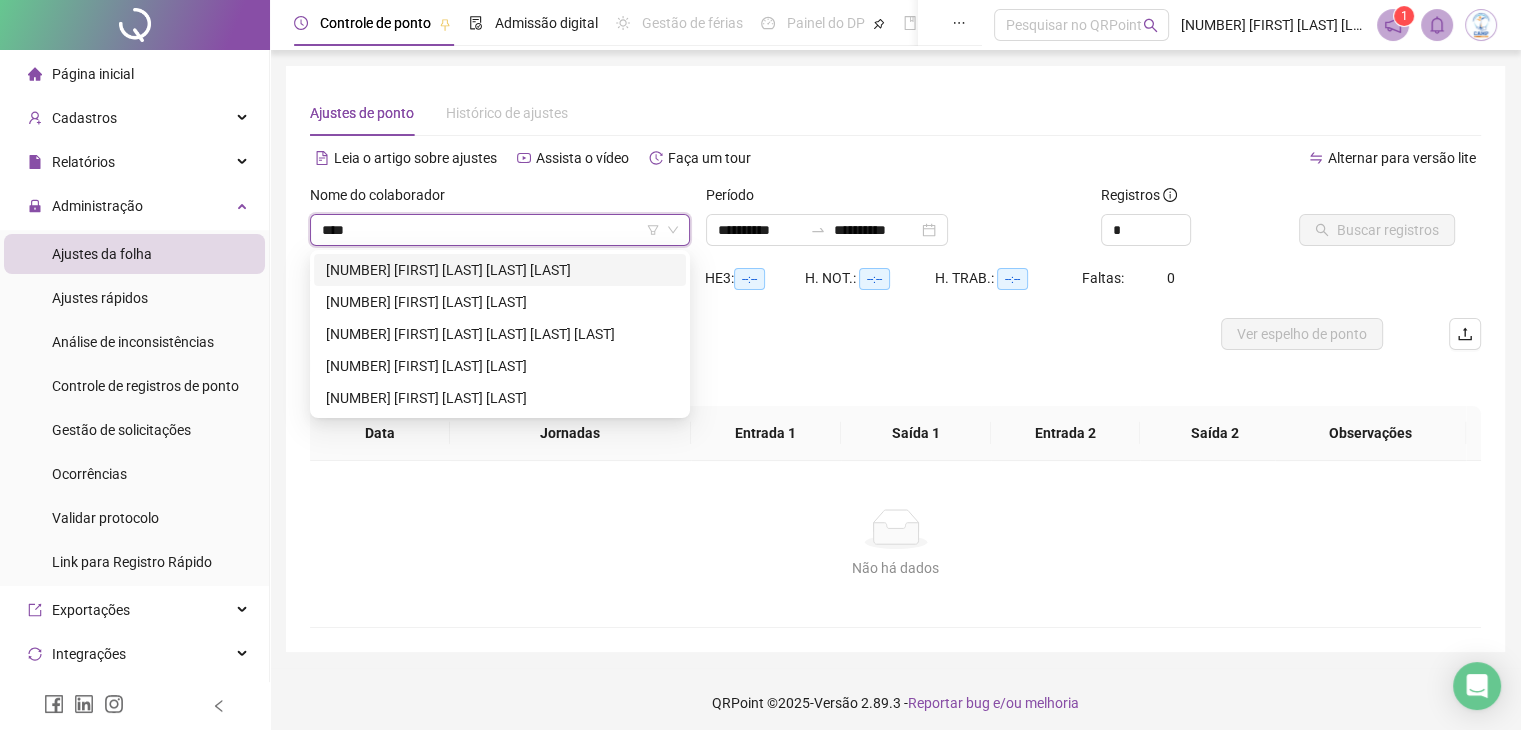 type on "*****" 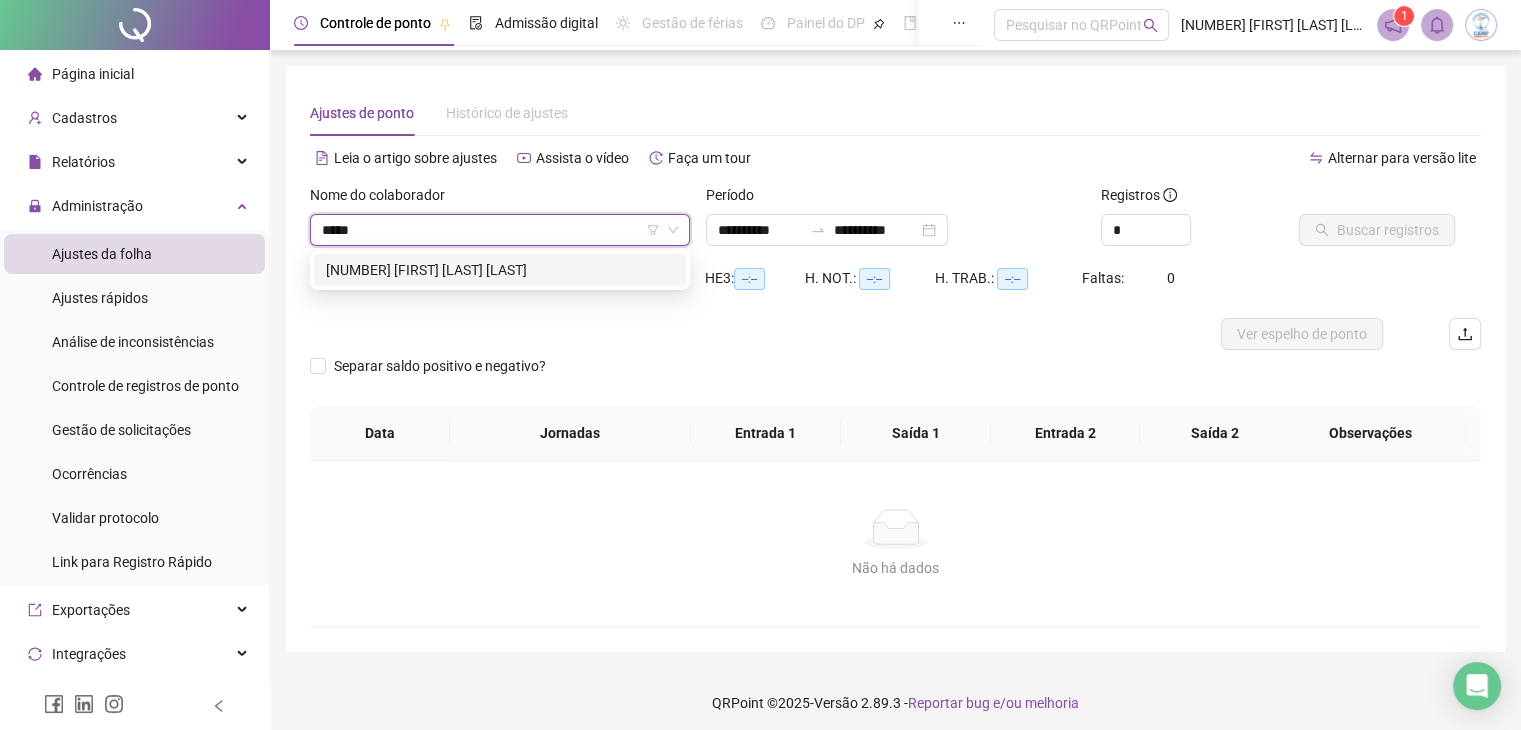 click on "[NUMBER] [FIRST] [LAST] [LAST]" at bounding box center [500, 270] 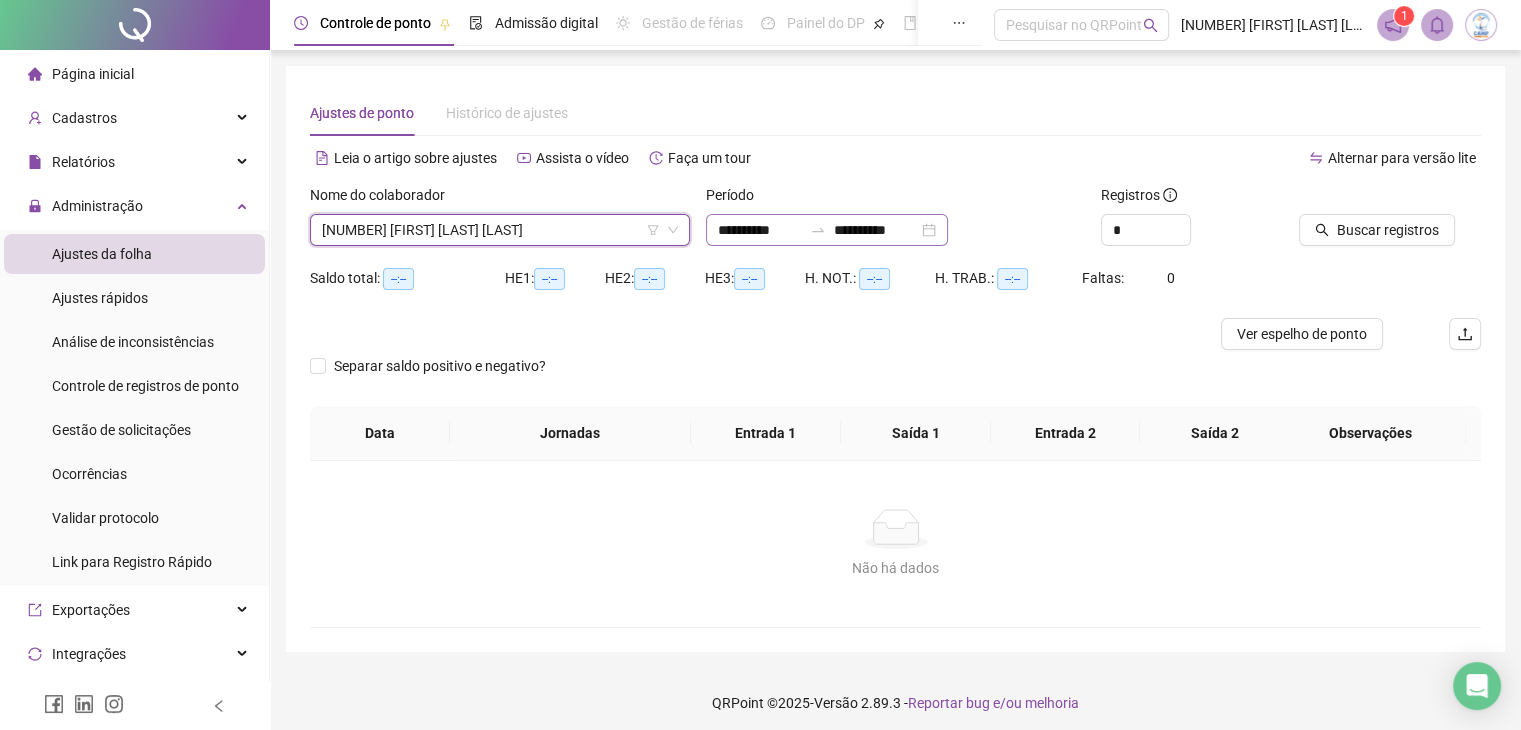 click on "**********" at bounding box center [827, 230] 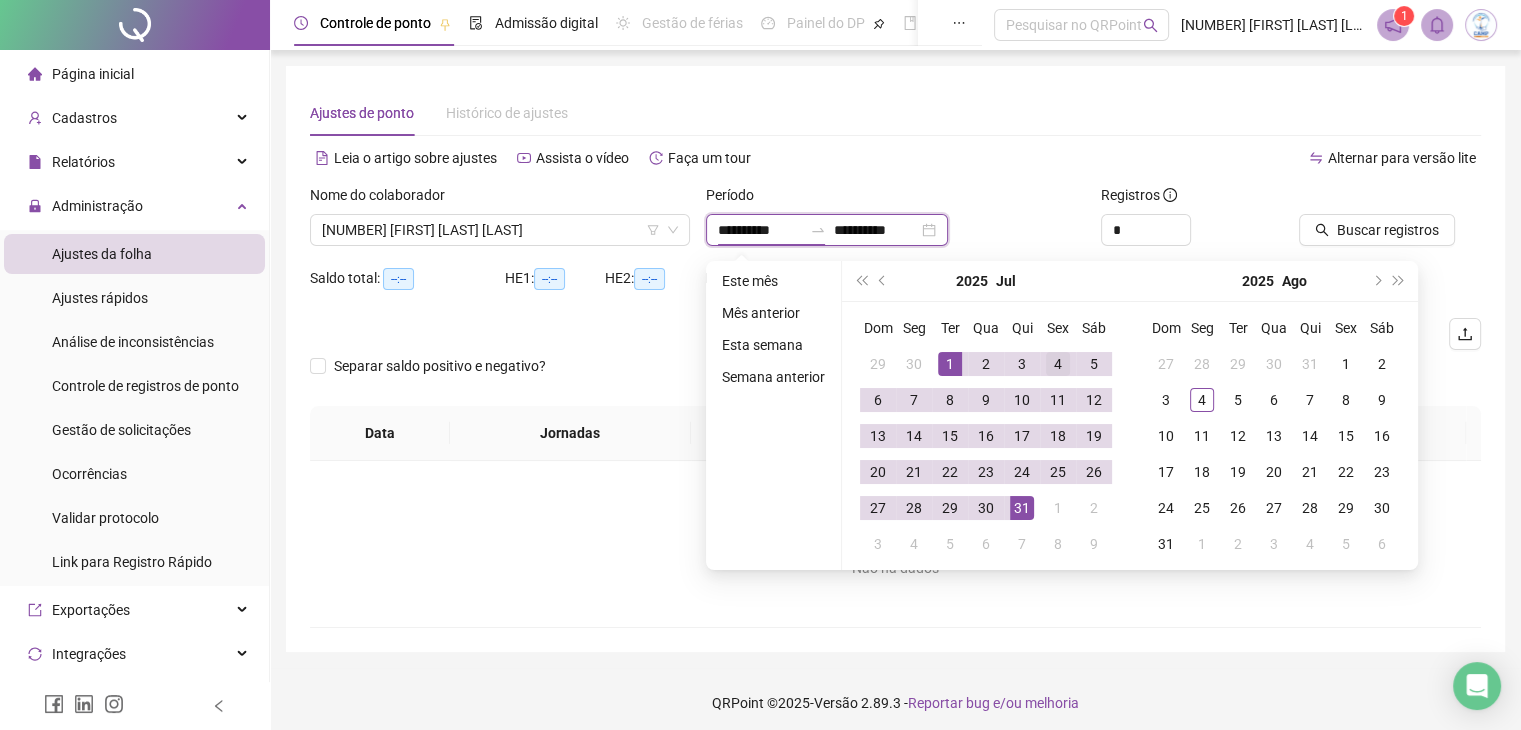 type on "**********" 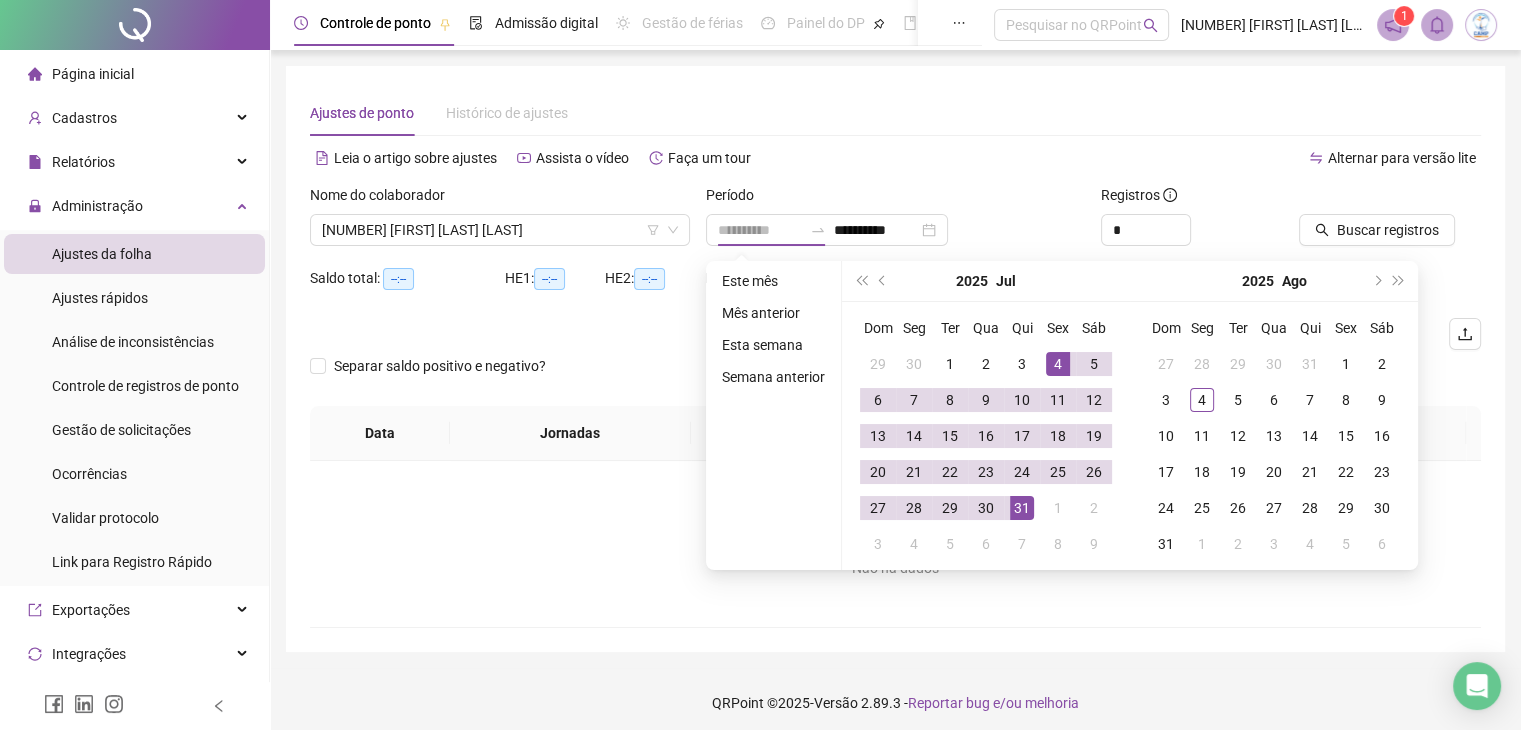 click on "4" at bounding box center [1058, 364] 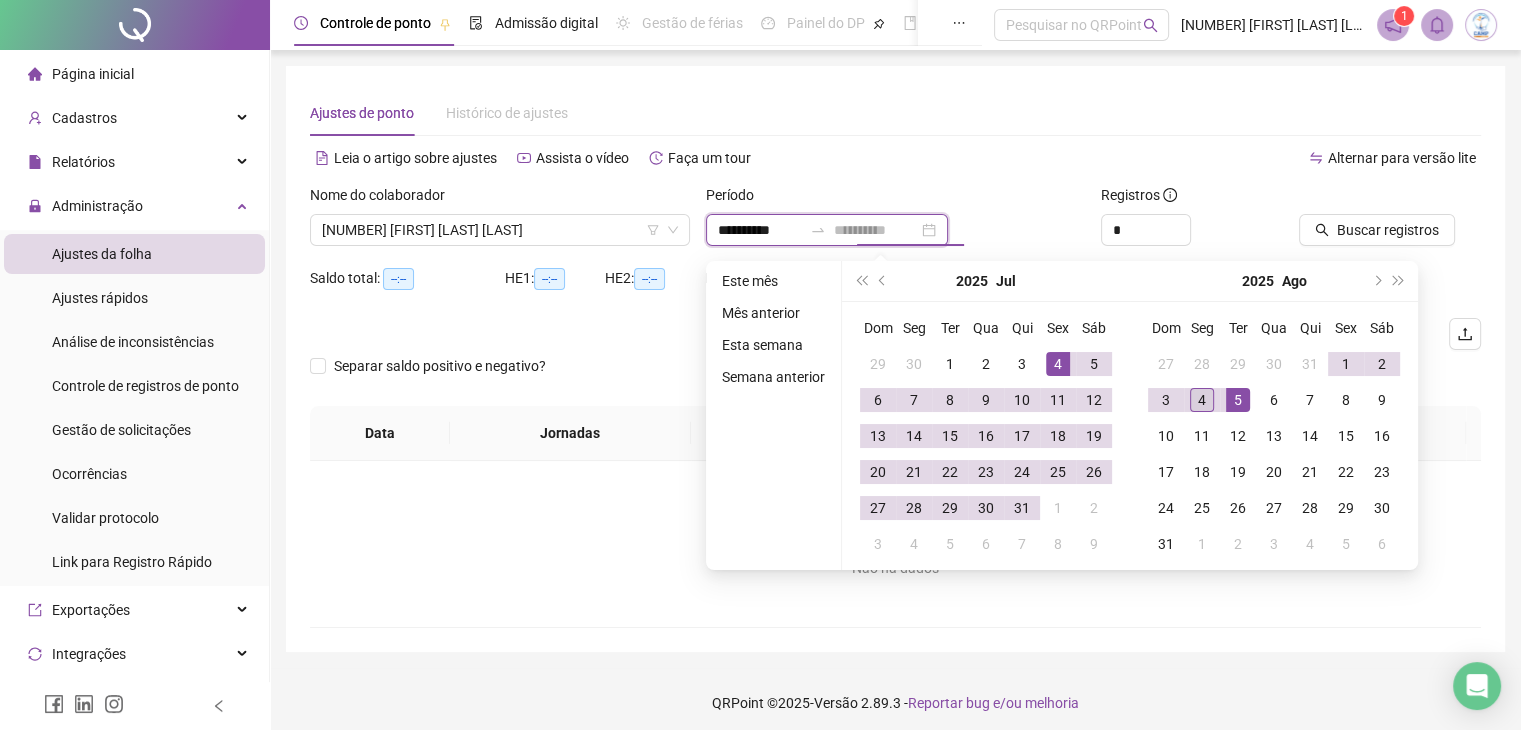 type on "**********" 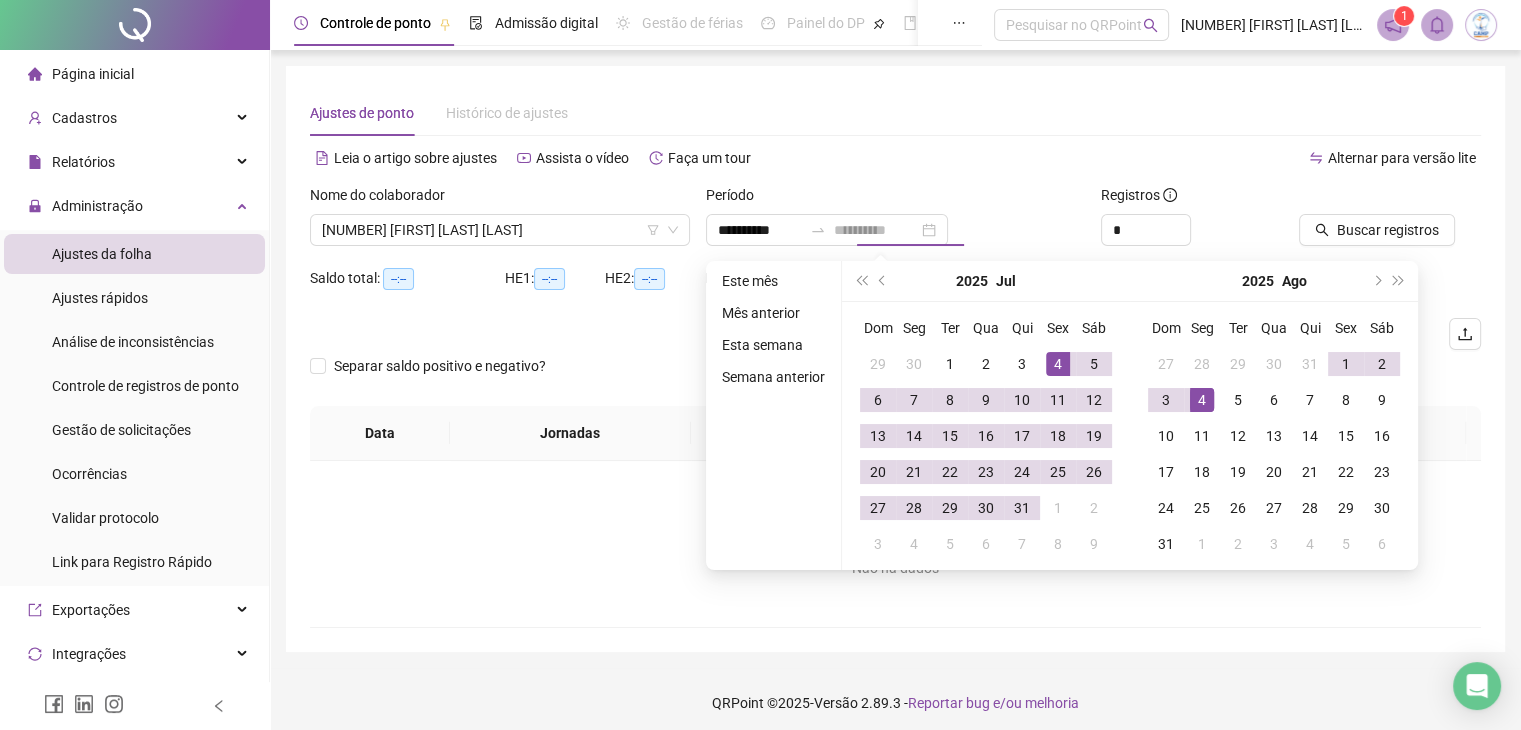click on "4" at bounding box center (1202, 400) 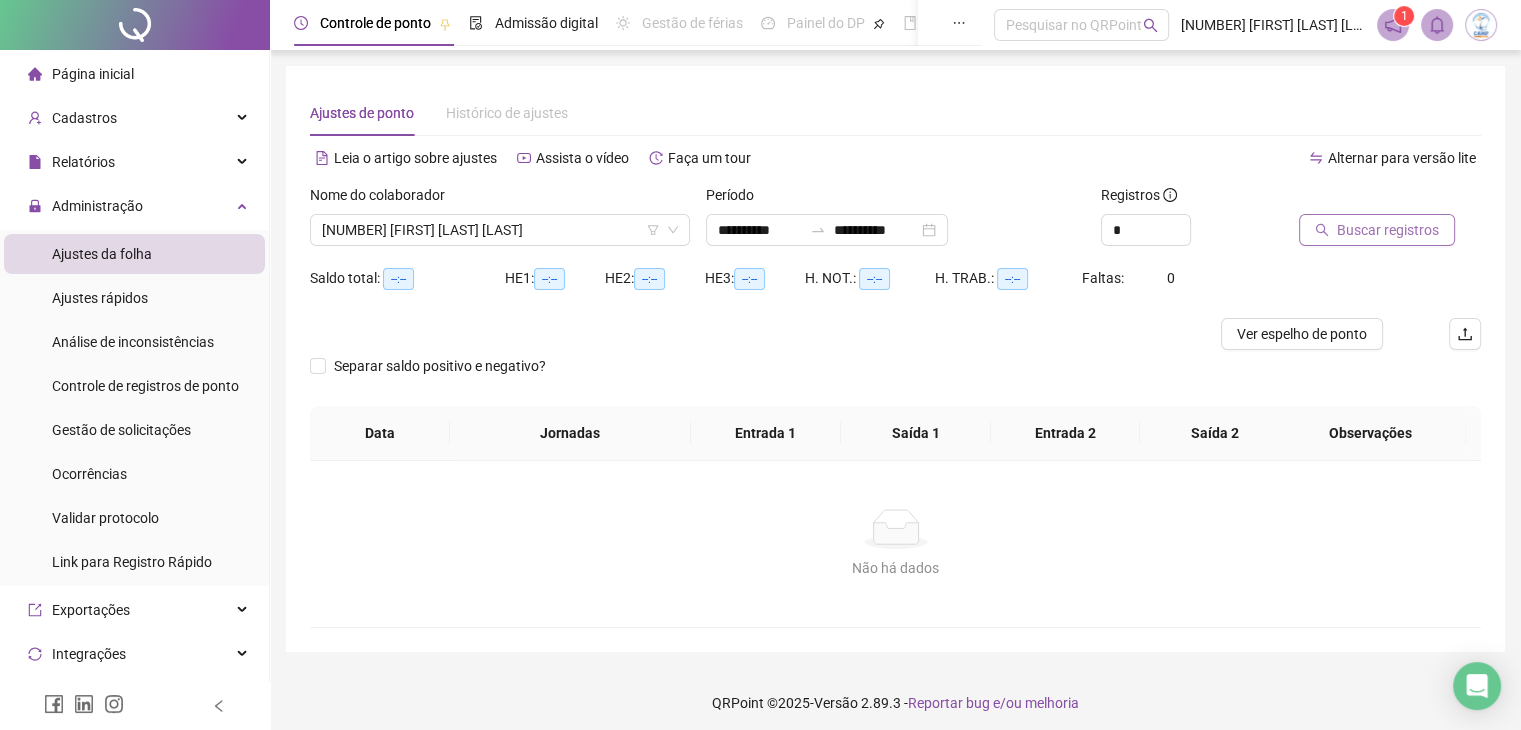 click on "Buscar registros" at bounding box center [1388, 230] 